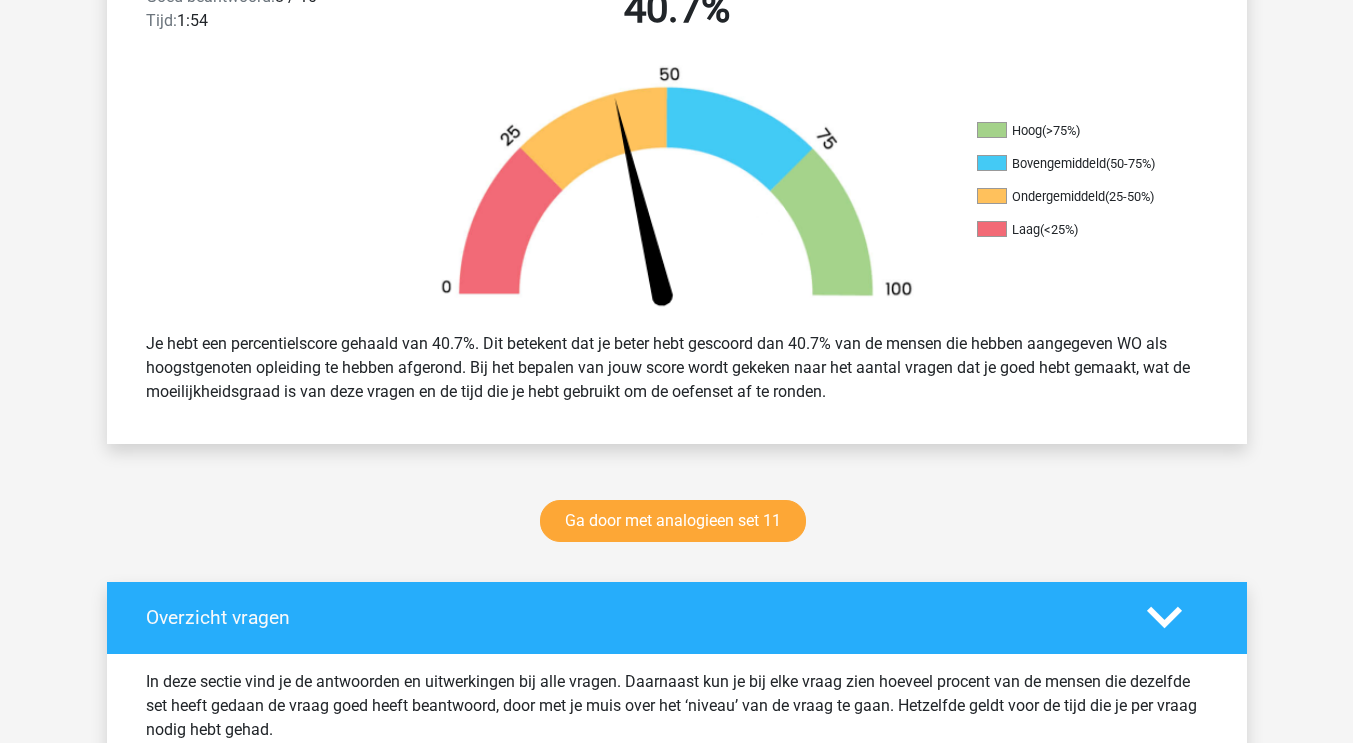 scroll, scrollTop: 602, scrollLeft: 0, axis: vertical 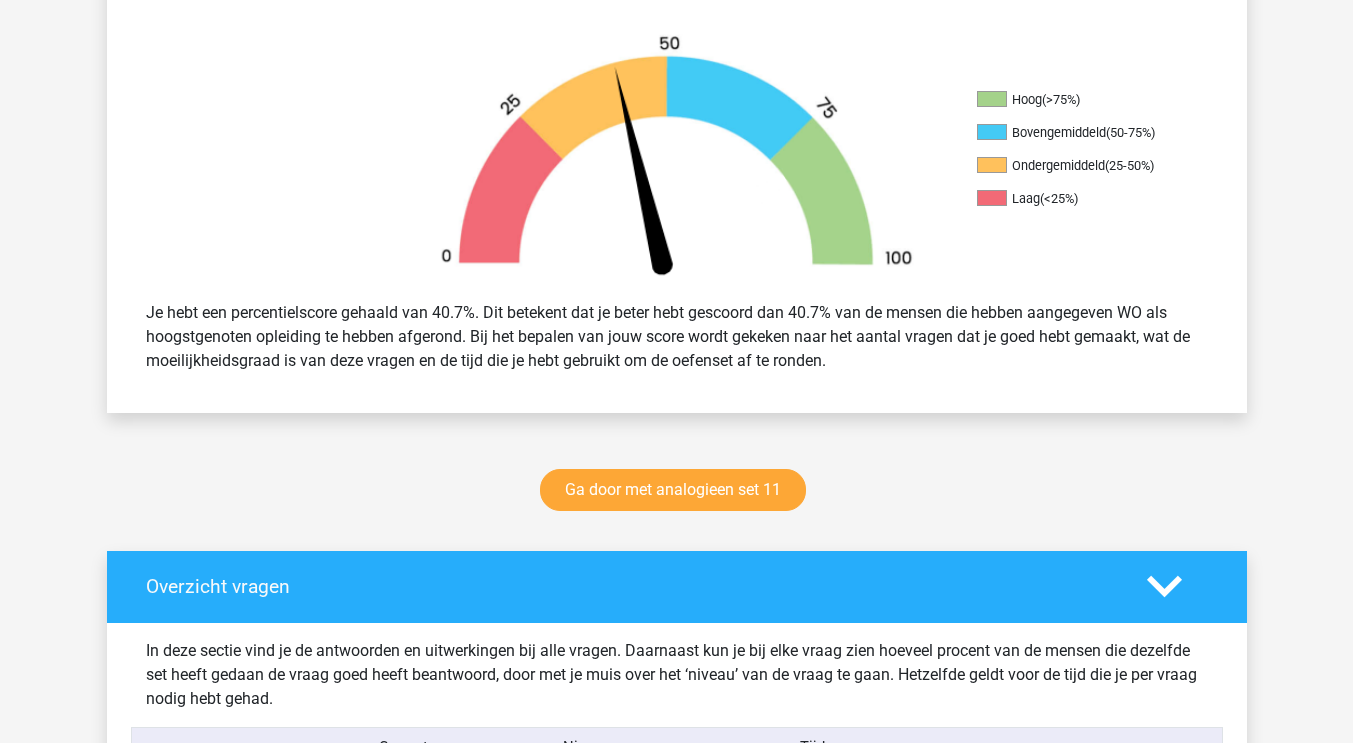 click on "Ga door met analogieen set 11" at bounding box center (677, 494) 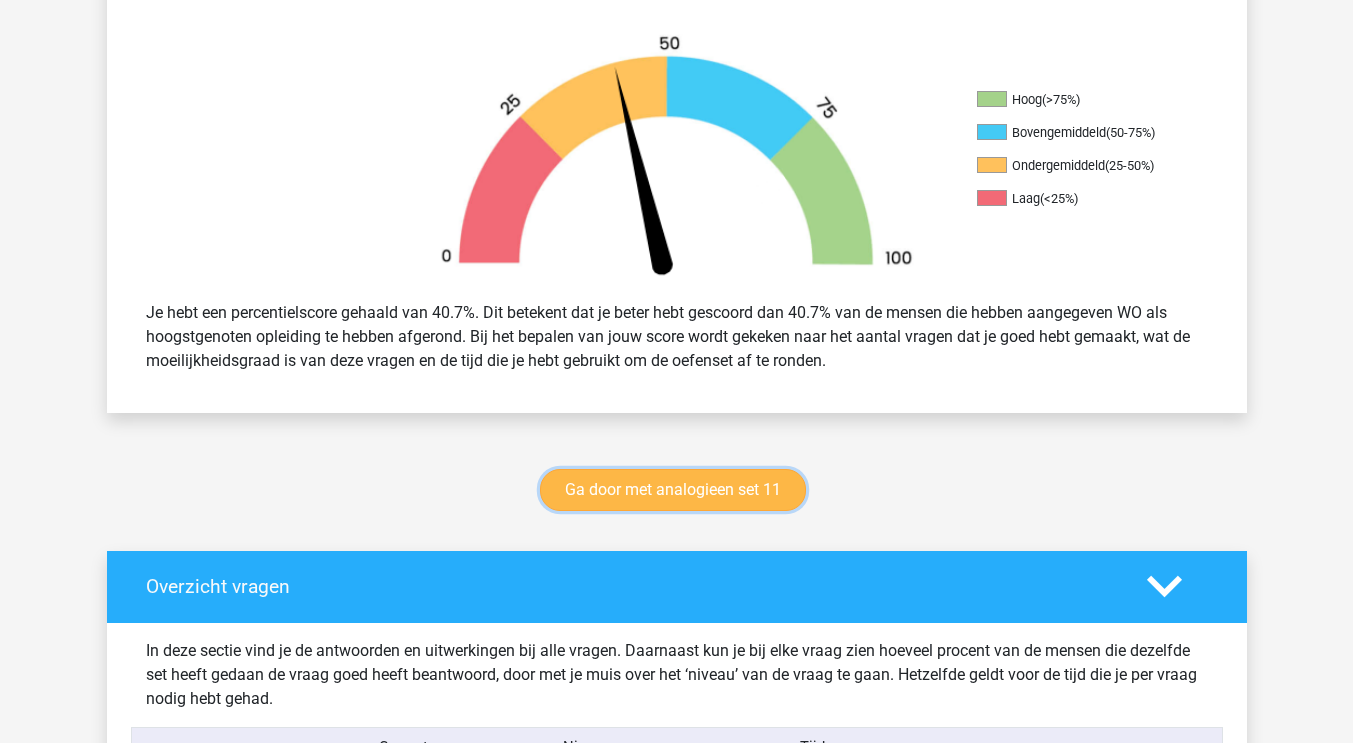 click on "Ga door met analogieen set 11" at bounding box center (673, 490) 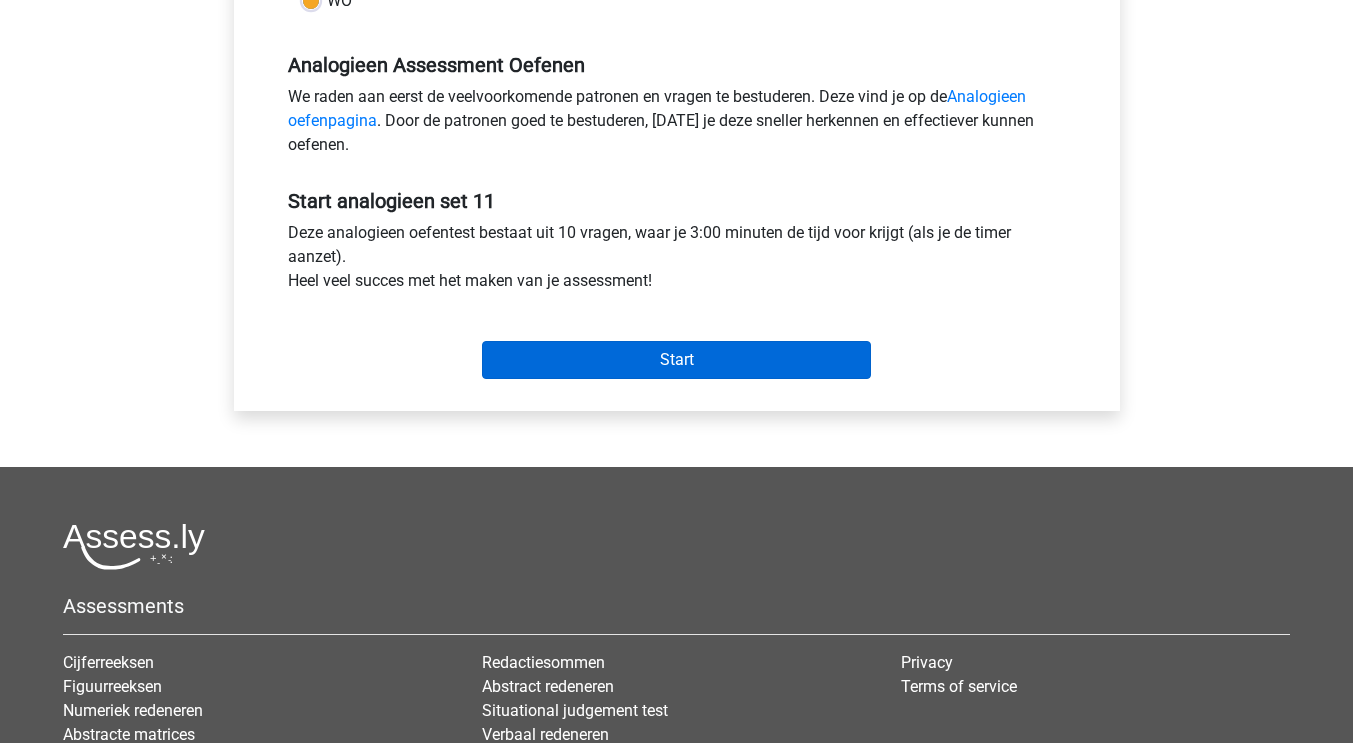 scroll, scrollTop: 584, scrollLeft: 0, axis: vertical 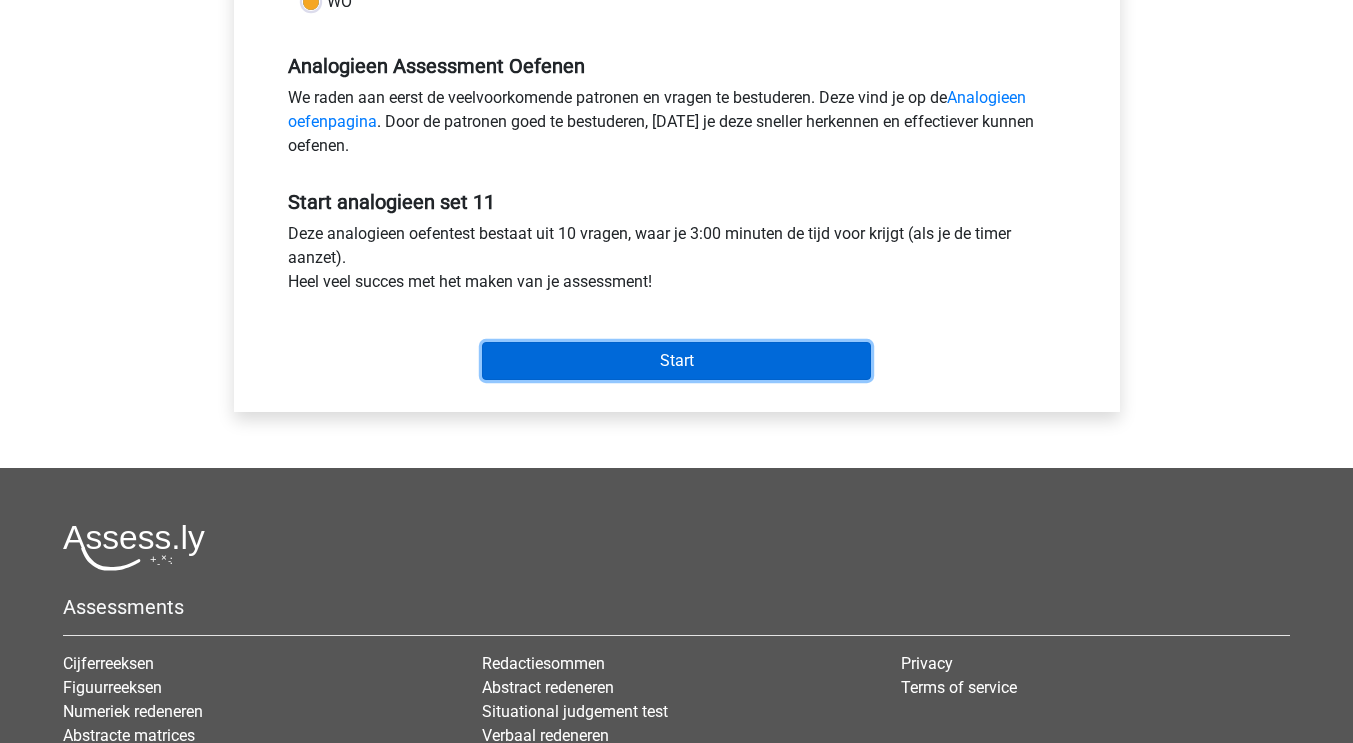 click on "Start" at bounding box center [676, 361] 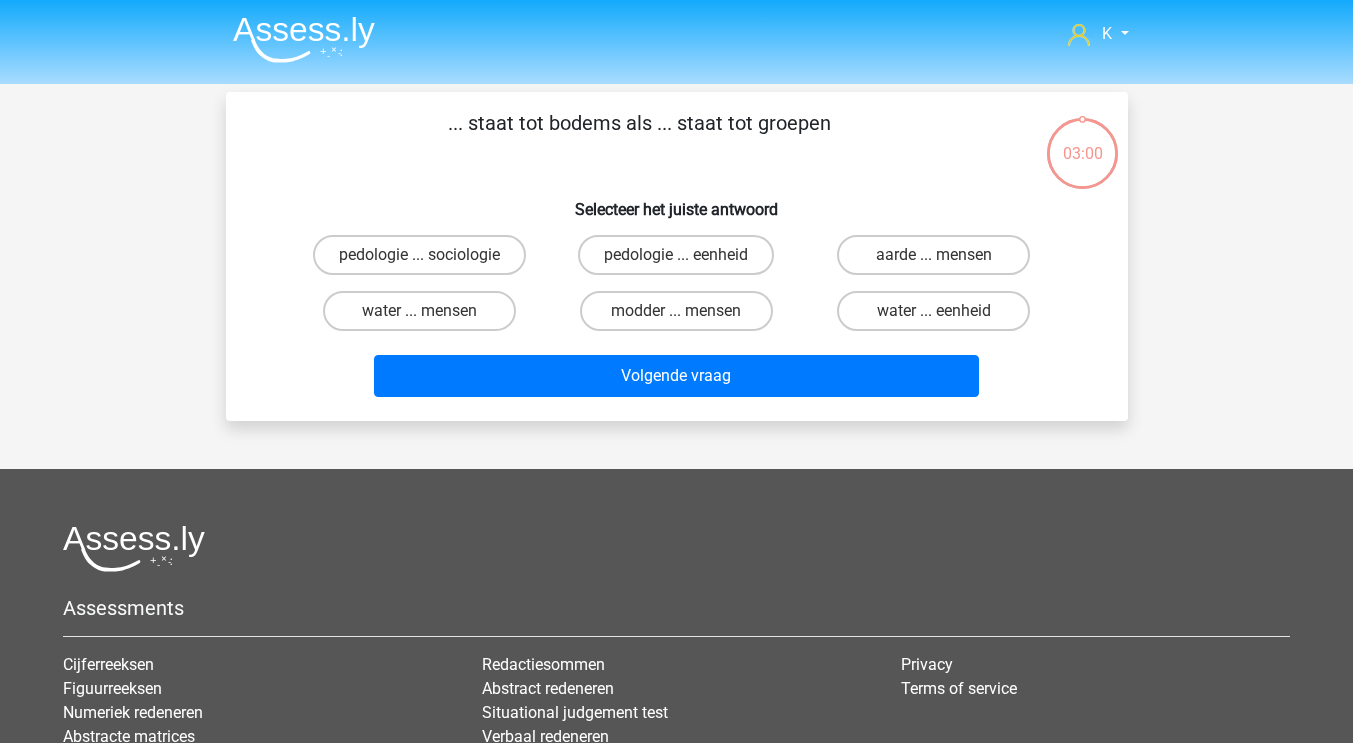 scroll, scrollTop: 0, scrollLeft: 0, axis: both 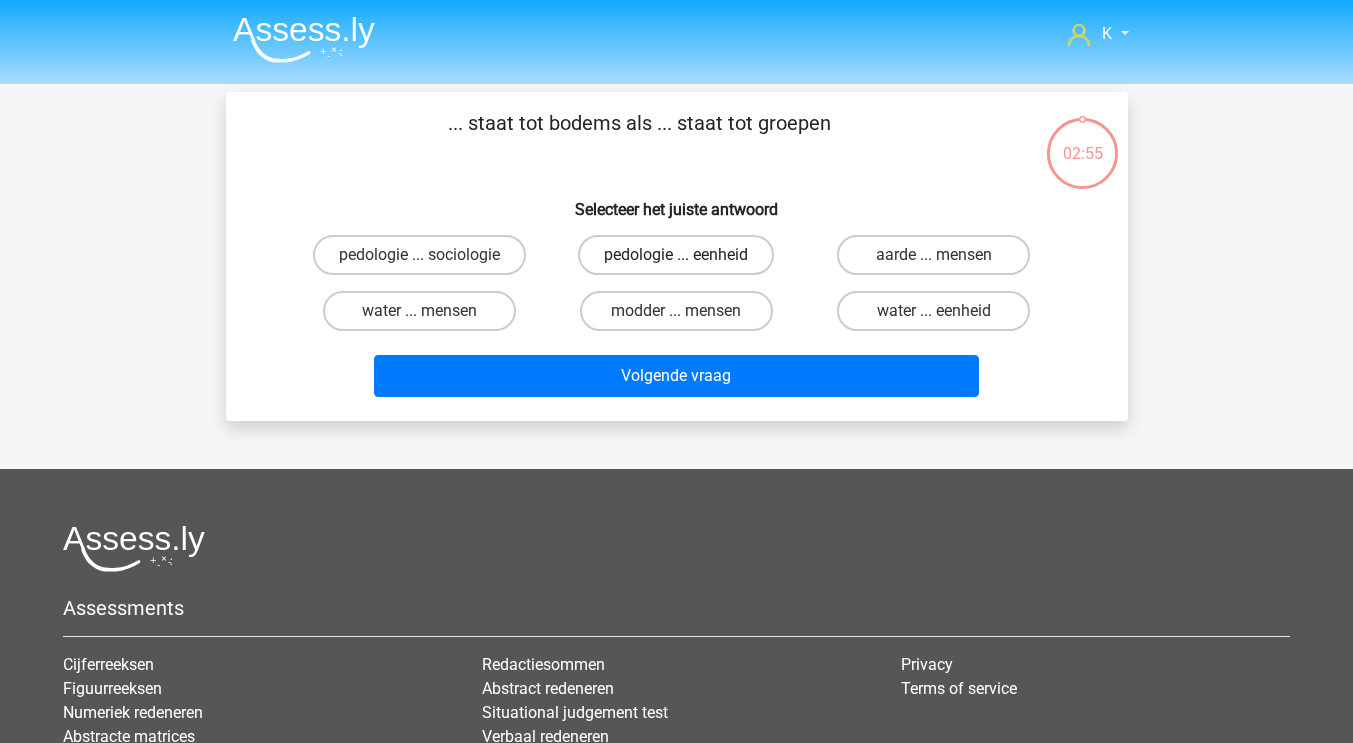 click on "pedologie ... eenheid" at bounding box center [676, 255] 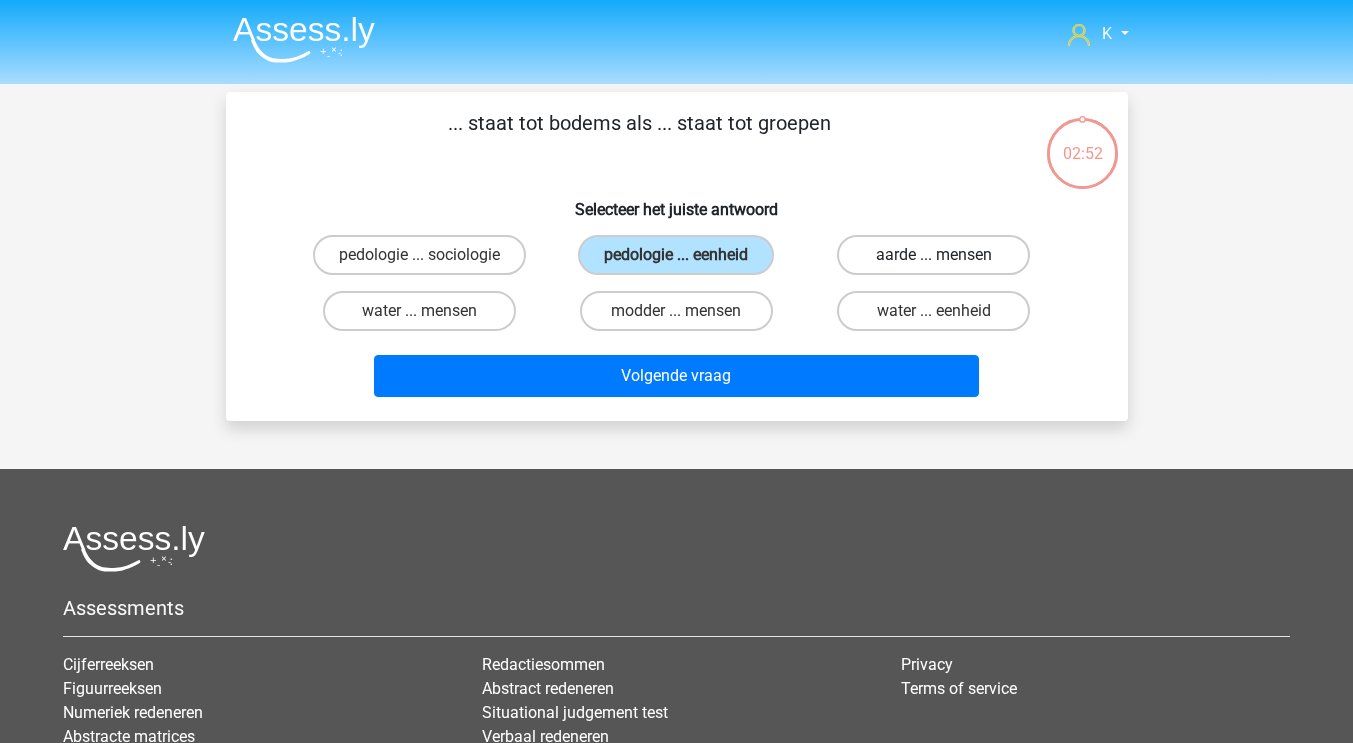 click on "aarde ... mensen" at bounding box center (933, 255) 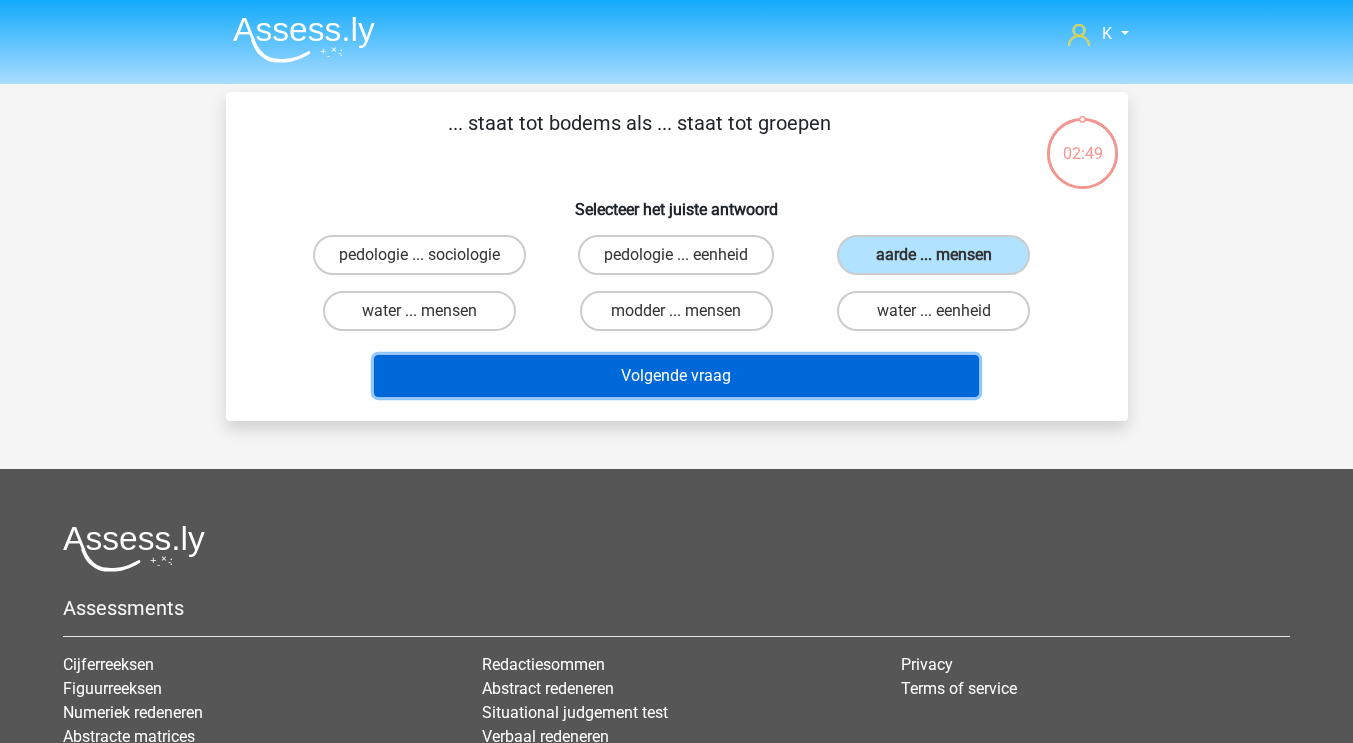 click on "Volgende vraag" at bounding box center (676, 376) 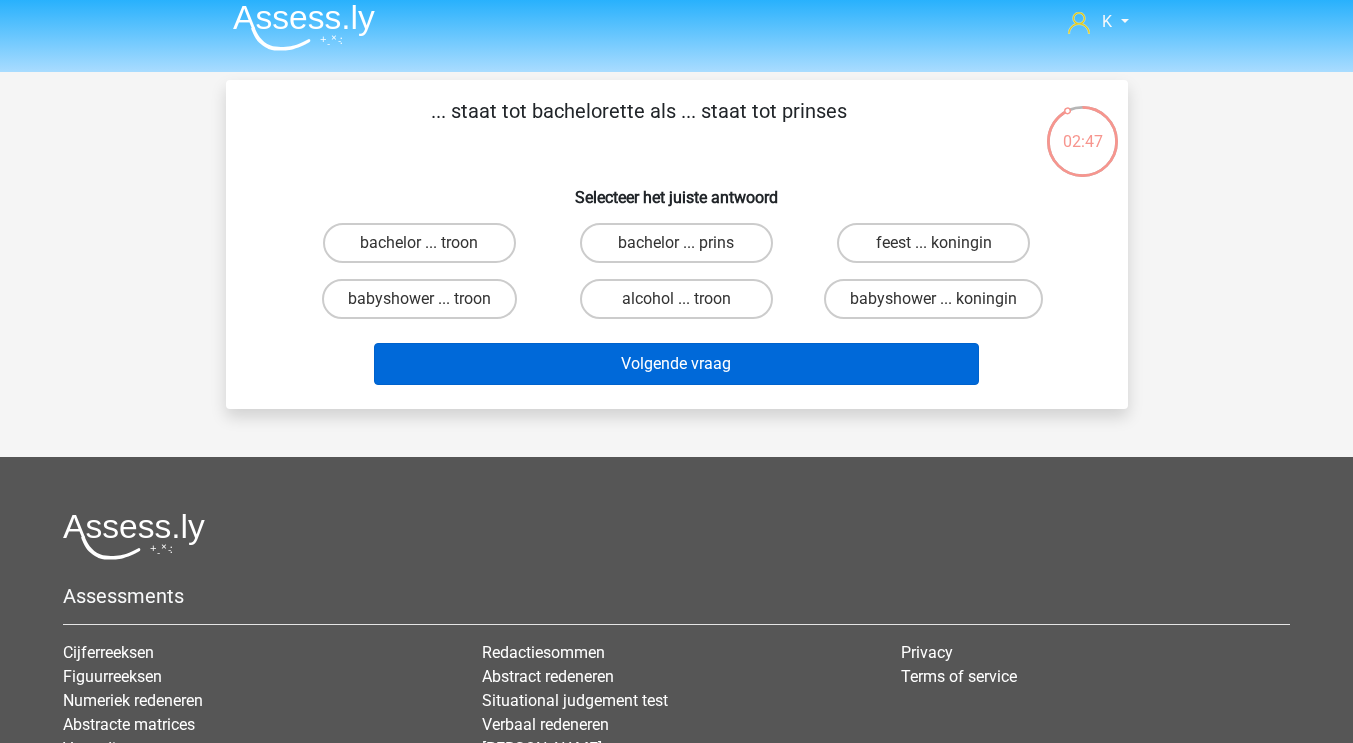 scroll, scrollTop: 0, scrollLeft: 0, axis: both 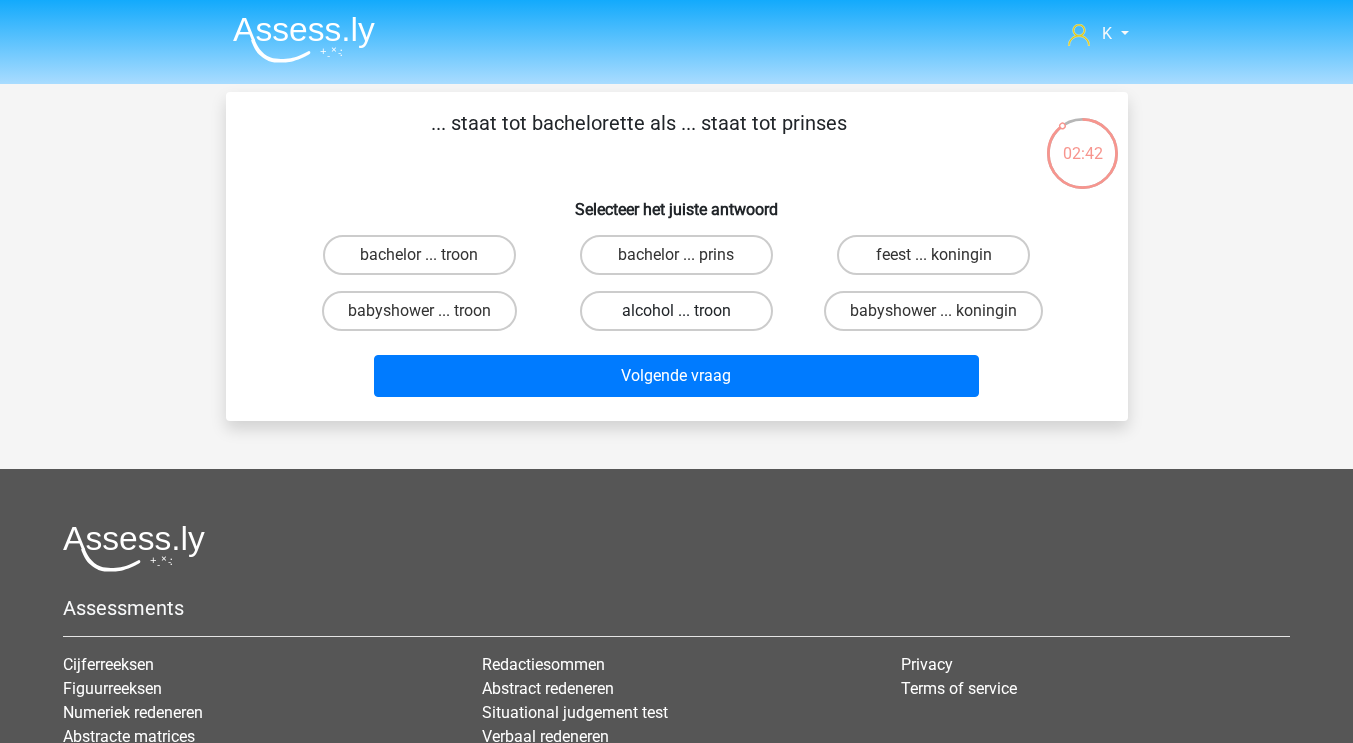 click on "alcohol ... troon" at bounding box center [676, 311] 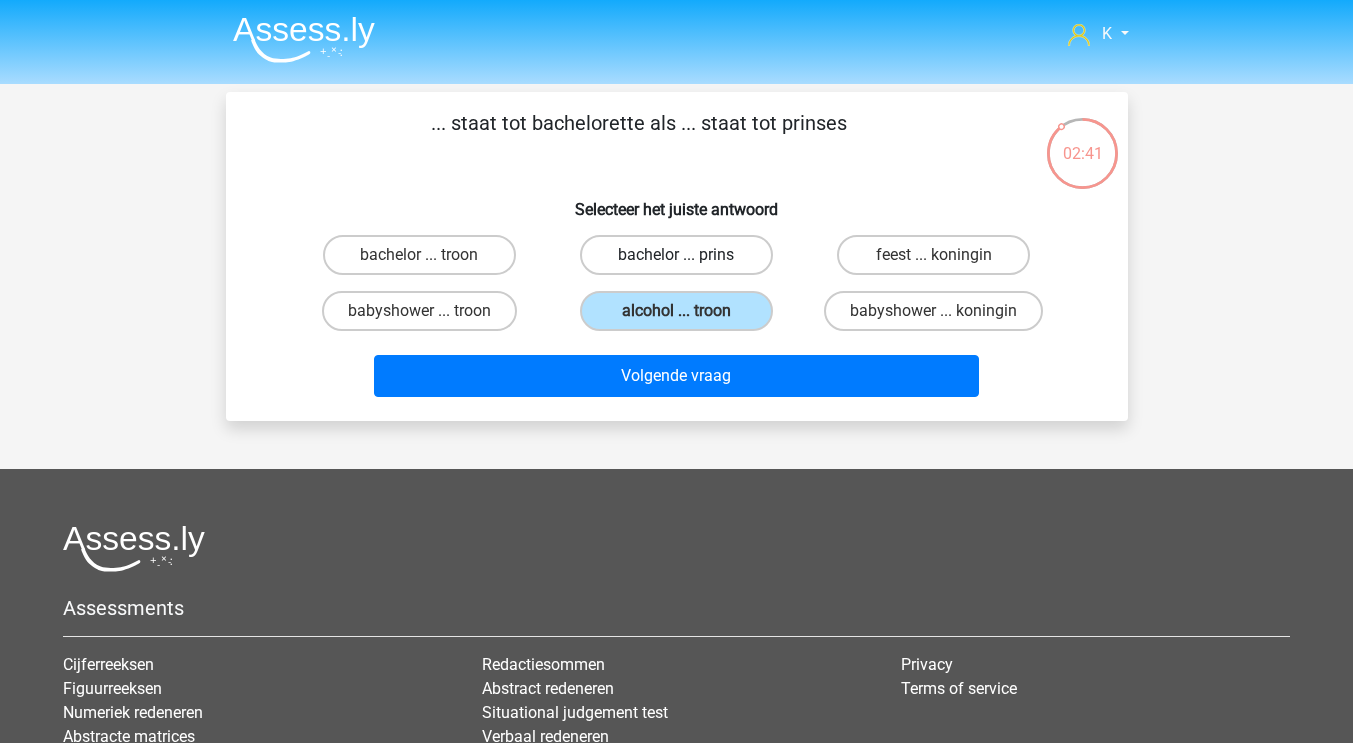 click on "bachelor ... prins" at bounding box center [676, 255] 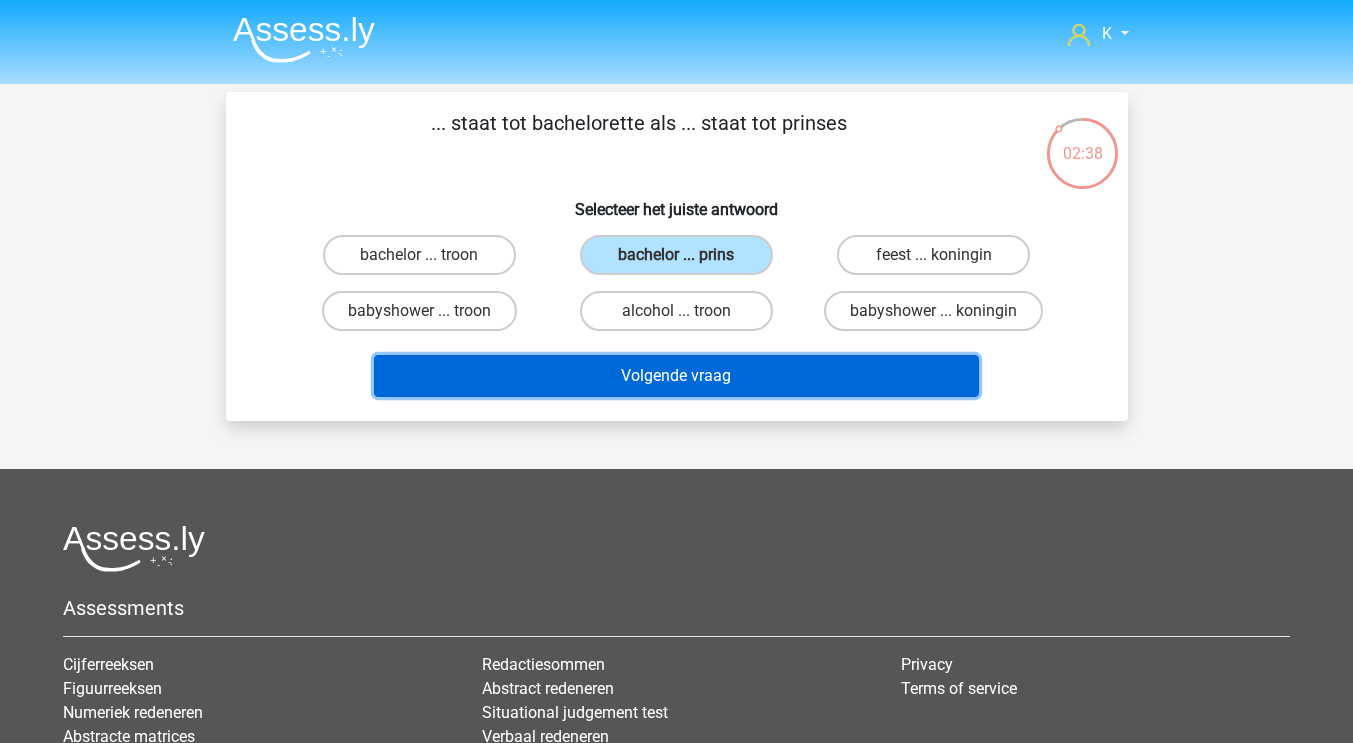 click on "Volgende vraag" at bounding box center (676, 376) 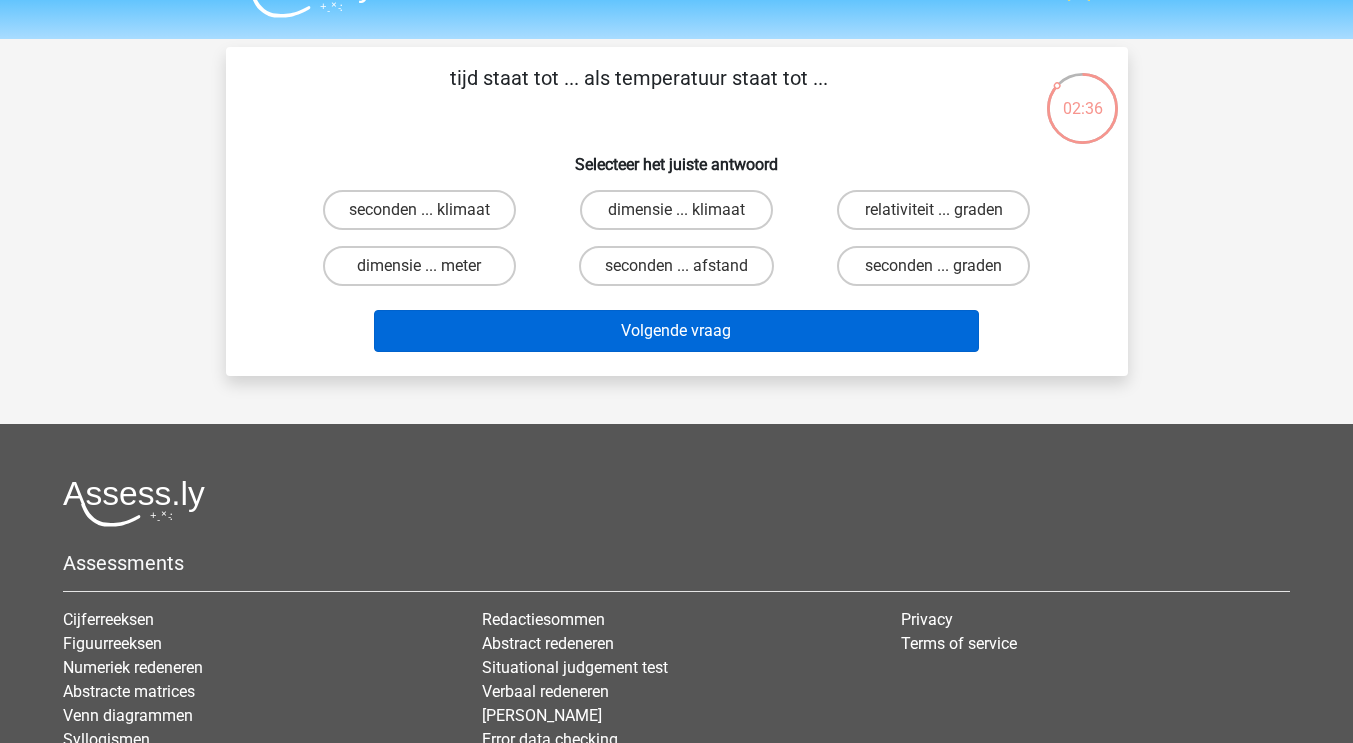 scroll, scrollTop: 0, scrollLeft: 0, axis: both 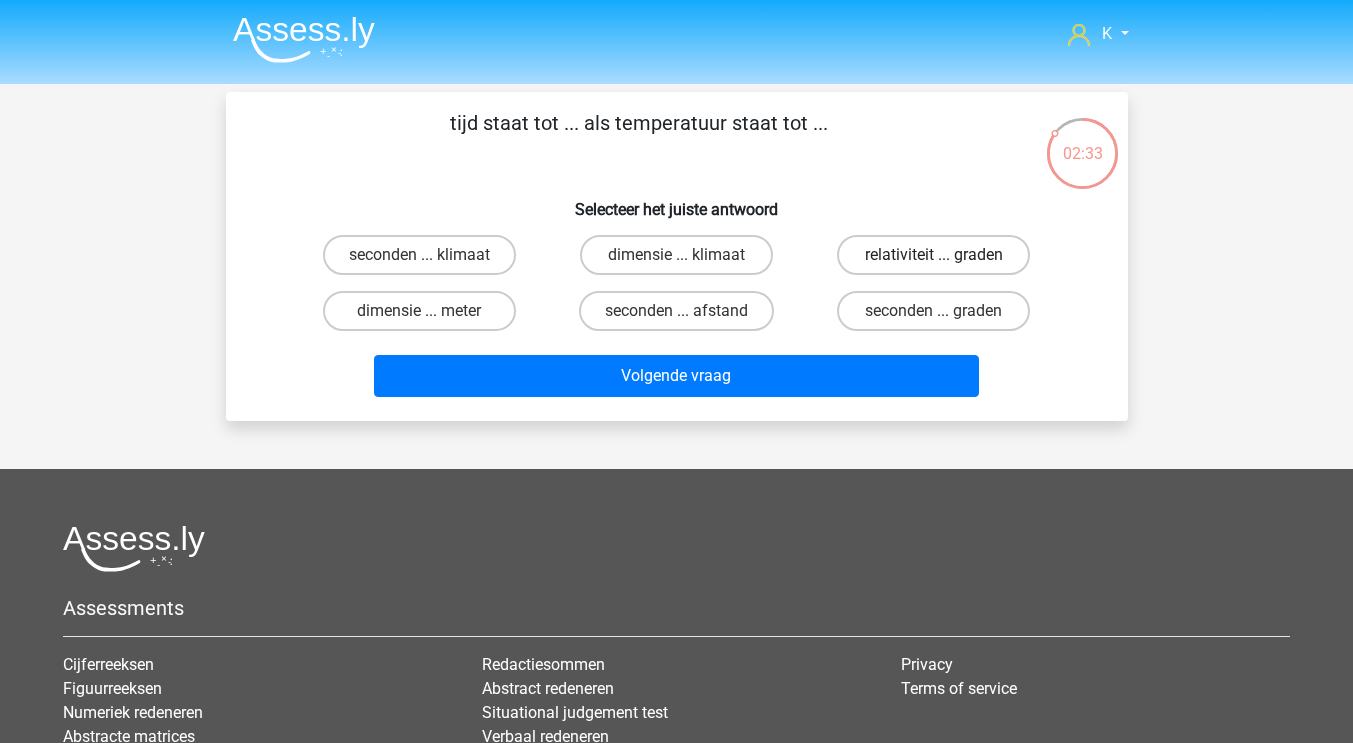 click on "relativiteit ... graden" at bounding box center [933, 255] 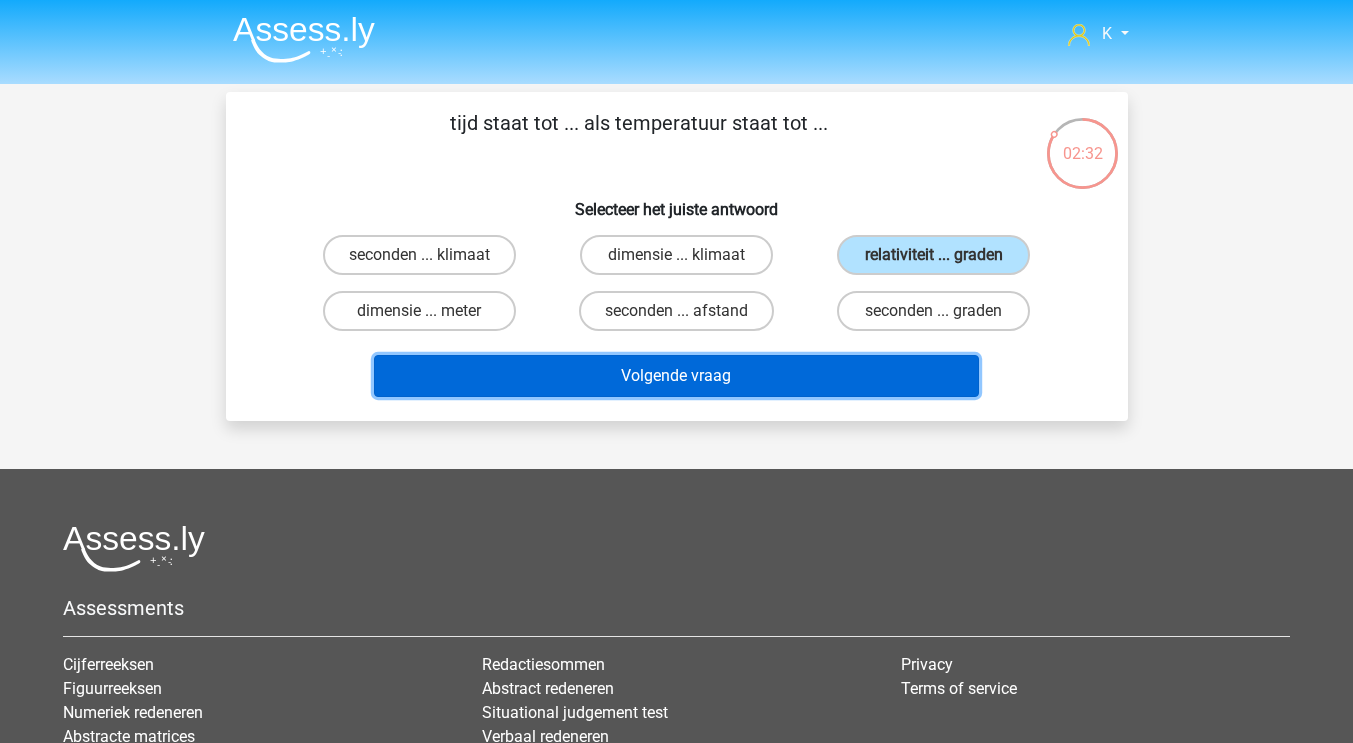click on "Volgende vraag" at bounding box center [676, 376] 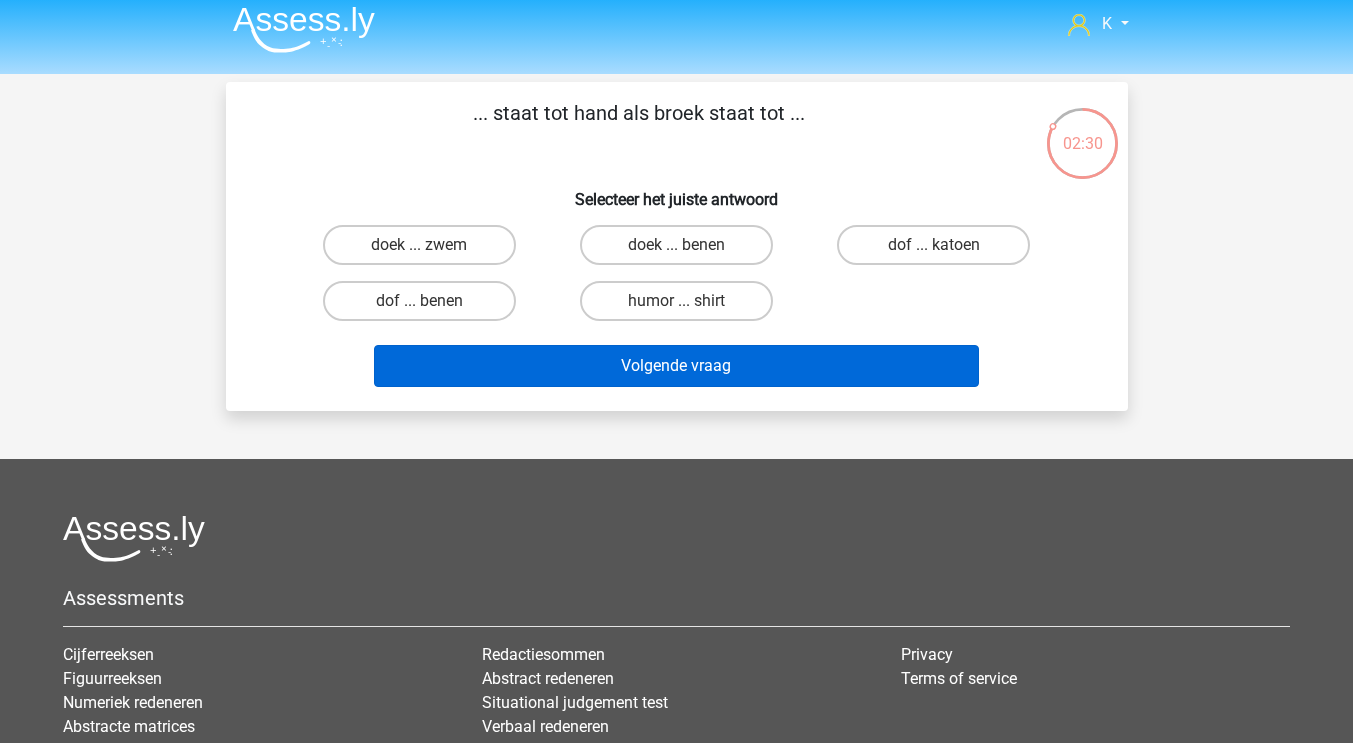 scroll, scrollTop: 9, scrollLeft: 0, axis: vertical 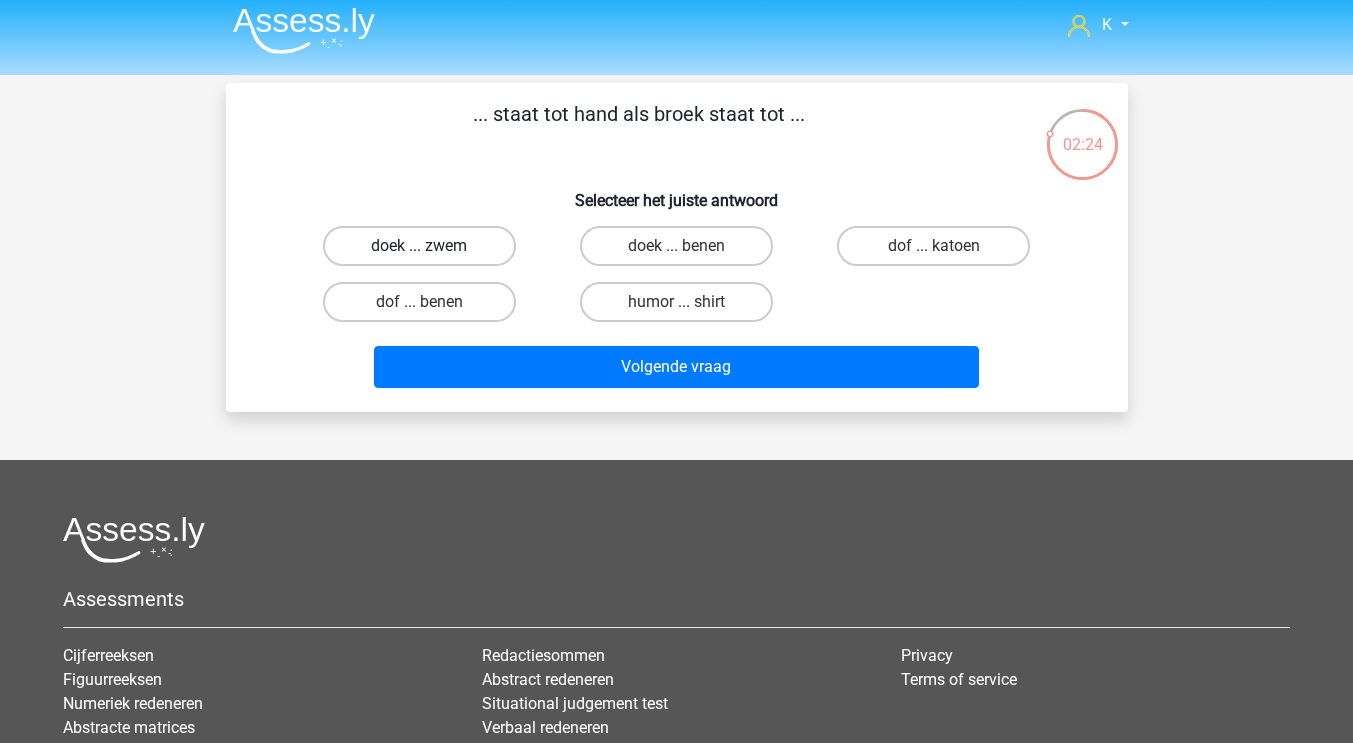 click on "doek ... zwem" at bounding box center [419, 246] 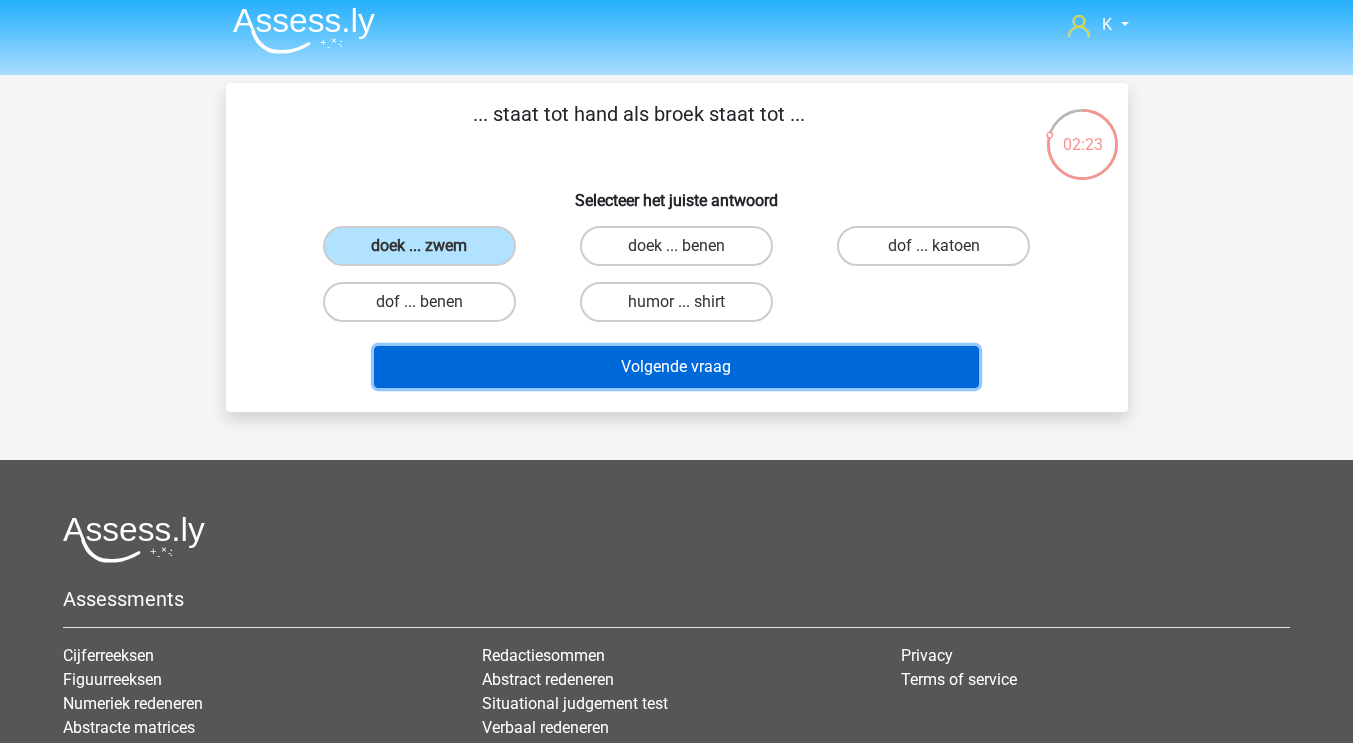 click on "Volgende vraag" at bounding box center (676, 367) 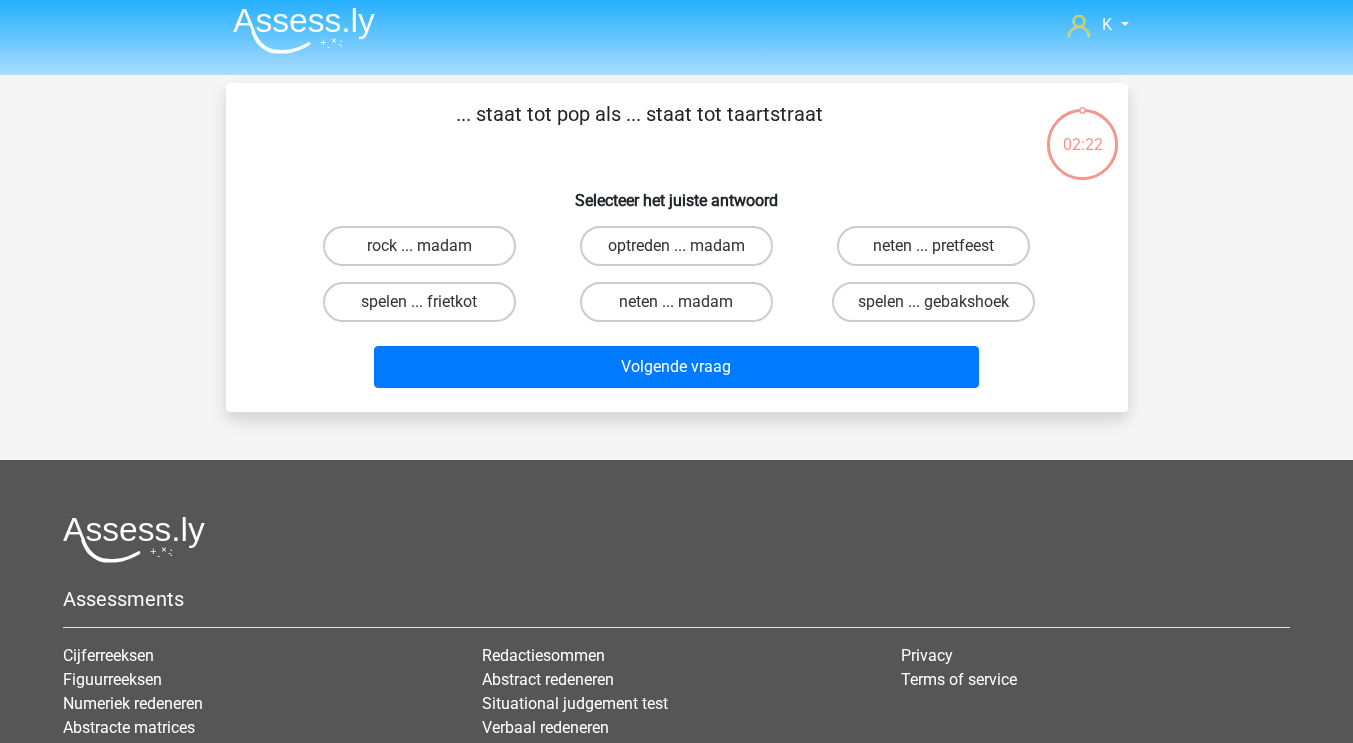 scroll, scrollTop: 92, scrollLeft: 0, axis: vertical 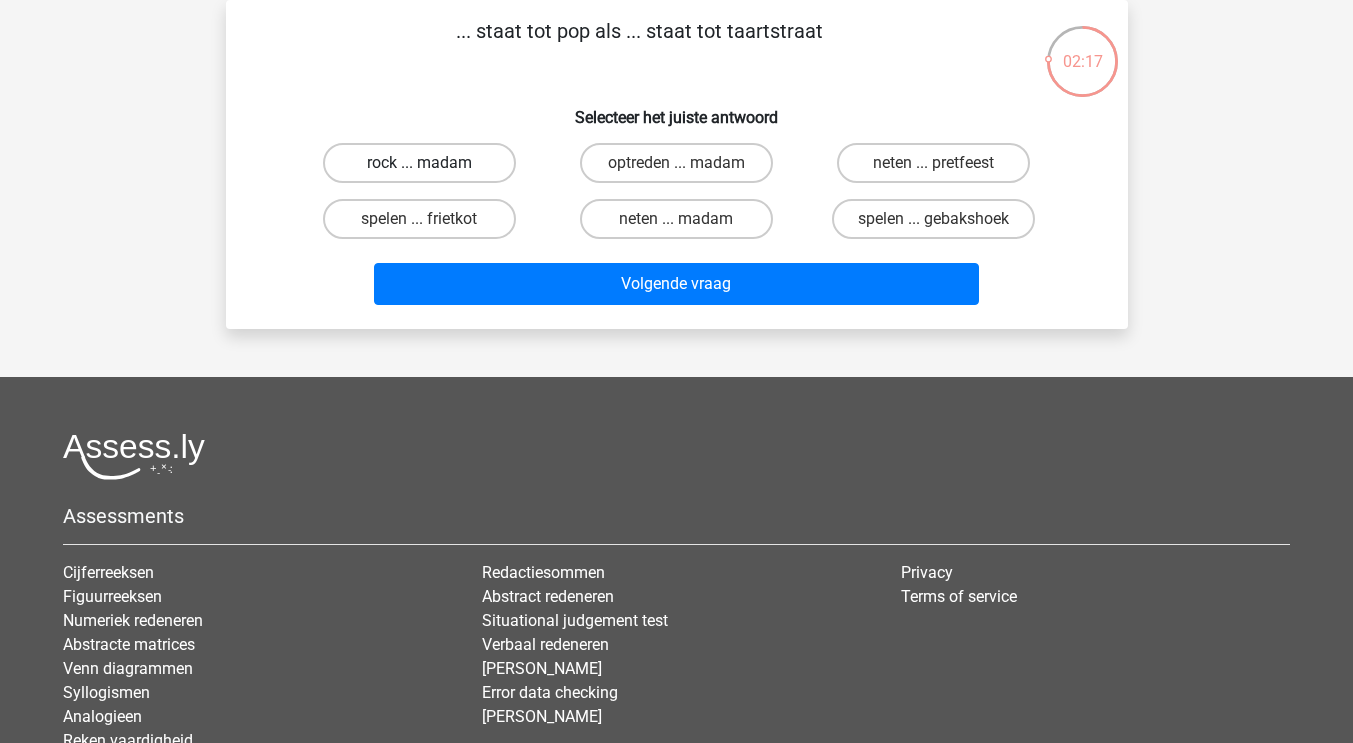 click on "rock ... madam" at bounding box center (419, 163) 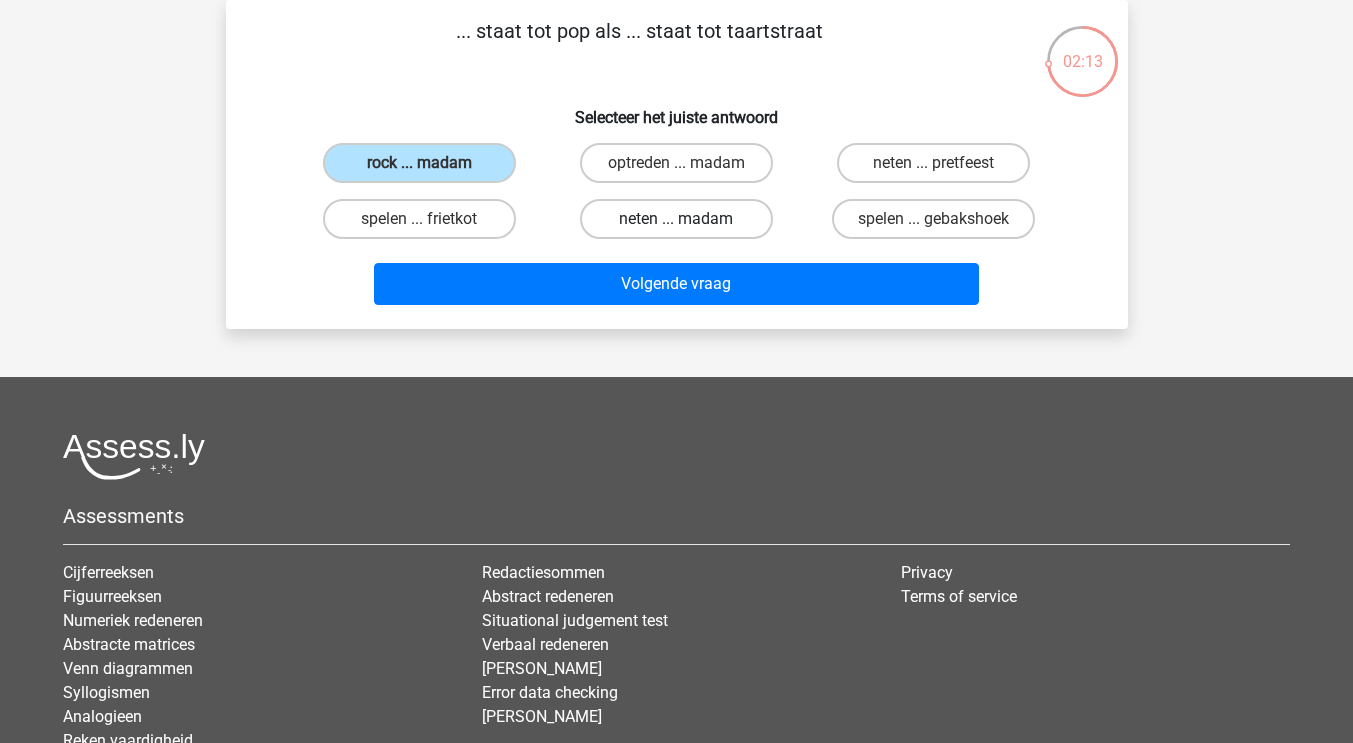 click on "neten ... madam" at bounding box center (676, 219) 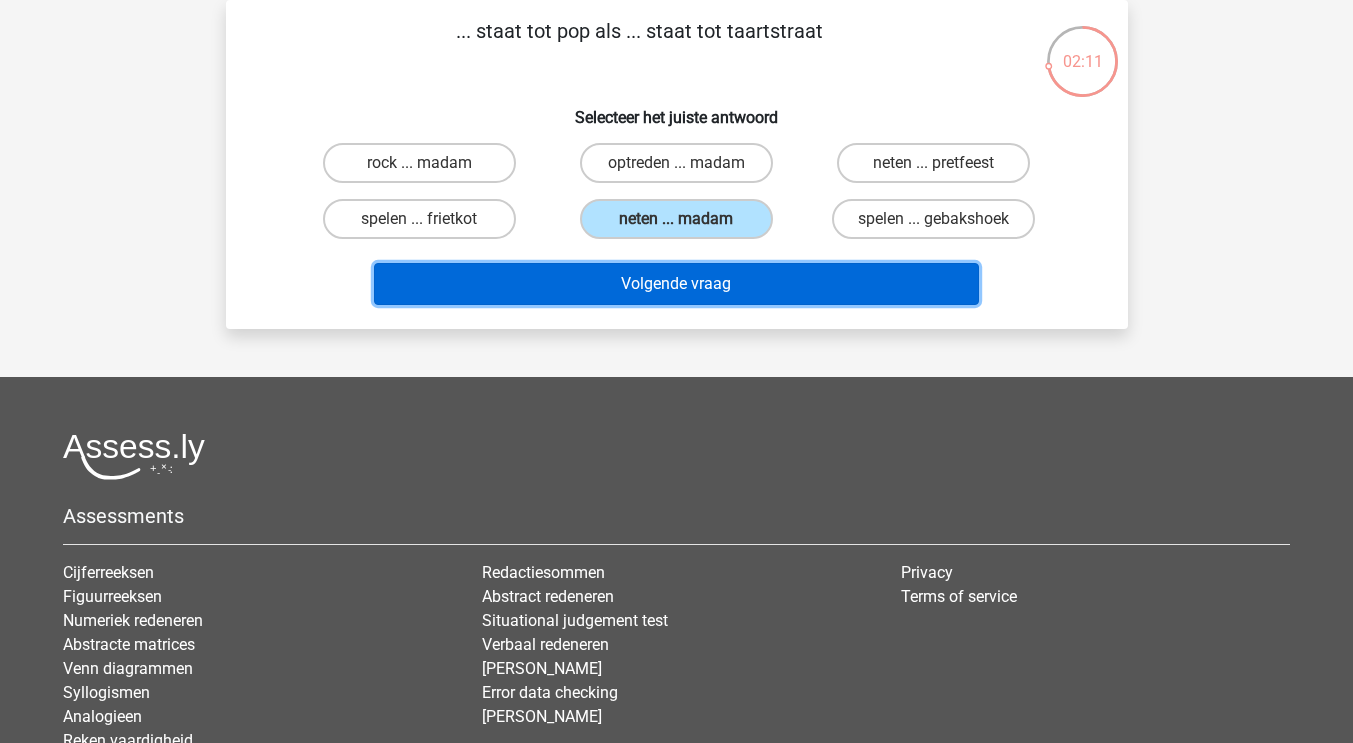 click on "Volgende vraag" at bounding box center [676, 284] 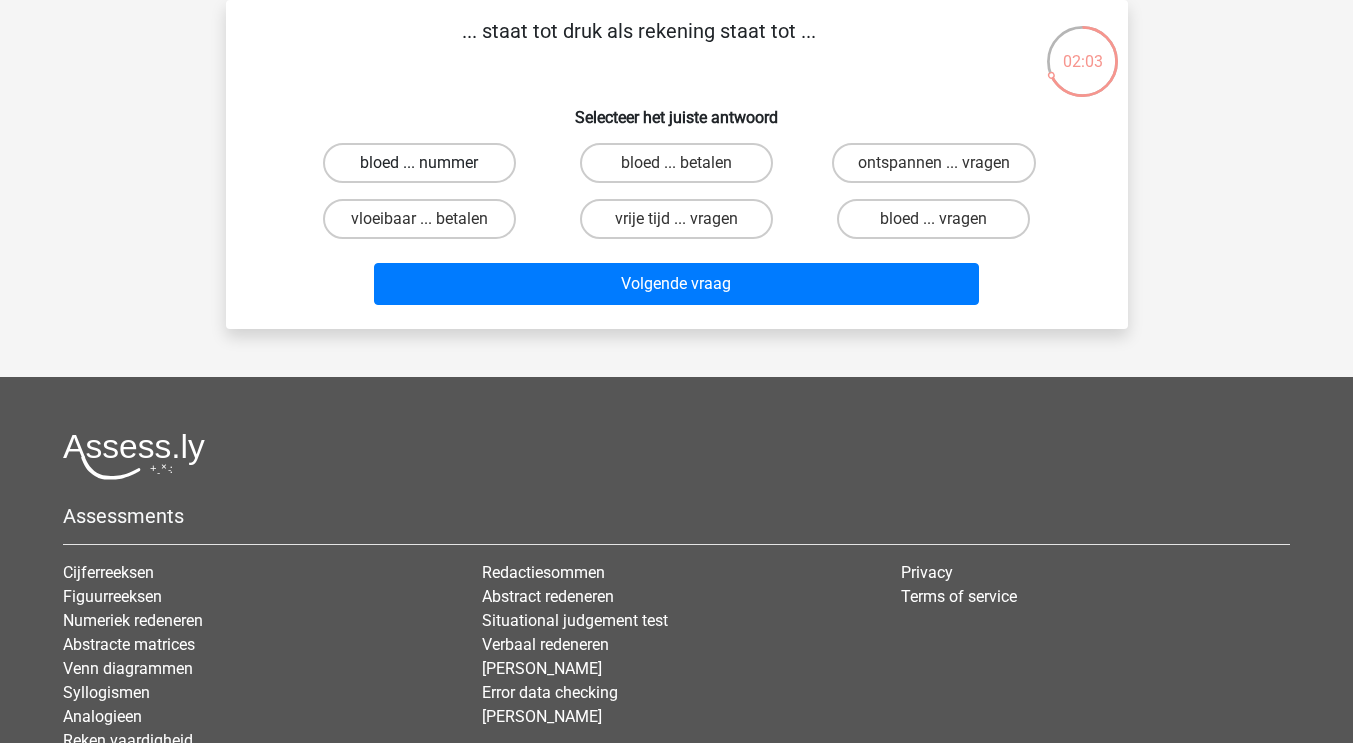 click on "bloed ... nummer" at bounding box center (419, 163) 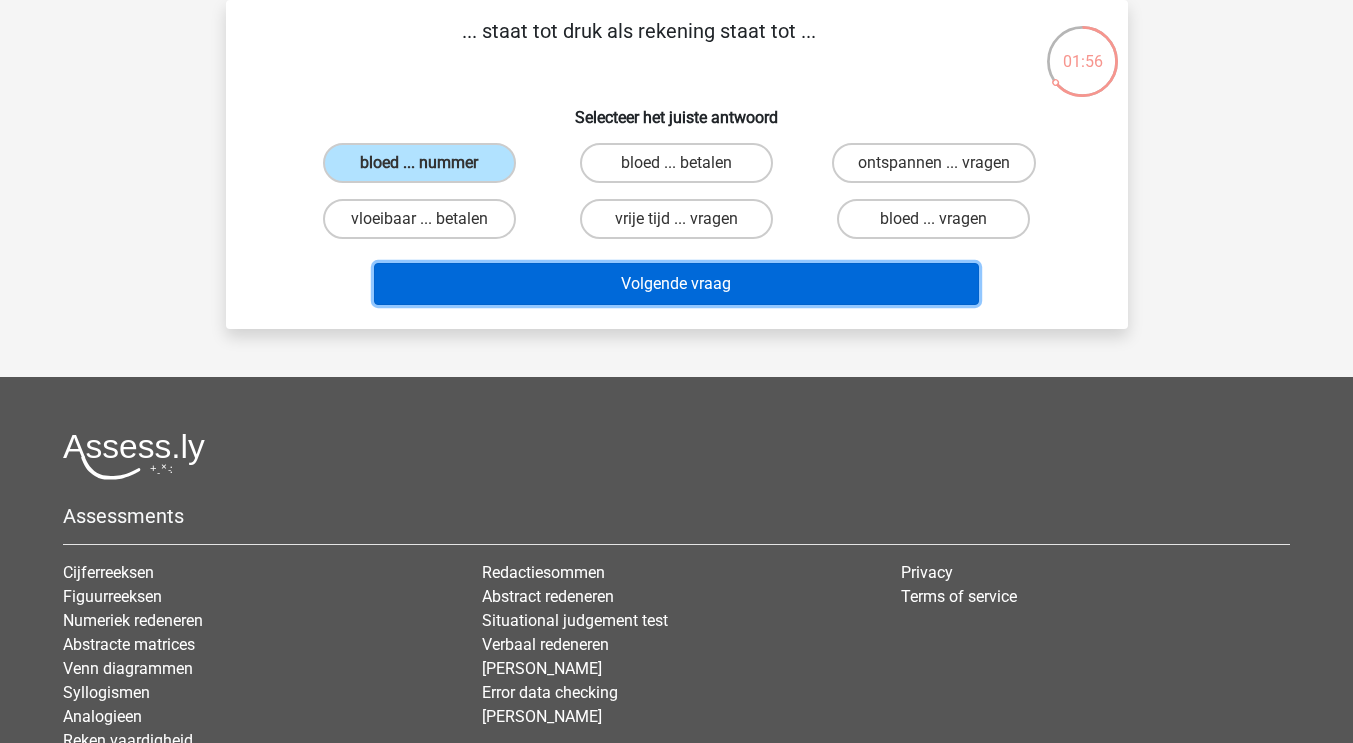 click on "Volgende vraag" at bounding box center (676, 284) 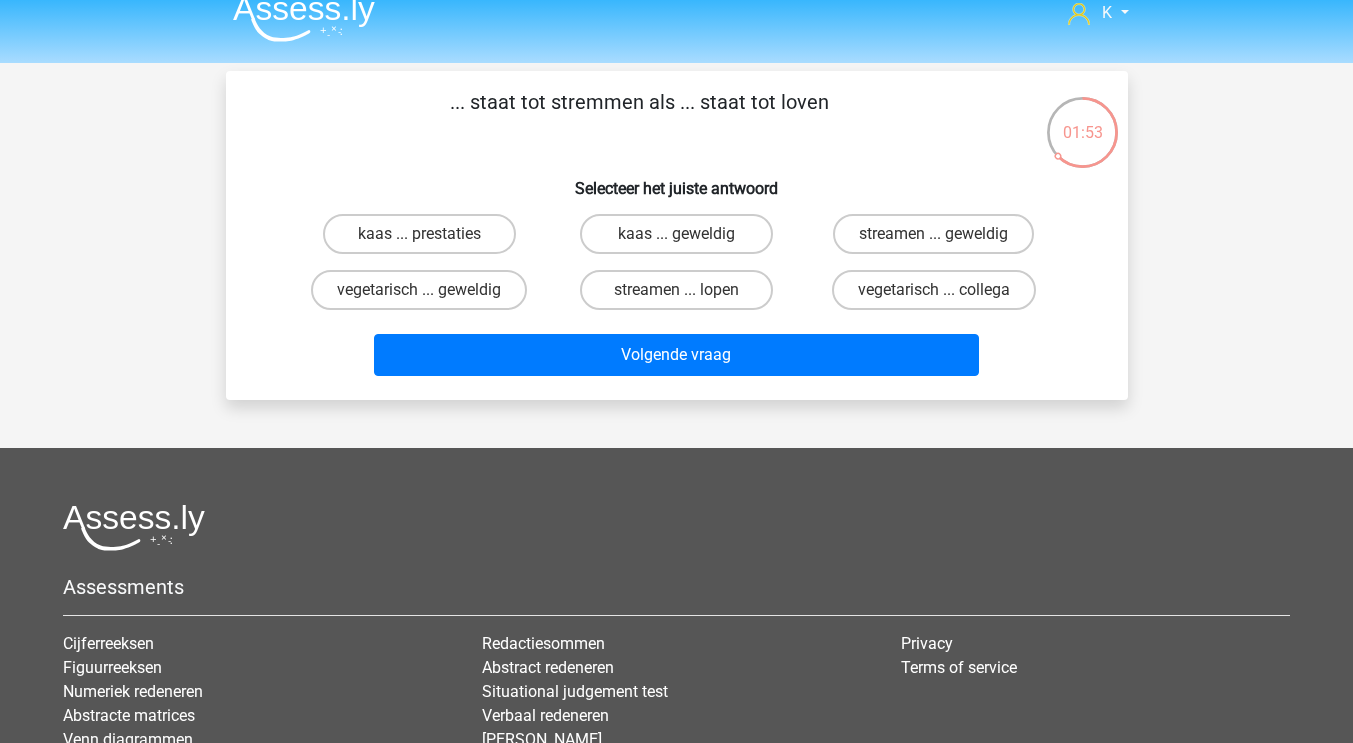 scroll, scrollTop: 20, scrollLeft: 0, axis: vertical 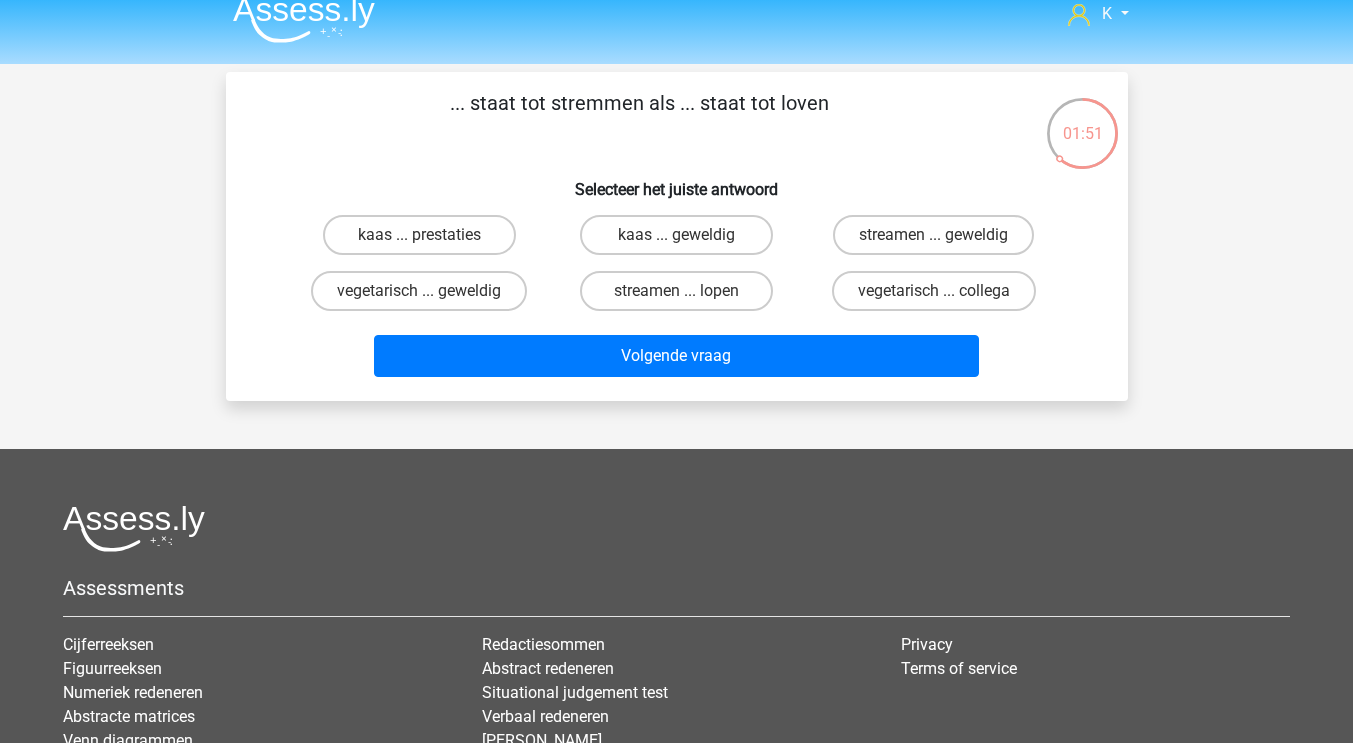click on "streamen ... lopen" at bounding box center (676, 291) 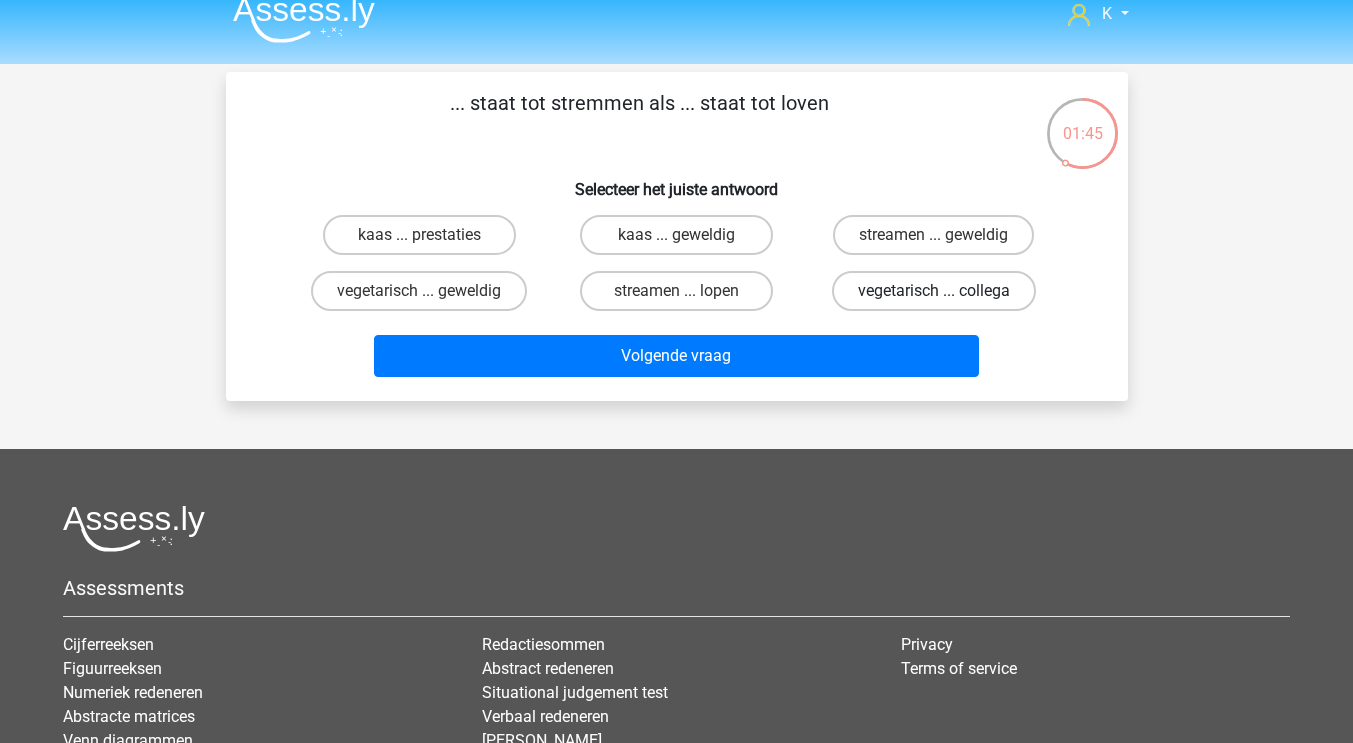 click on "vegetarisch ... collega" at bounding box center (934, 291) 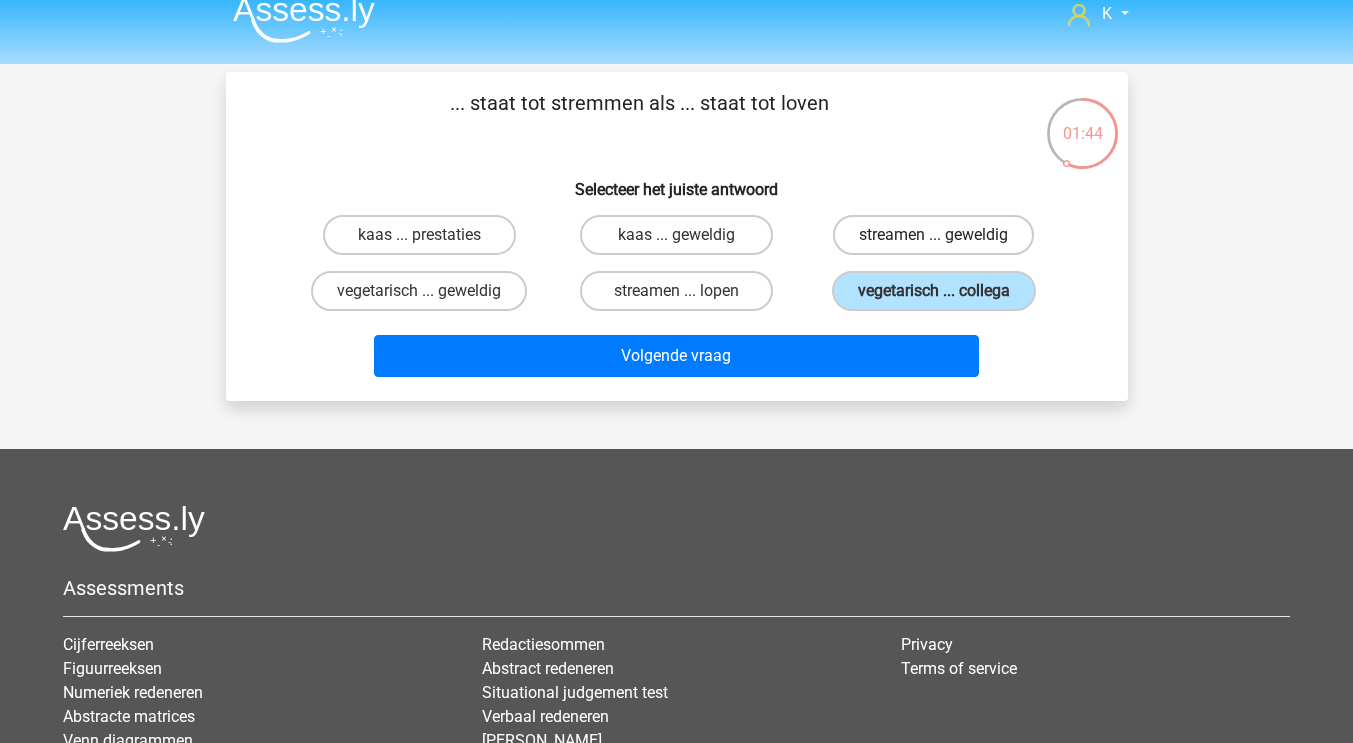 click on "streamen ... geweldig" at bounding box center [933, 235] 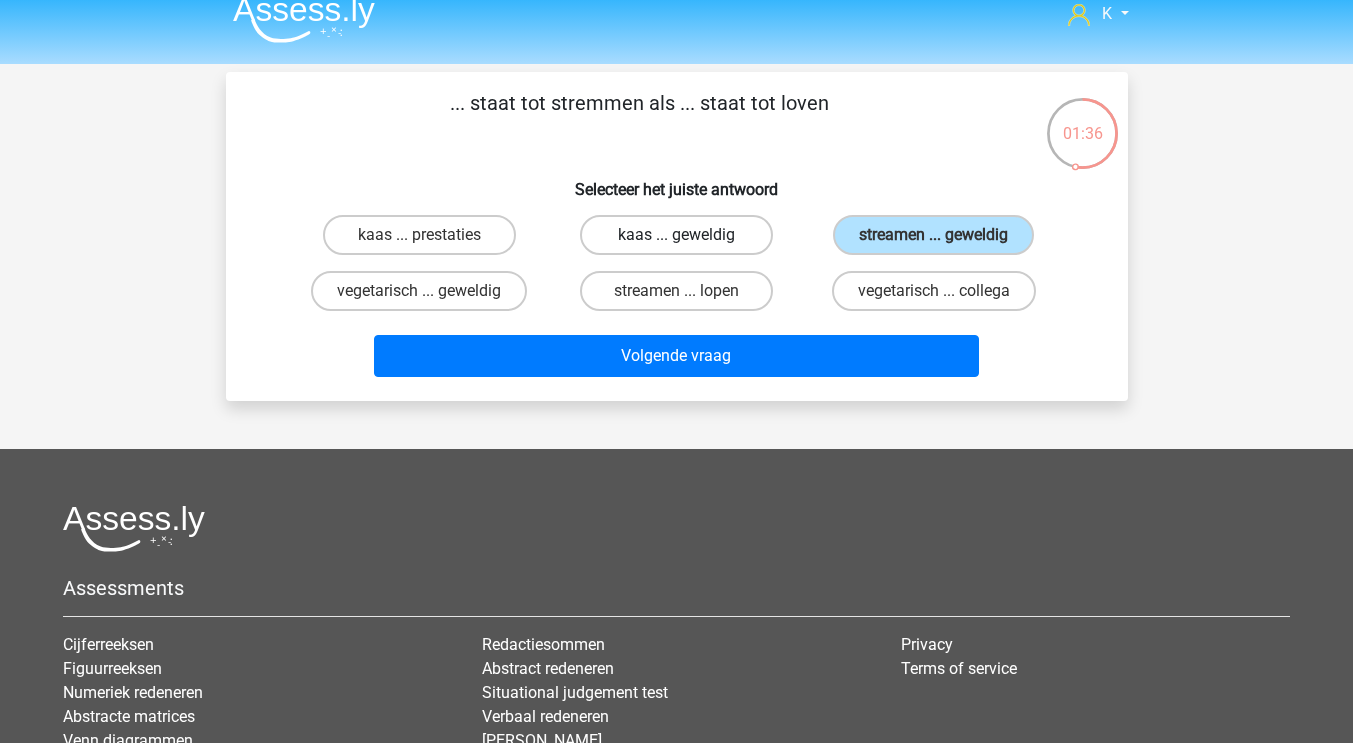 click on "kaas ... geweldig" at bounding box center [676, 235] 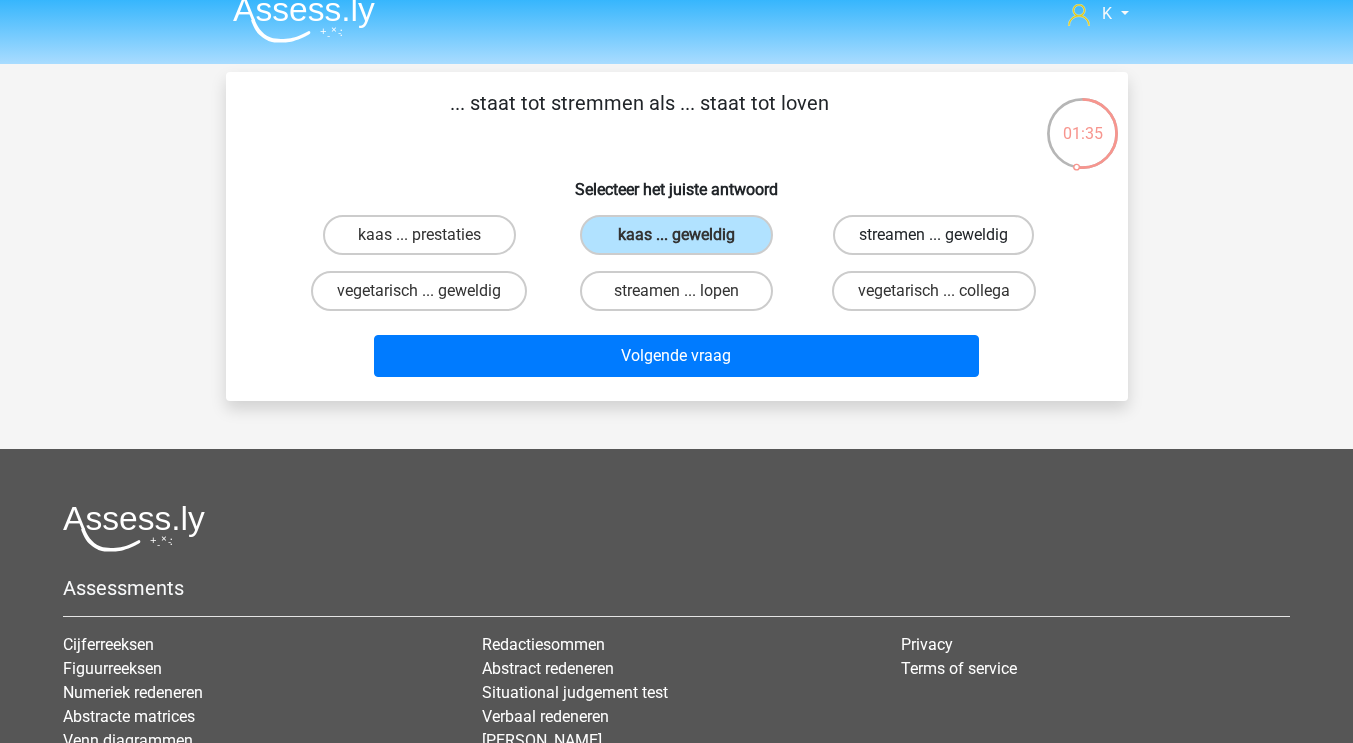 click on "streamen ... geweldig" at bounding box center (933, 235) 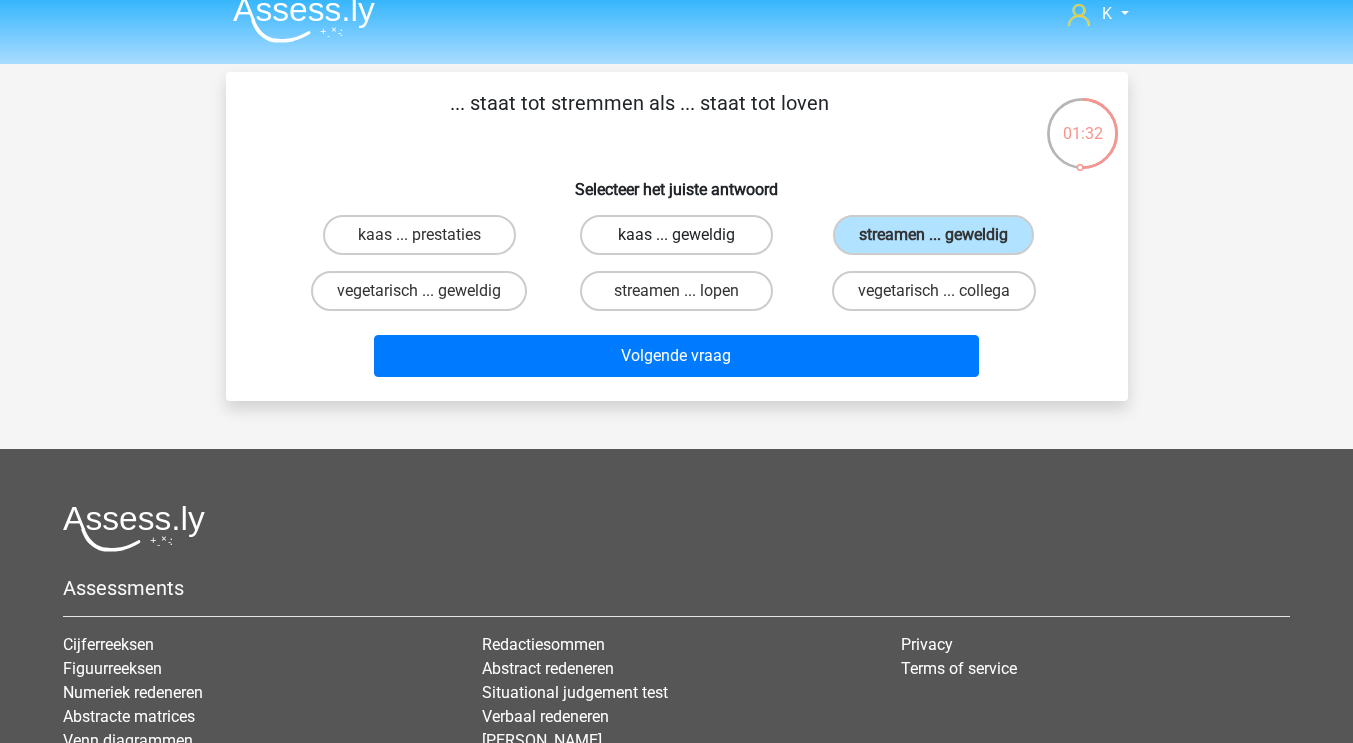 click on "kaas ... geweldig" at bounding box center [676, 235] 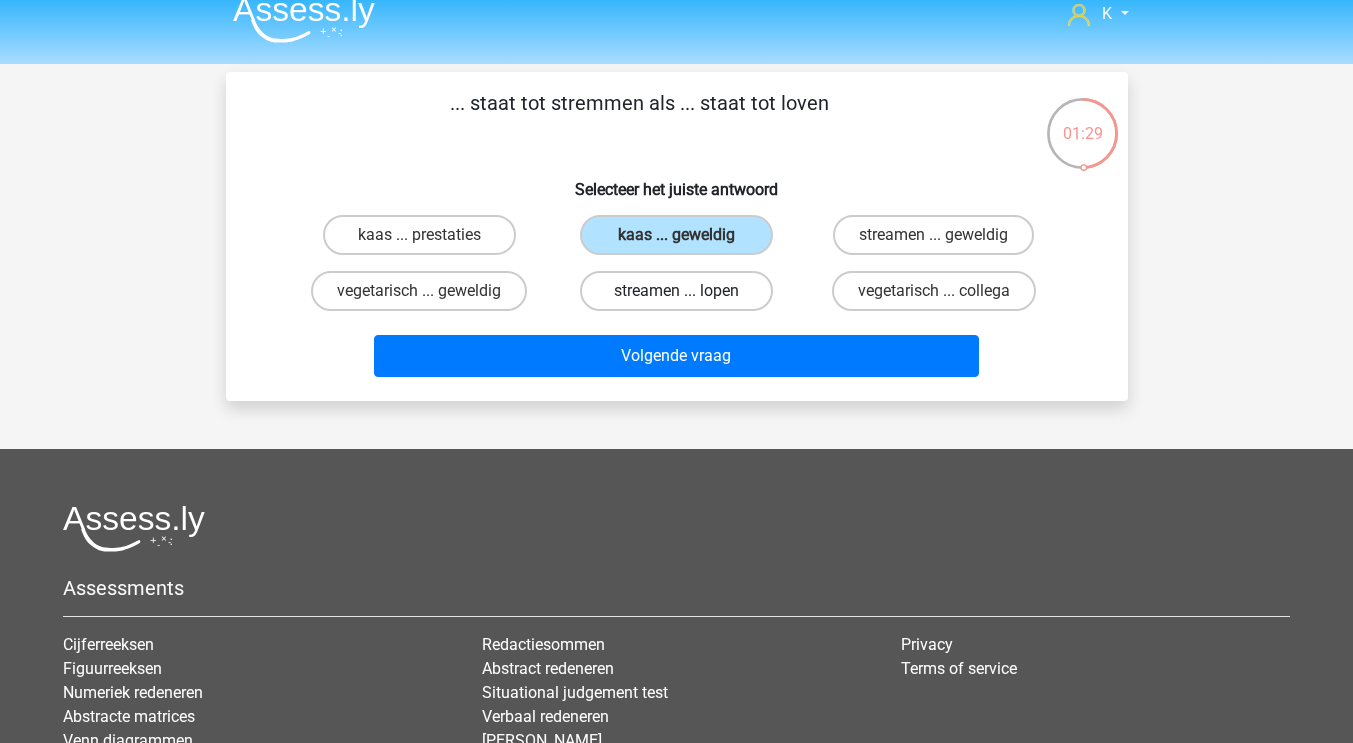 click on "streamen ... lopen" at bounding box center [676, 291] 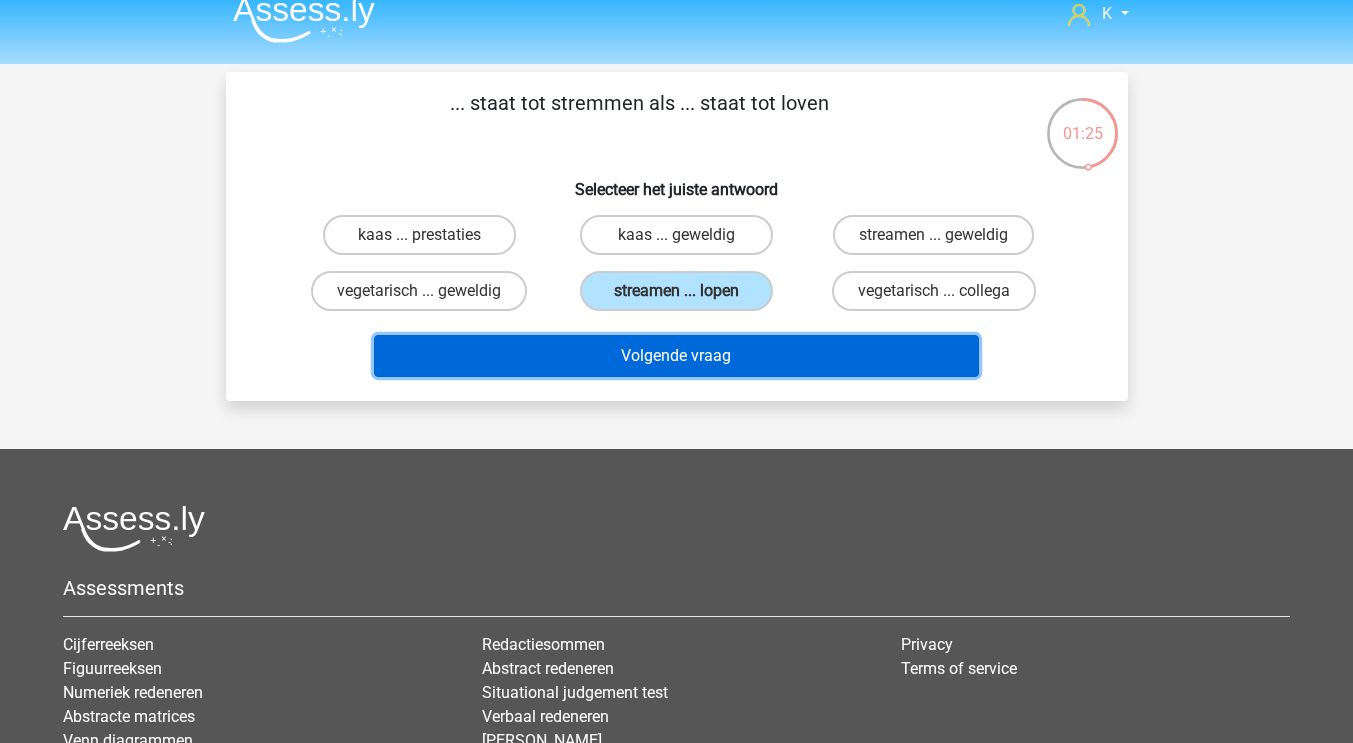 click on "Volgende vraag" at bounding box center [676, 356] 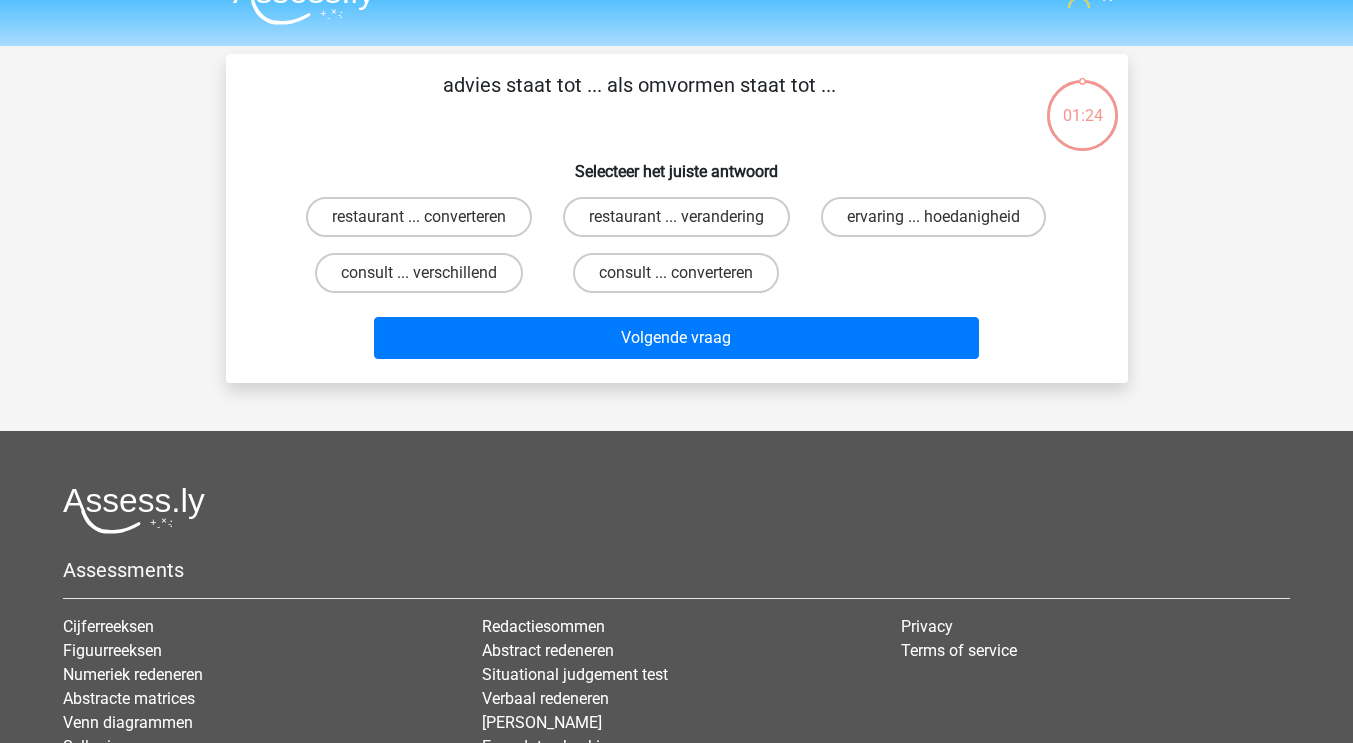 scroll, scrollTop: 23, scrollLeft: 0, axis: vertical 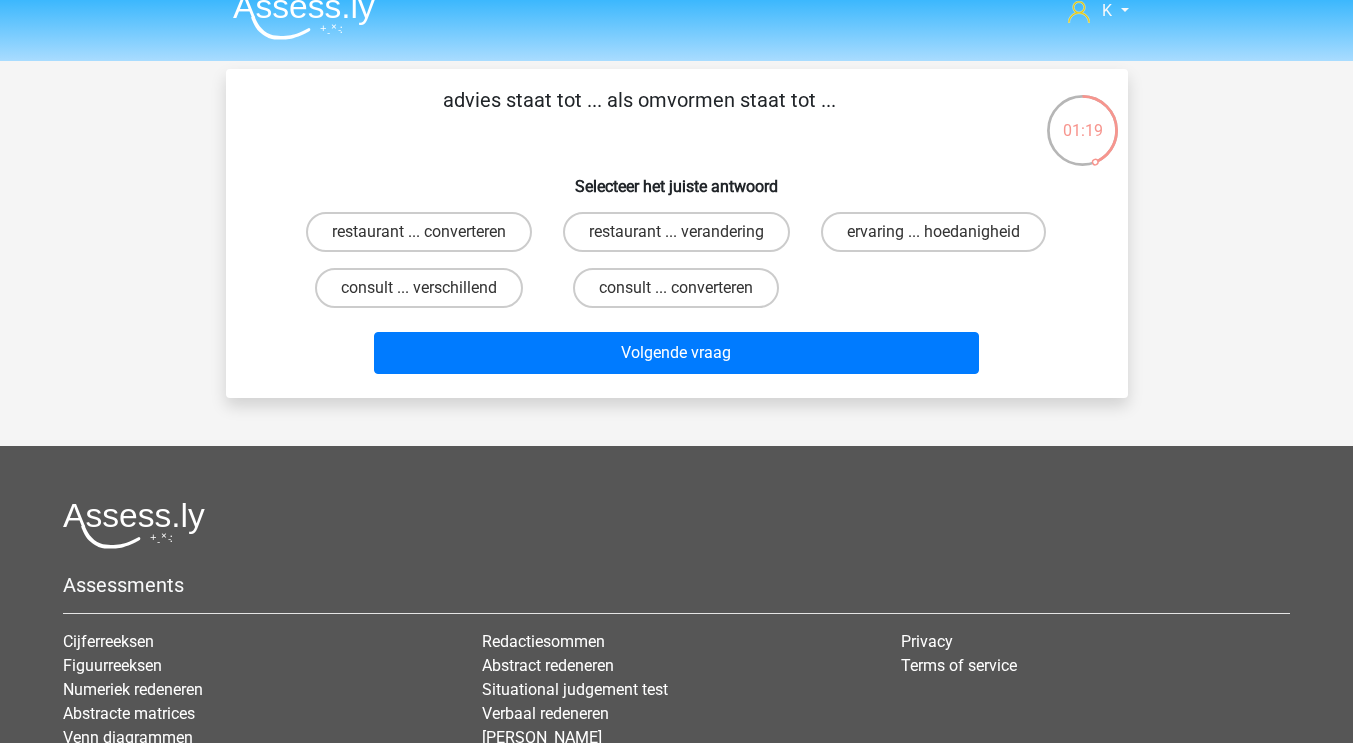 click on "consult ... verschillend" at bounding box center (425, 294) 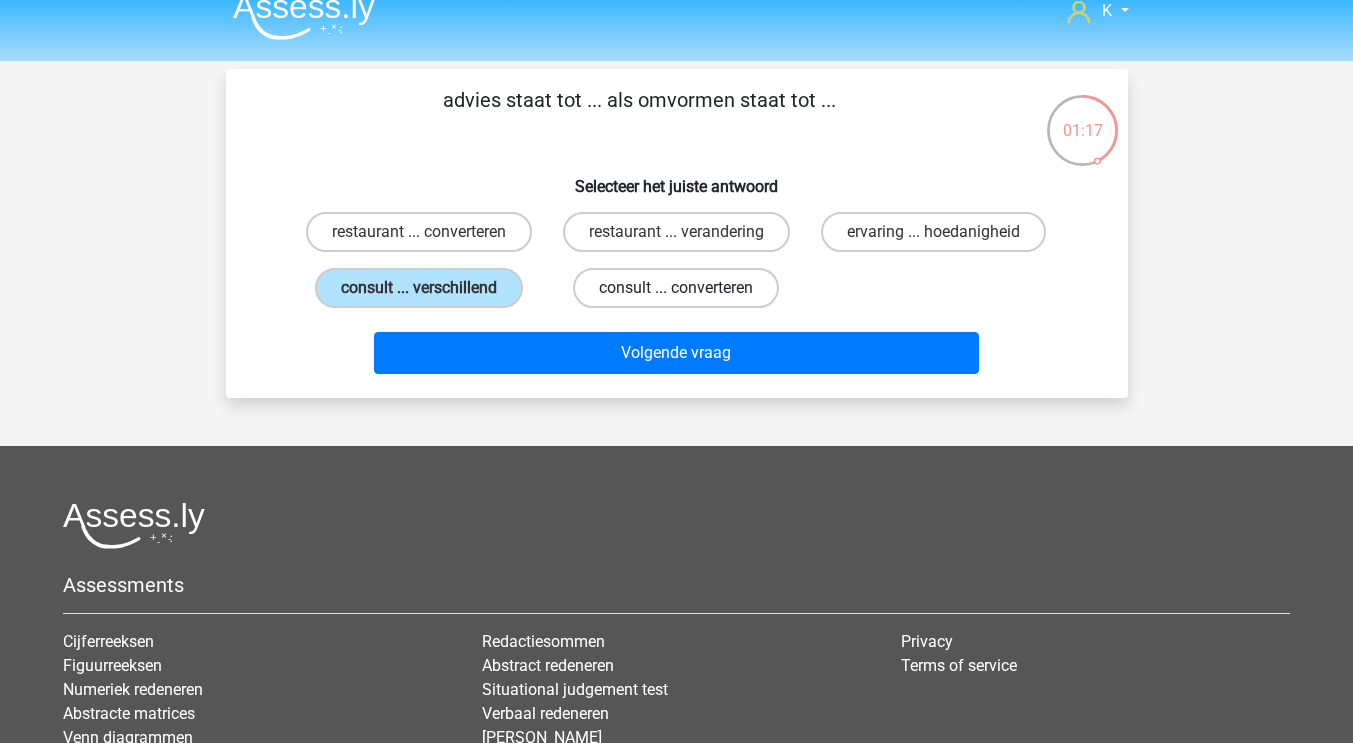 click on "consult ... converteren" at bounding box center [676, 288] 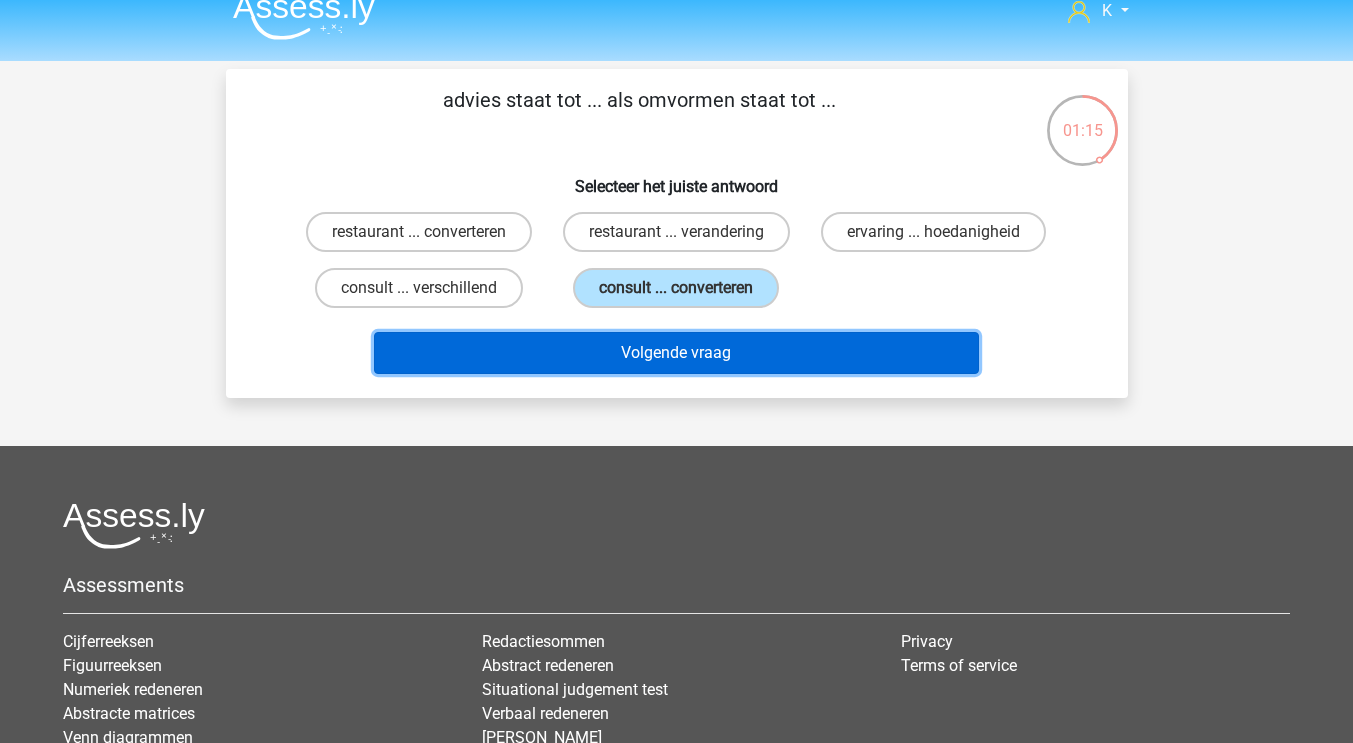 click on "Volgende vraag" at bounding box center (676, 353) 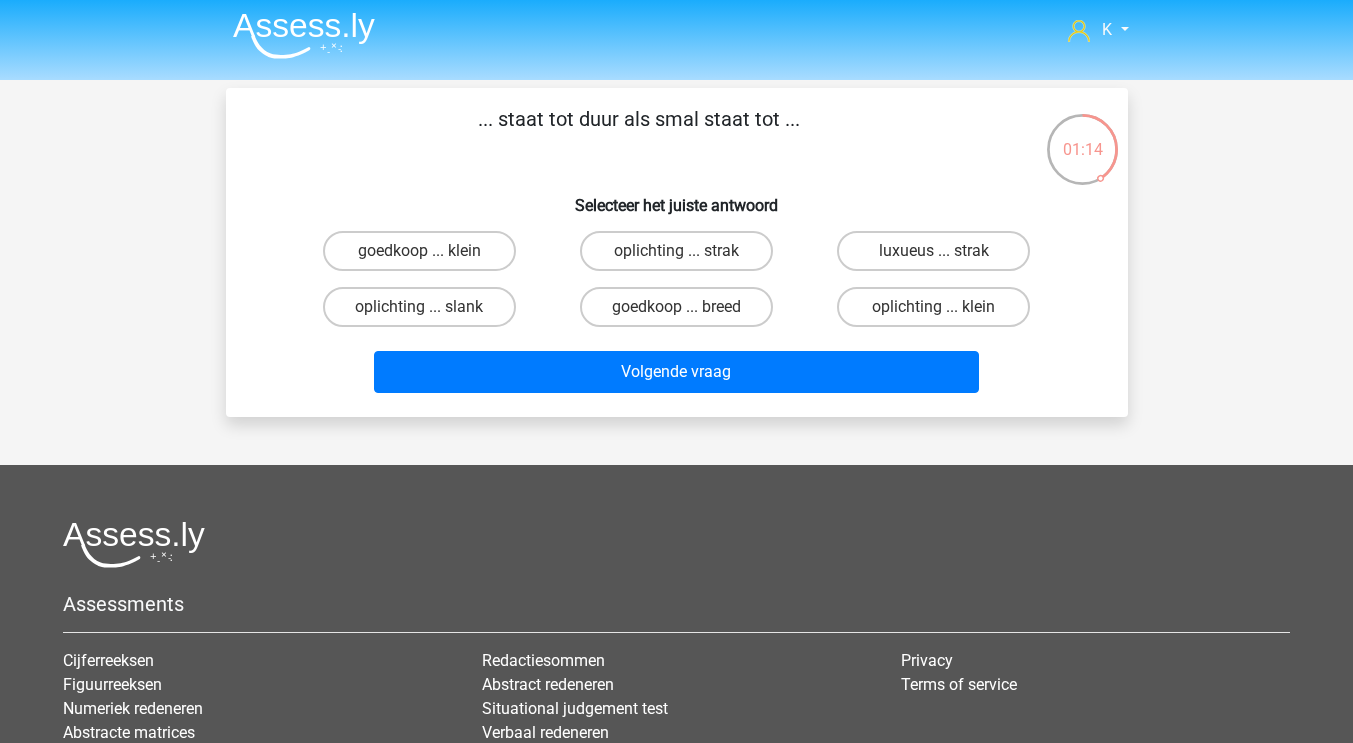 scroll, scrollTop: 0, scrollLeft: 0, axis: both 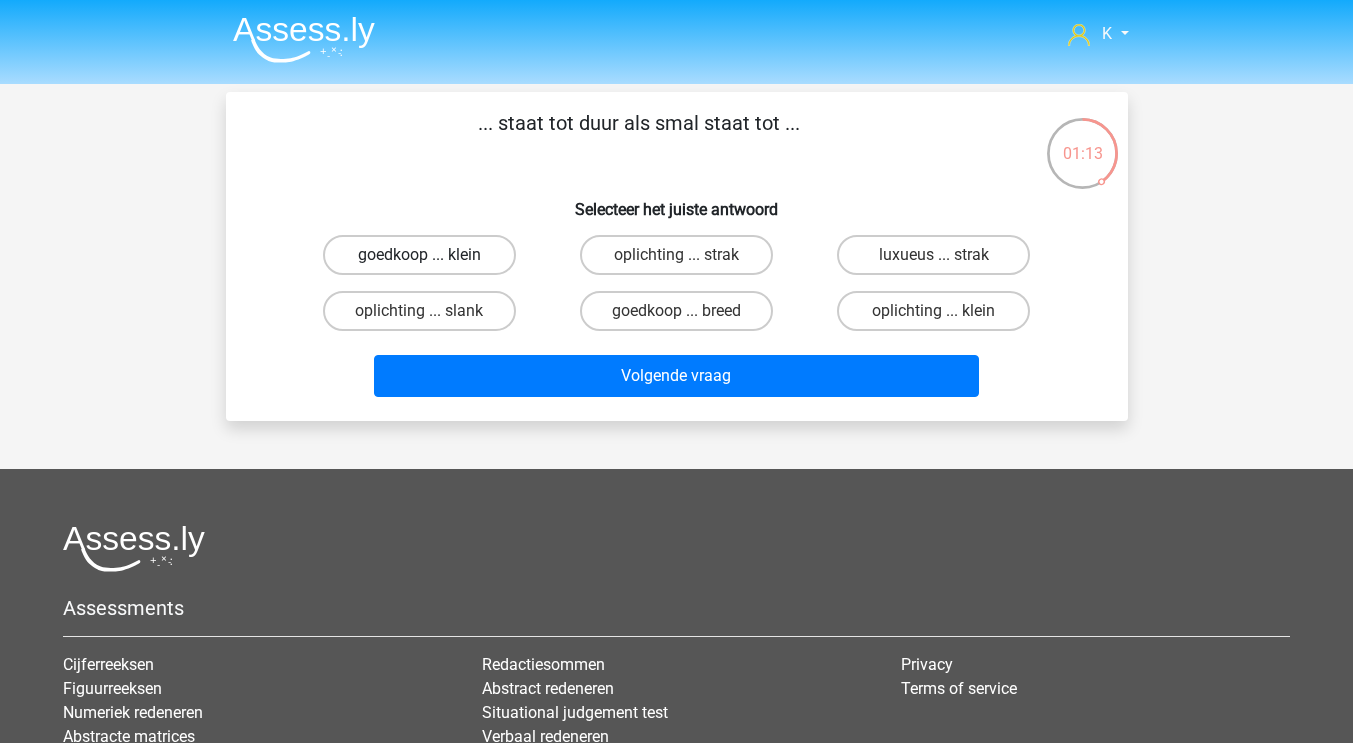 click on "goedkoop ... klein" at bounding box center [419, 255] 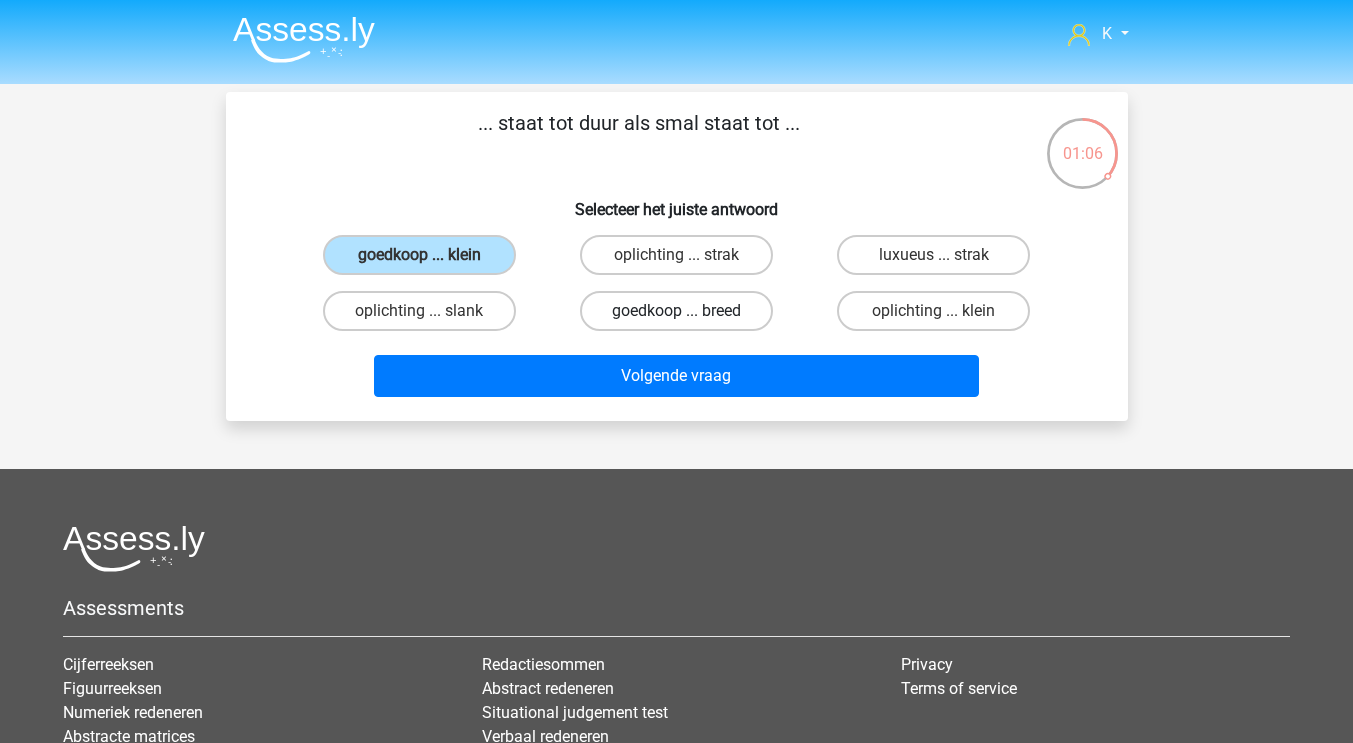 click on "goedkoop ... breed" at bounding box center [676, 311] 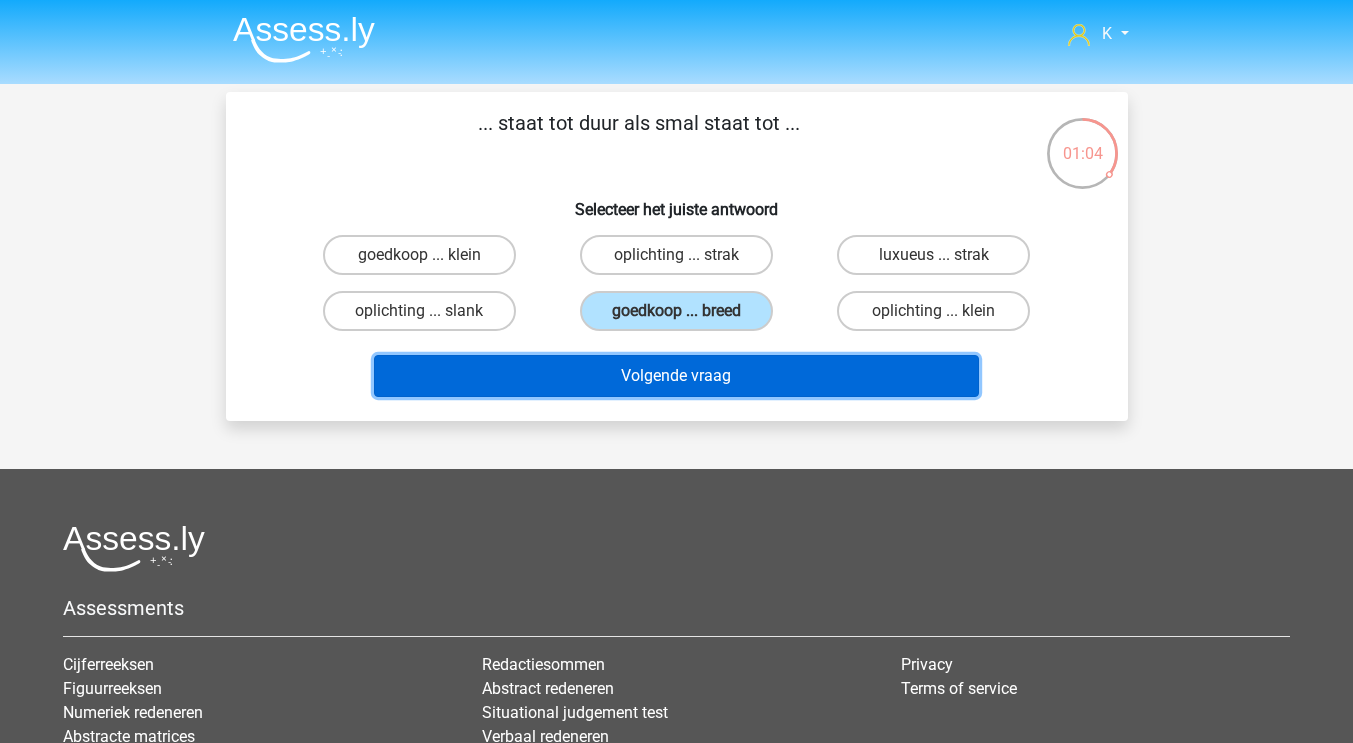 click on "Volgende vraag" at bounding box center (676, 376) 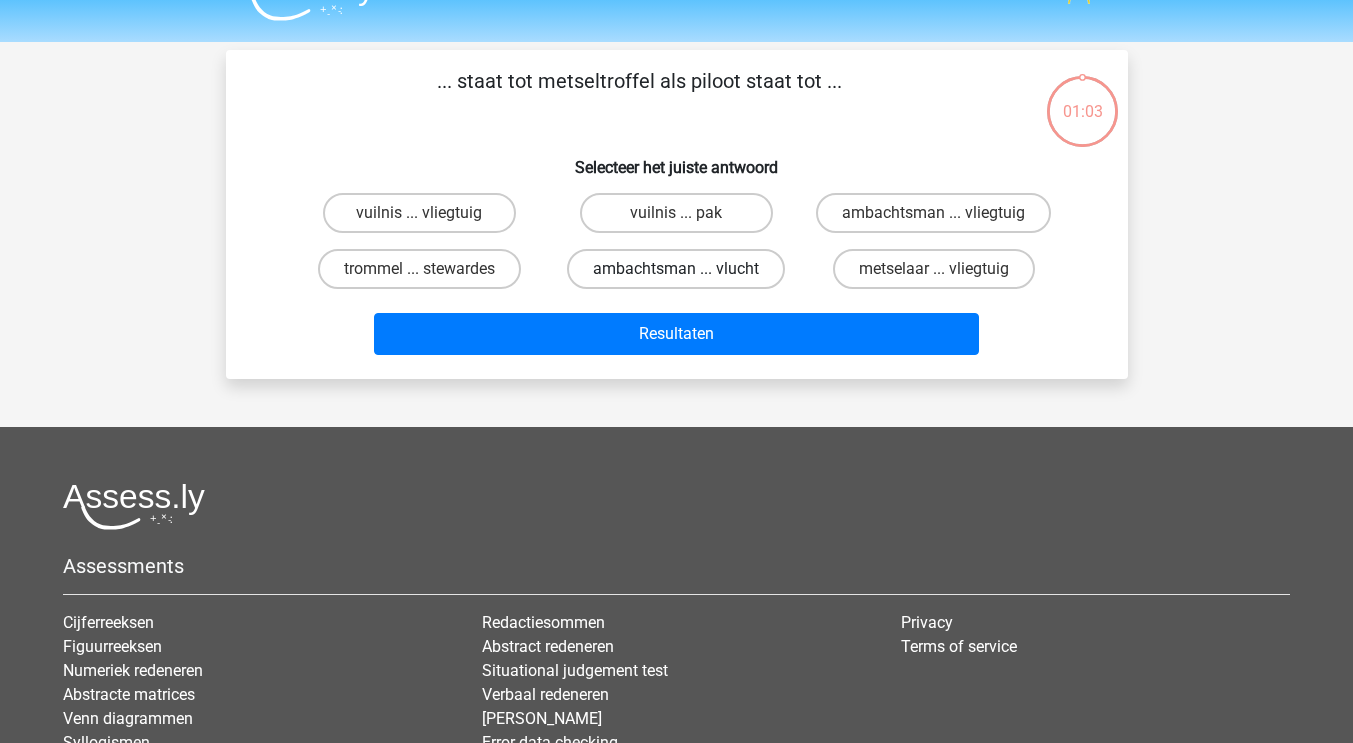 scroll, scrollTop: 40, scrollLeft: 0, axis: vertical 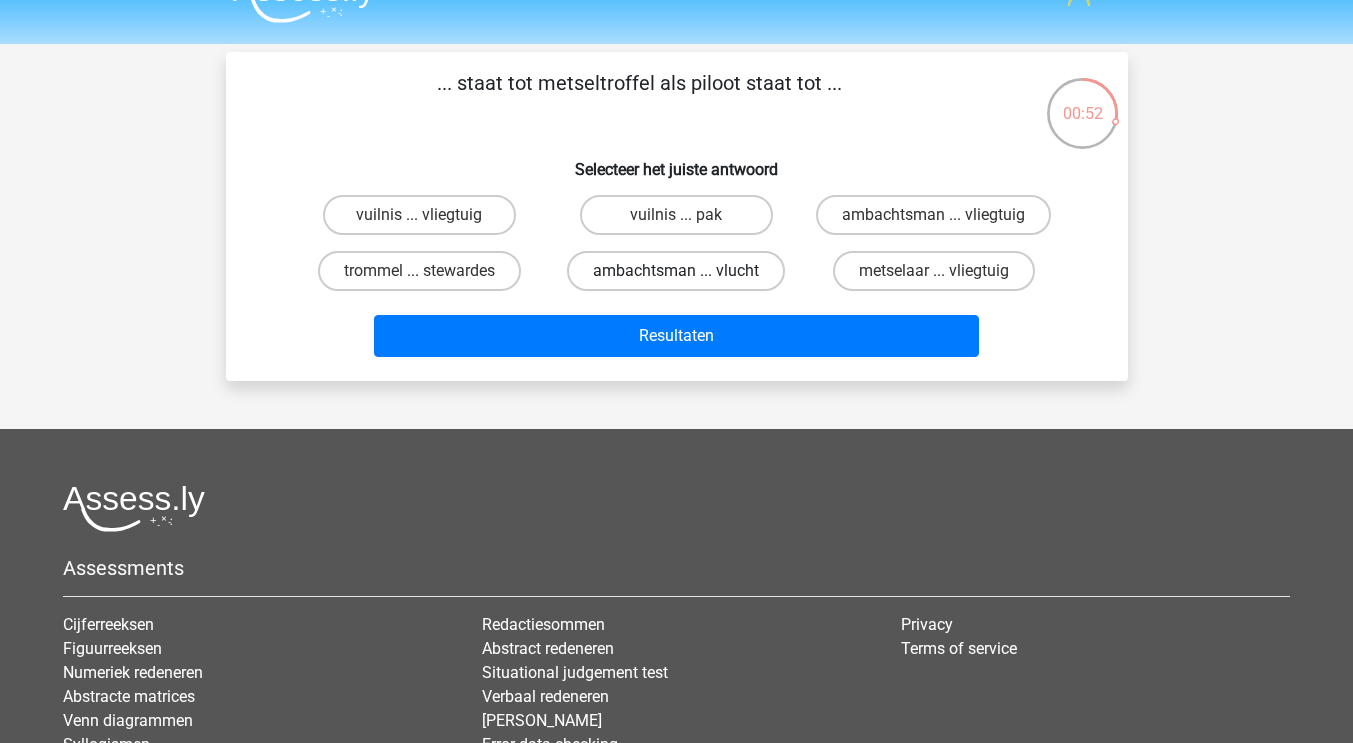 click on "ambachtsman ... vlucht" at bounding box center (676, 271) 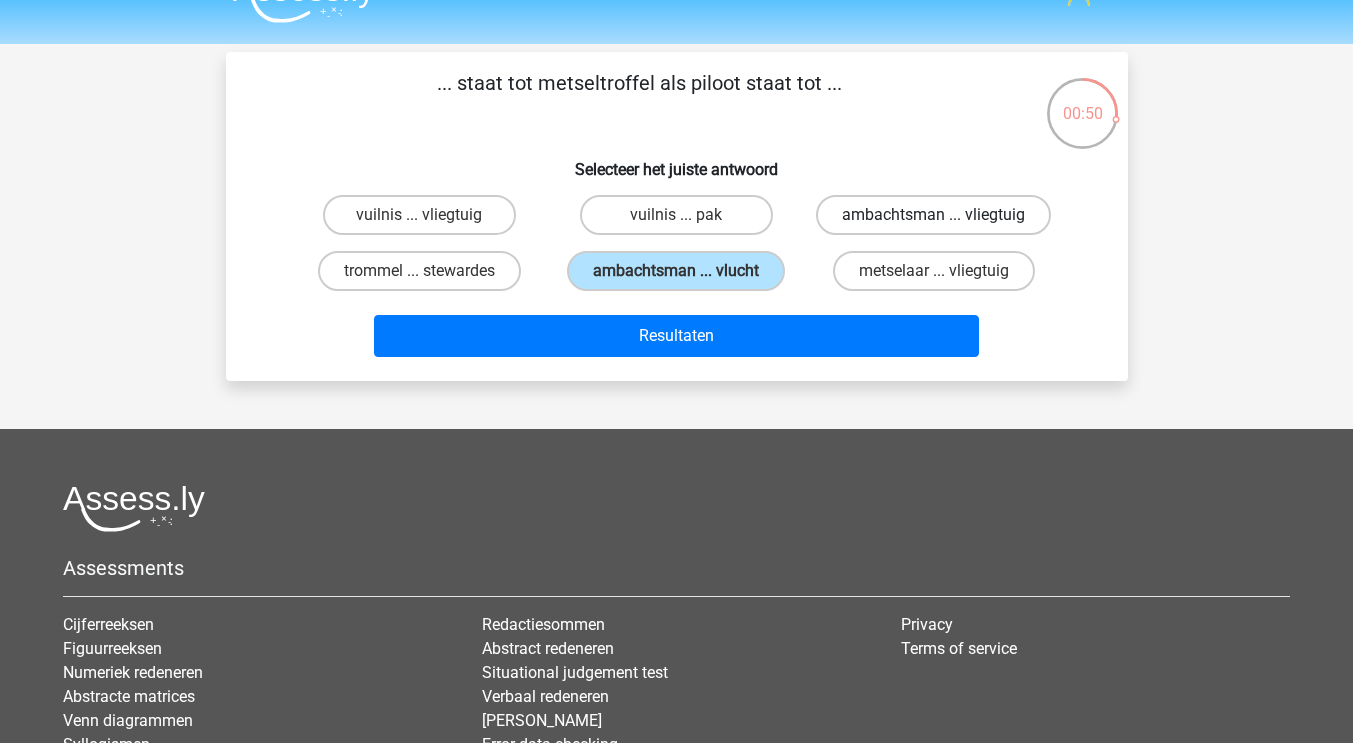 click on "ambachtsman ... vliegtuig" at bounding box center [933, 215] 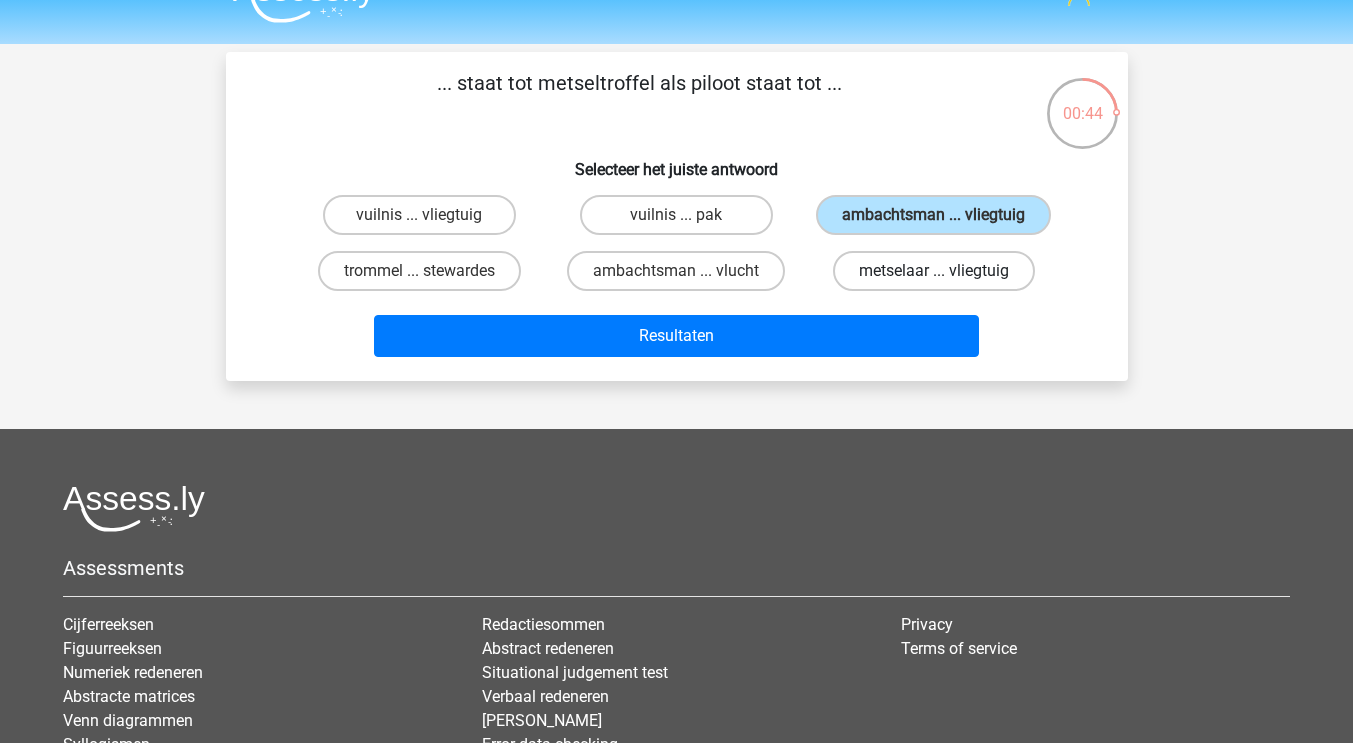 click on "metselaar ... vliegtuig" at bounding box center (934, 271) 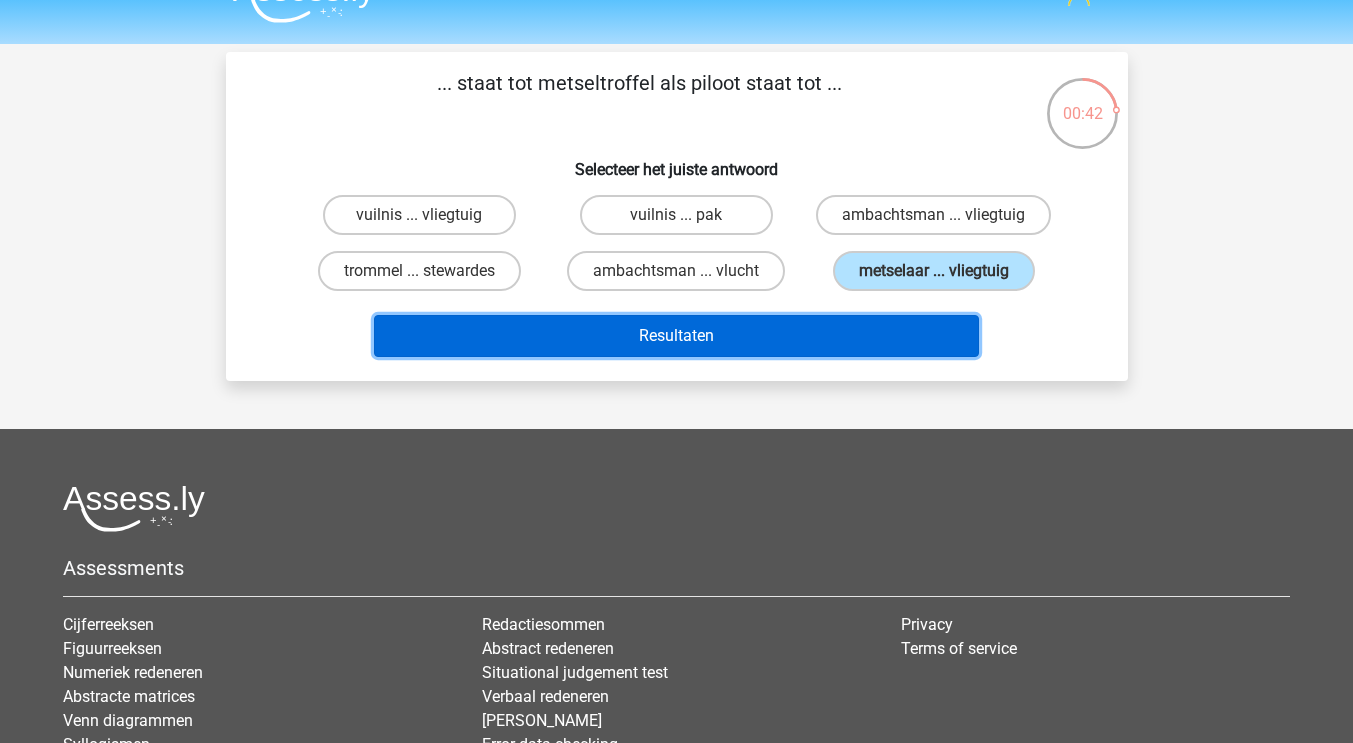 click on "Resultaten" at bounding box center [676, 336] 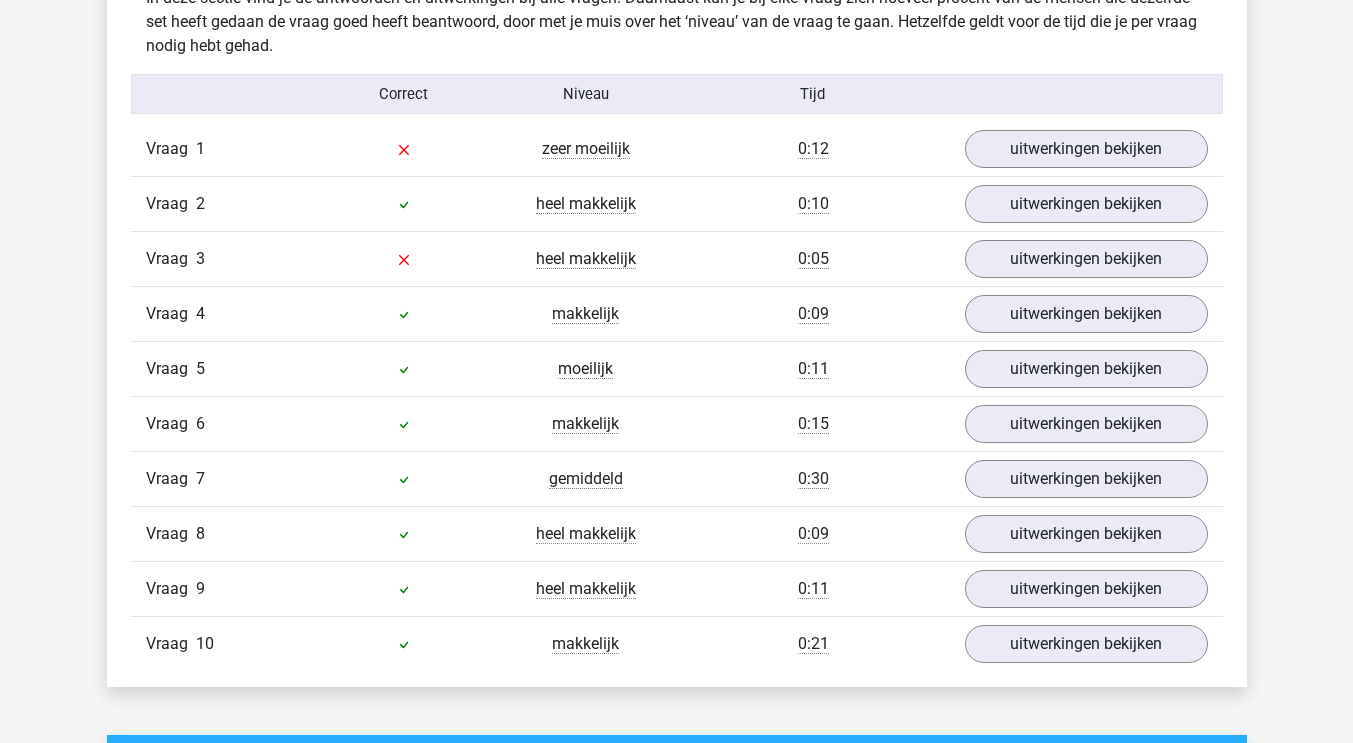 scroll, scrollTop: 1245, scrollLeft: 0, axis: vertical 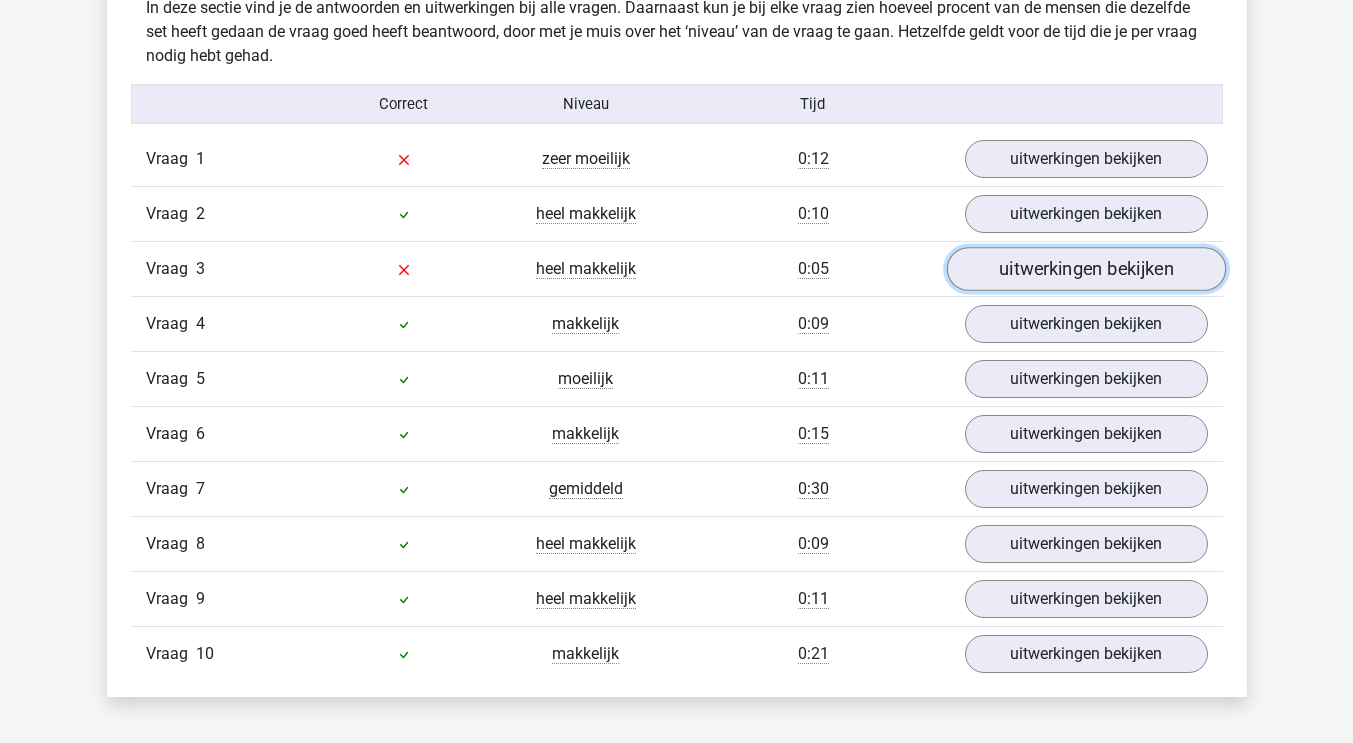 click on "uitwerkingen bekijken" at bounding box center [1085, 269] 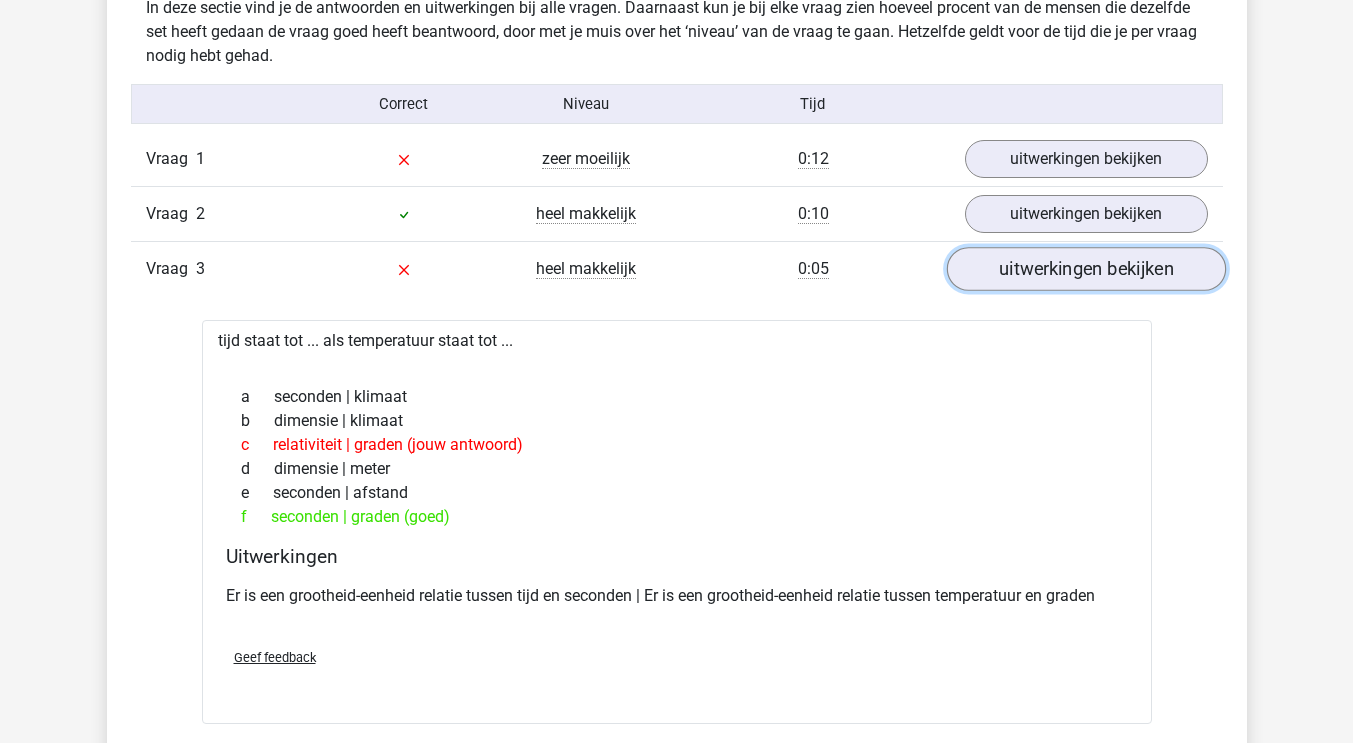 click on "uitwerkingen bekijken" at bounding box center (1085, 269) 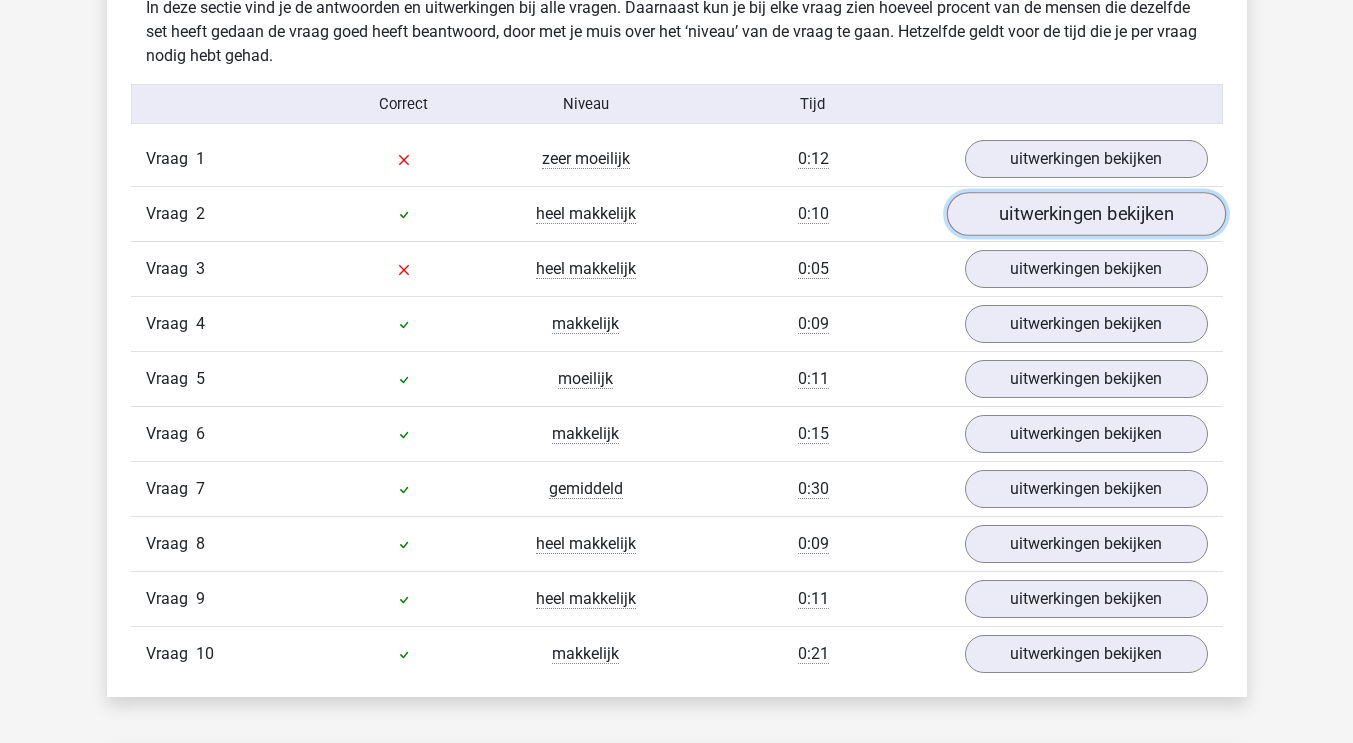click on "uitwerkingen bekijken" at bounding box center [1085, 214] 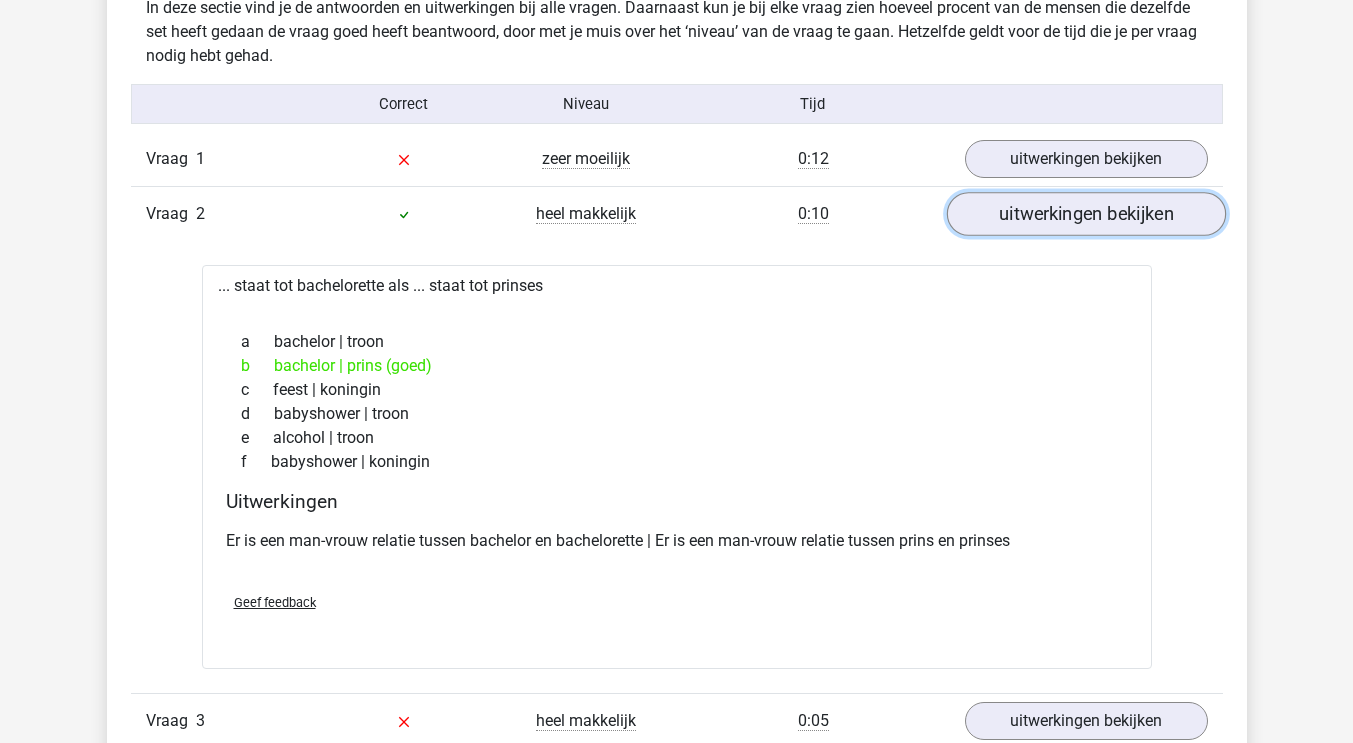 click on "uitwerkingen bekijken" at bounding box center [1085, 214] 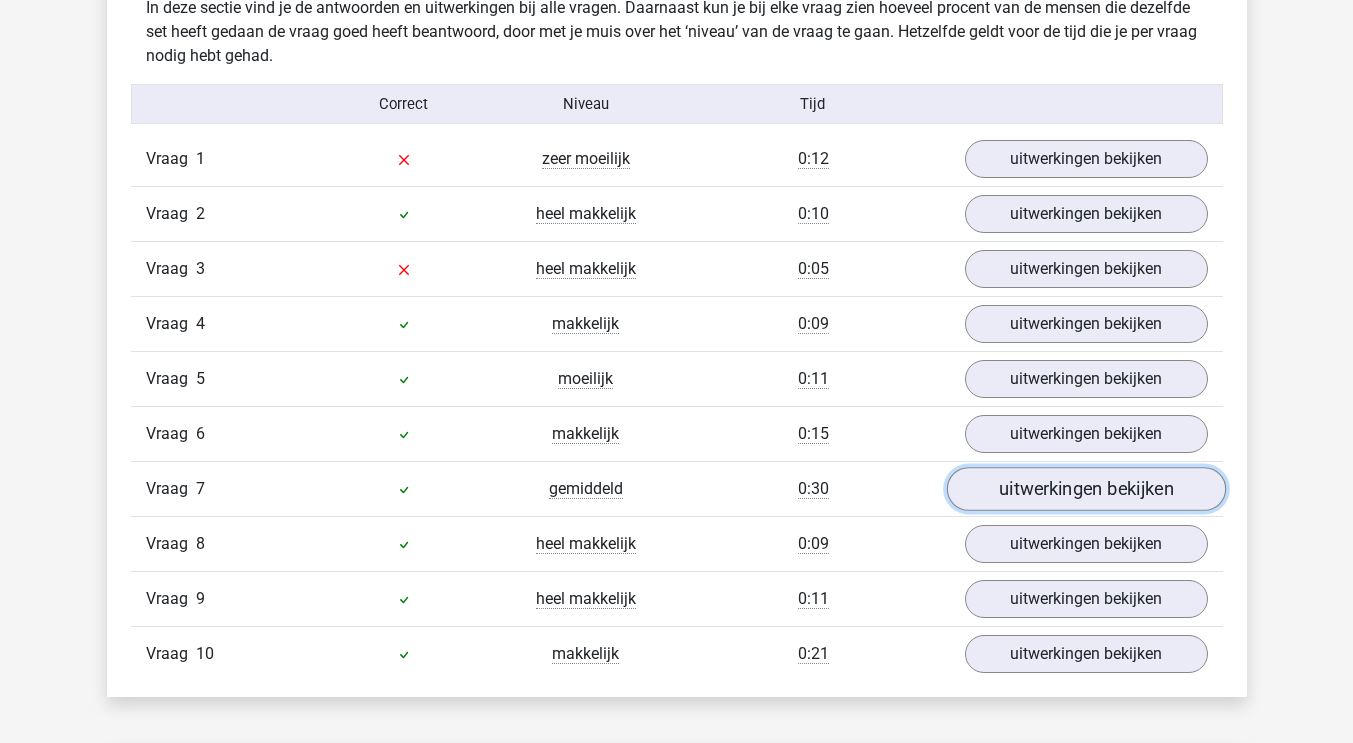 click on "uitwerkingen bekijken" at bounding box center (1085, 489) 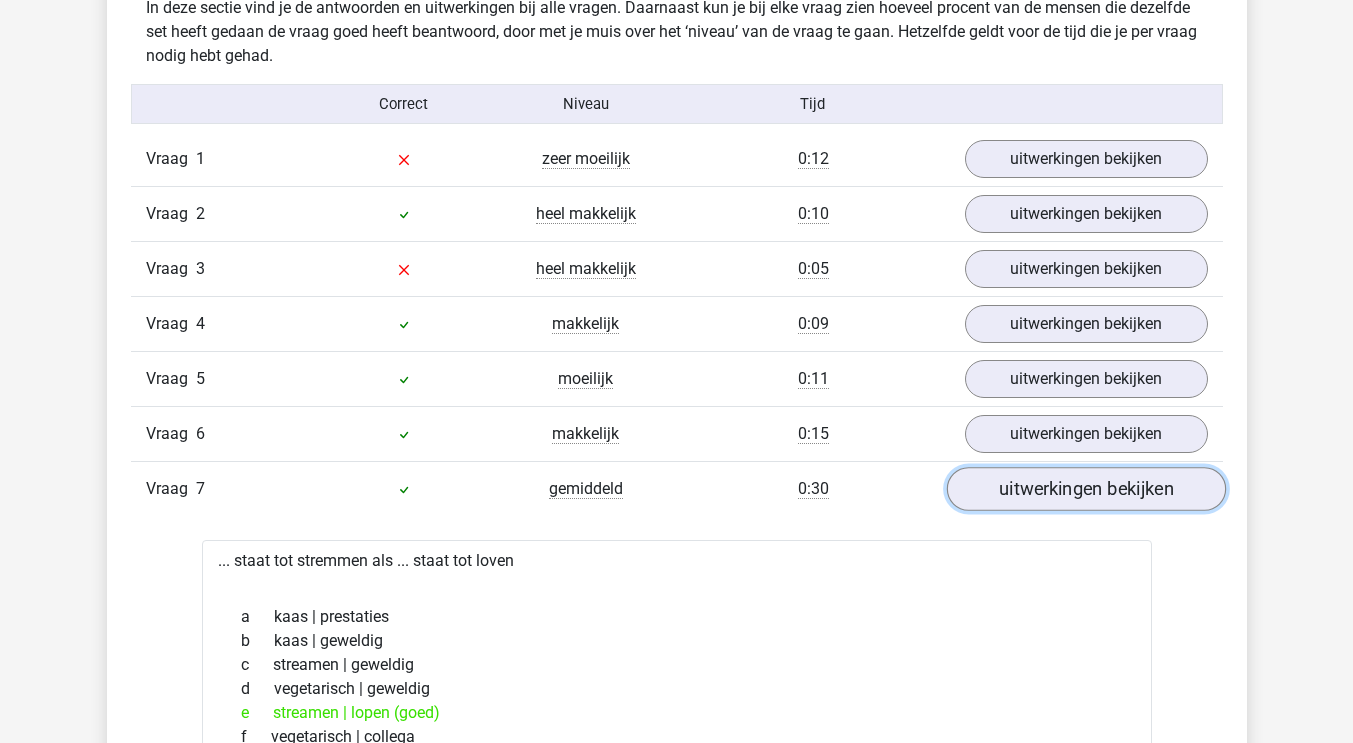 click on "uitwerkingen bekijken" at bounding box center (1085, 489) 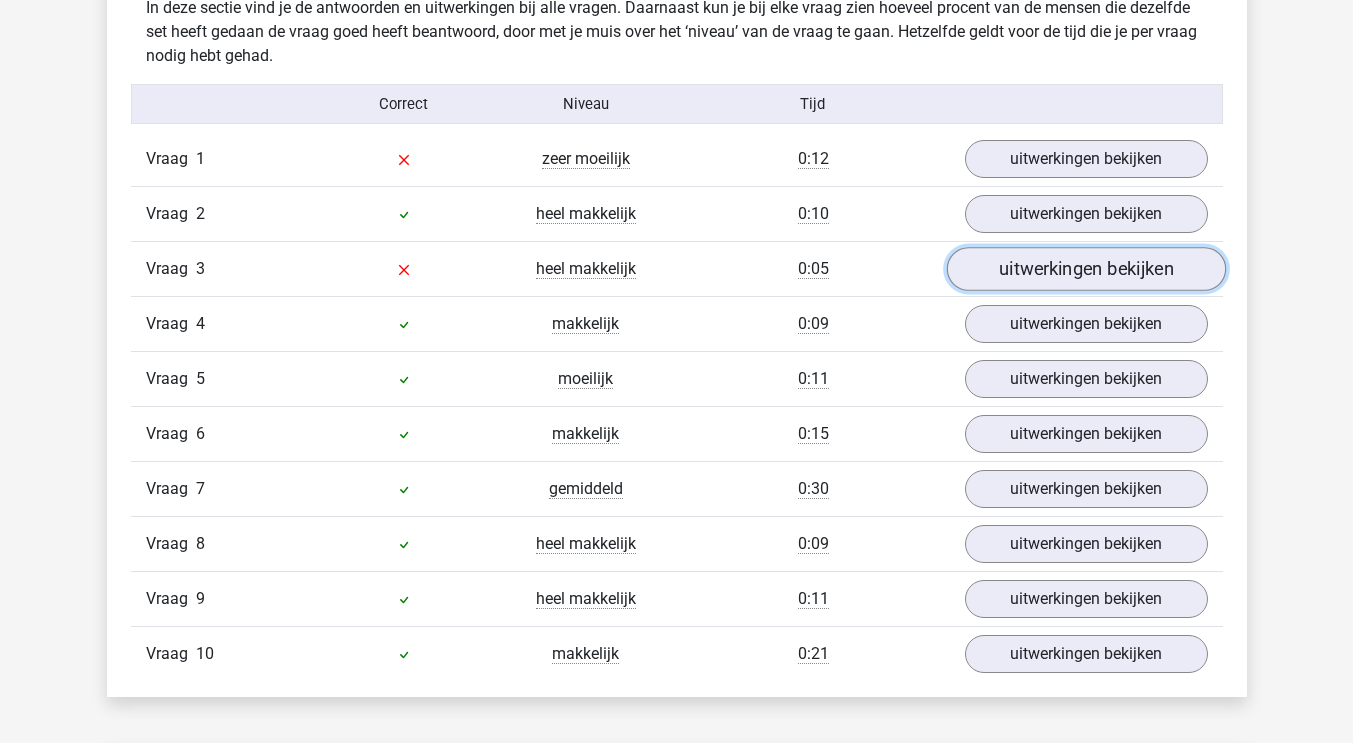 click on "uitwerkingen bekijken" at bounding box center (1085, 269) 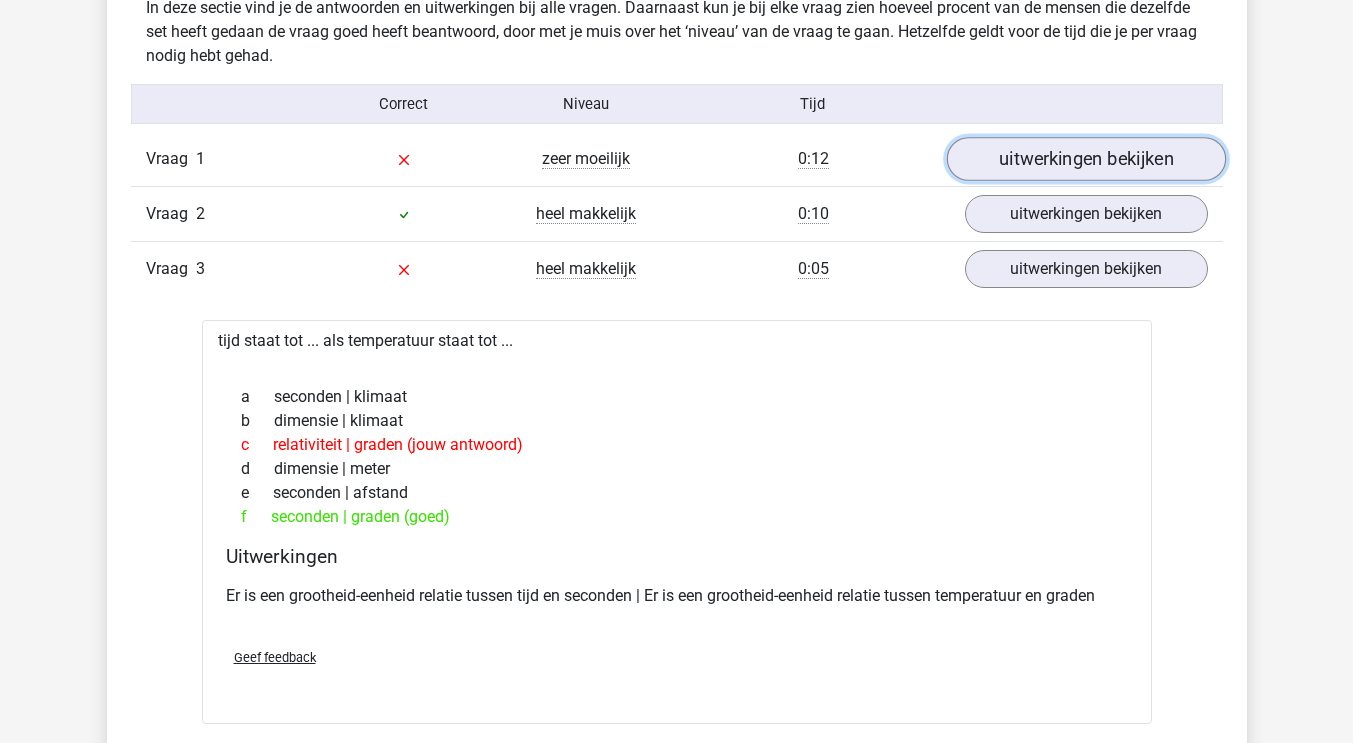 click on "uitwerkingen bekijken" at bounding box center (1085, 159) 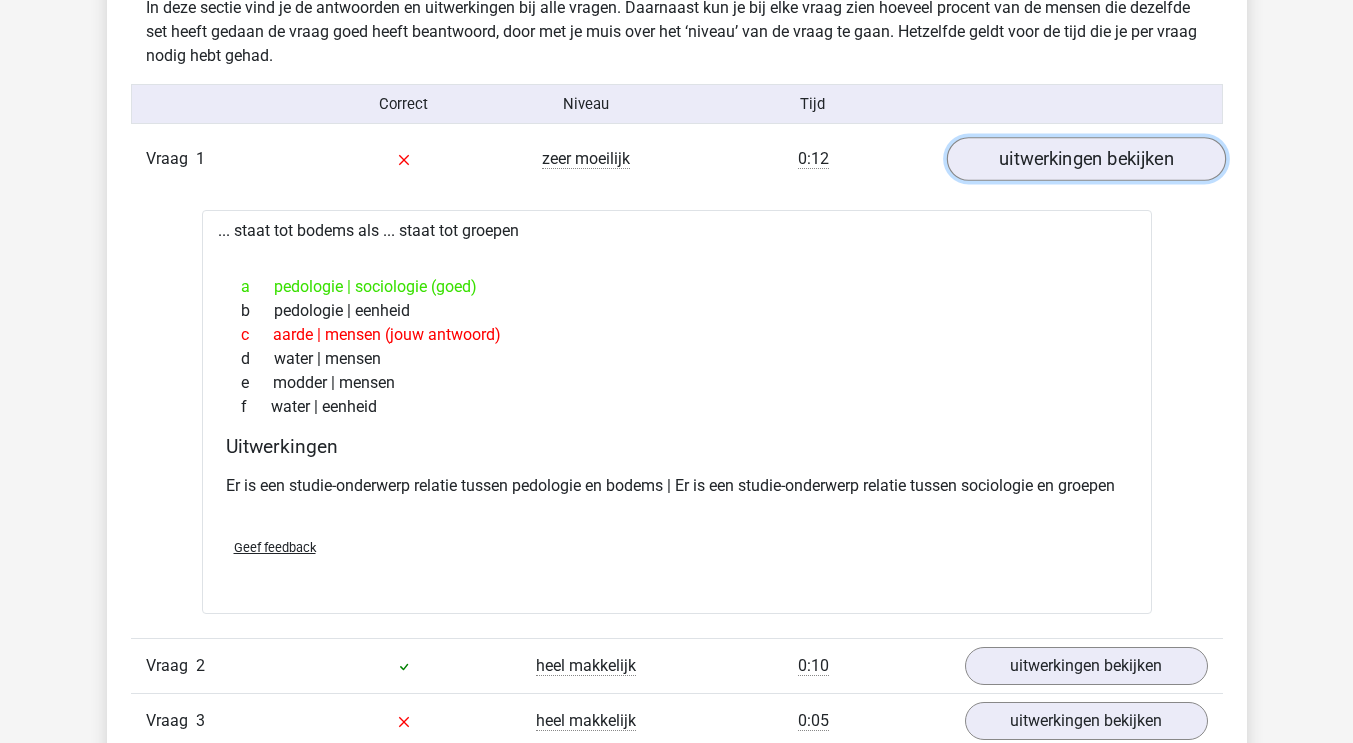 click on "uitwerkingen bekijken" at bounding box center [1085, 159] 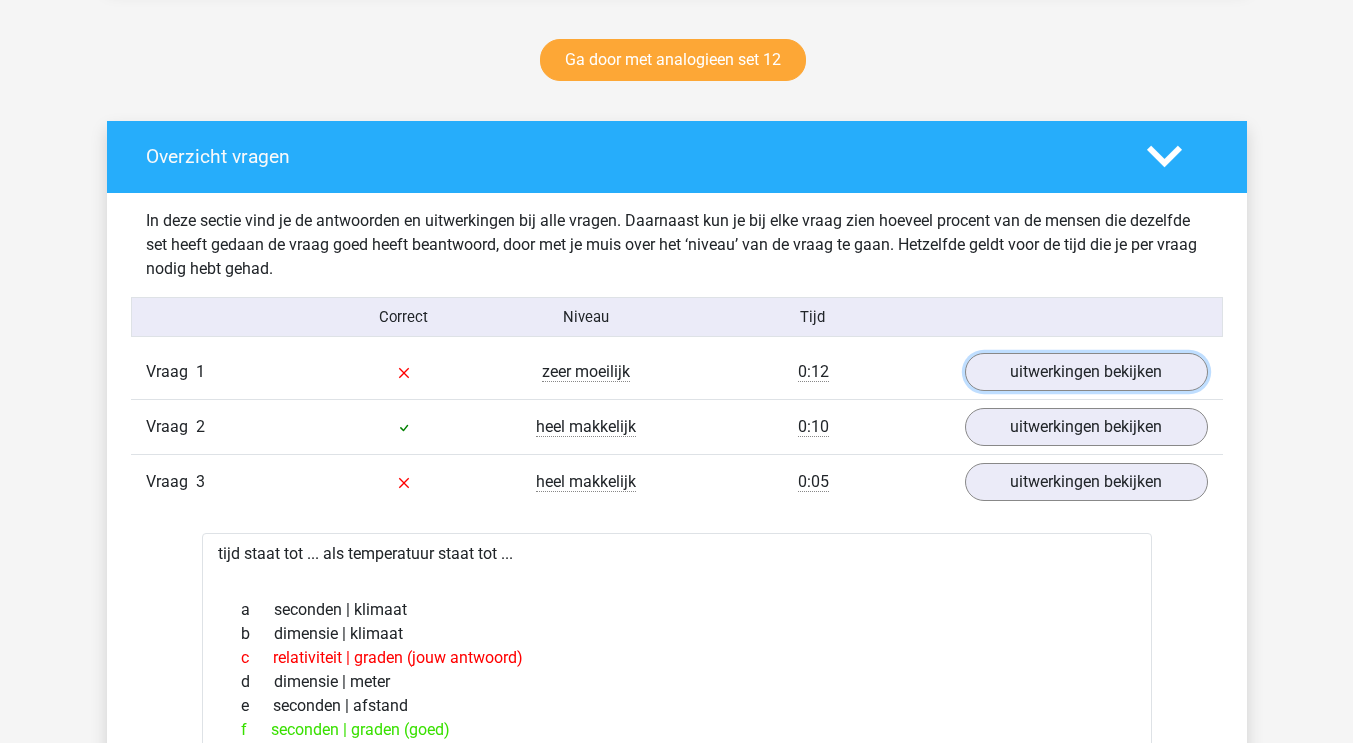 scroll, scrollTop: 1002, scrollLeft: 0, axis: vertical 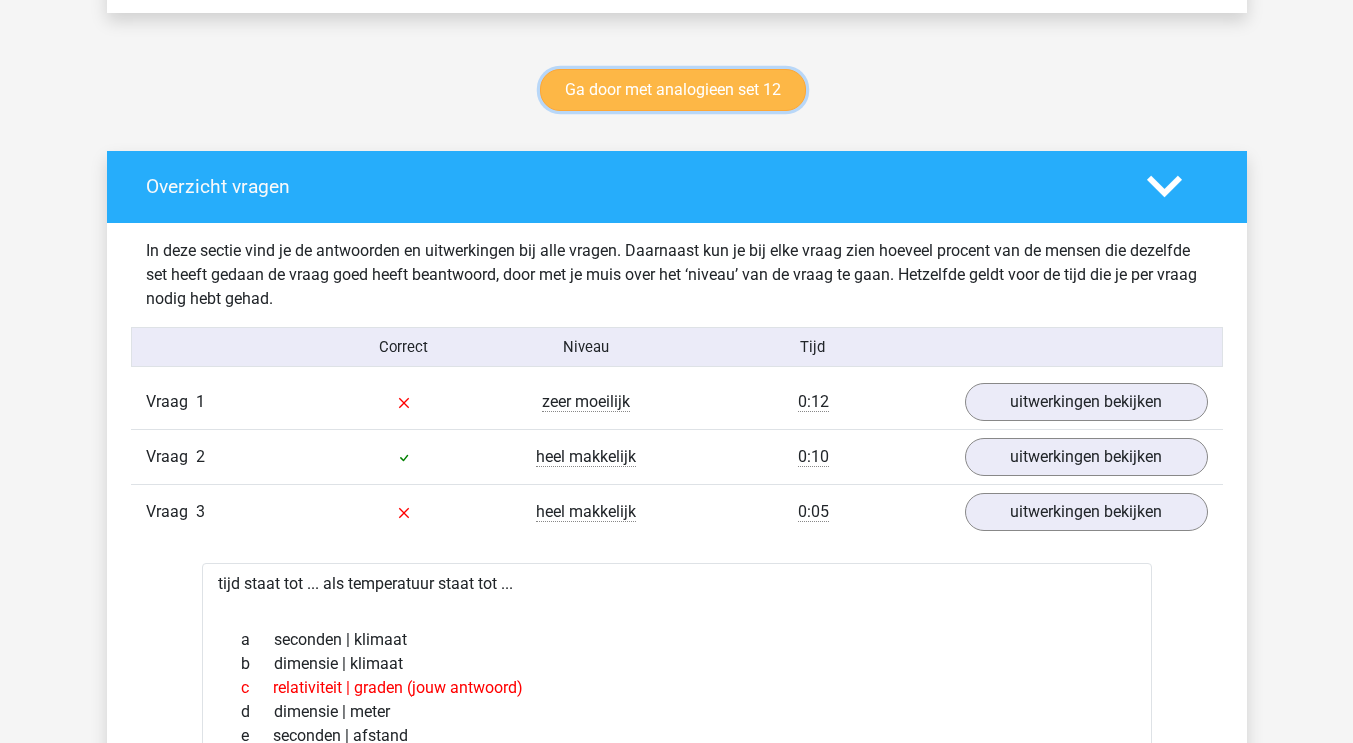 click on "Ga door met analogieen set 12" at bounding box center [673, 90] 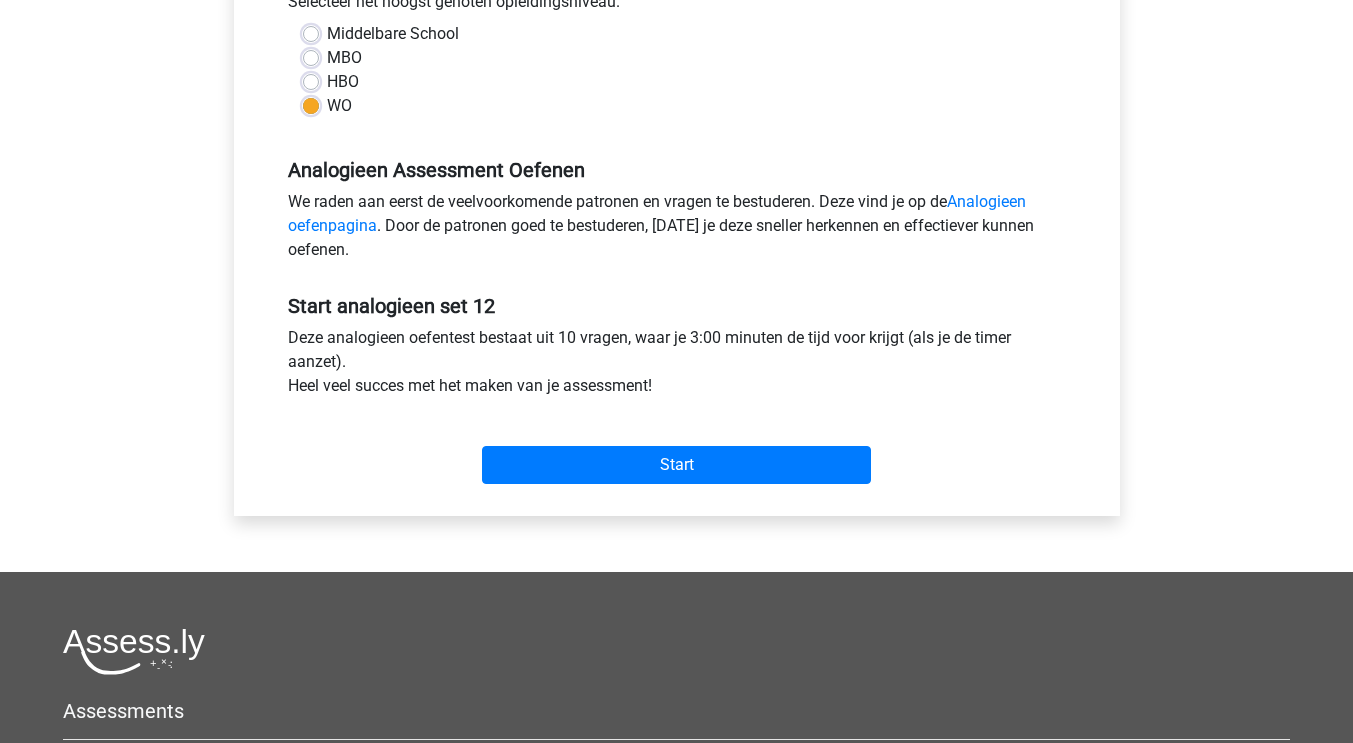 scroll, scrollTop: 484, scrollLeft: 0, axis: vertical 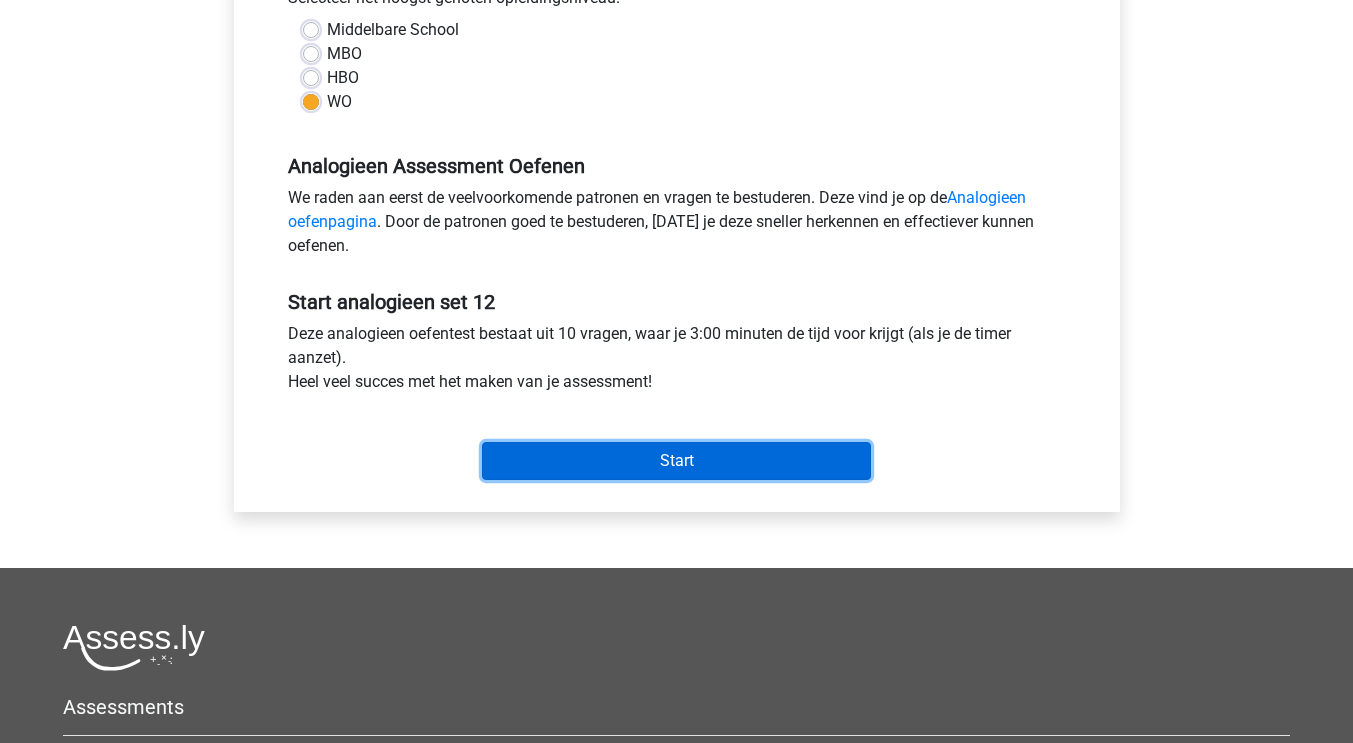 click on "Start" at bounding box center (676, 461) 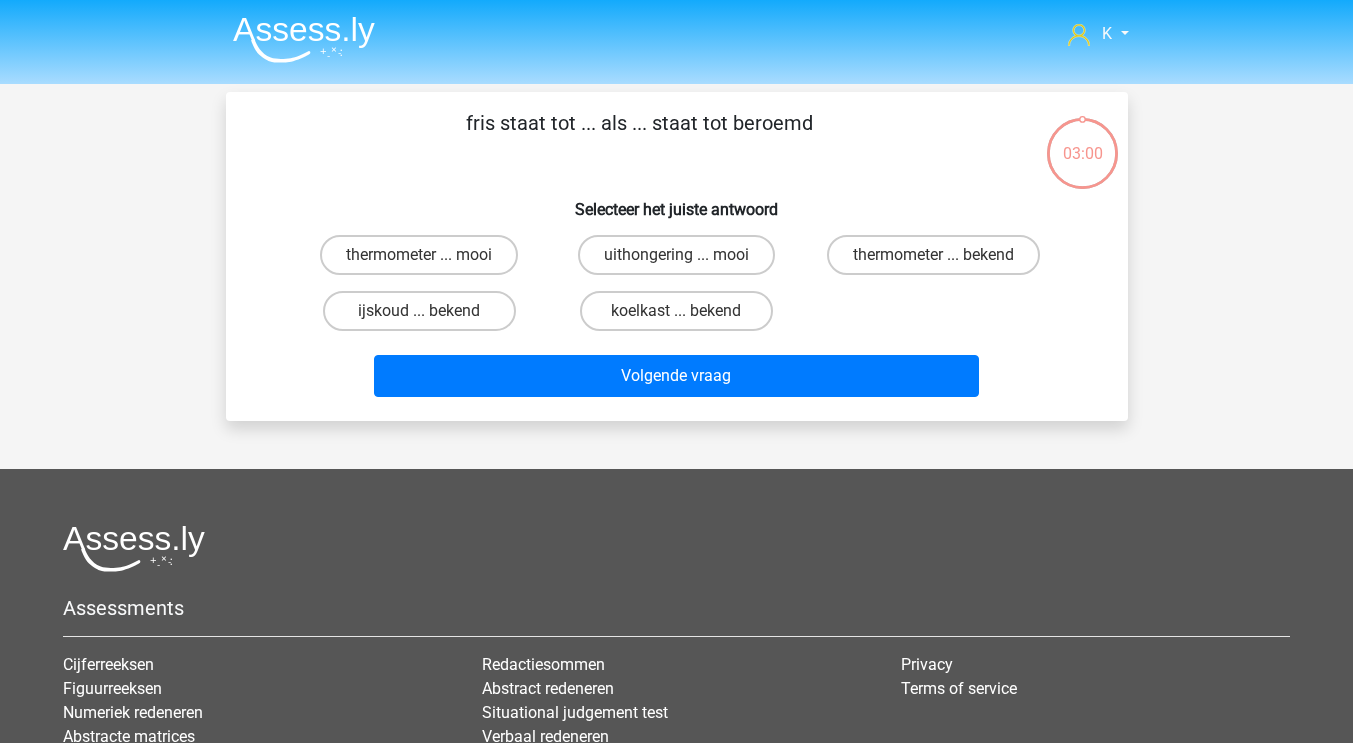 scroll, scrollTop: 0, scrollLeft: 0, axis: both 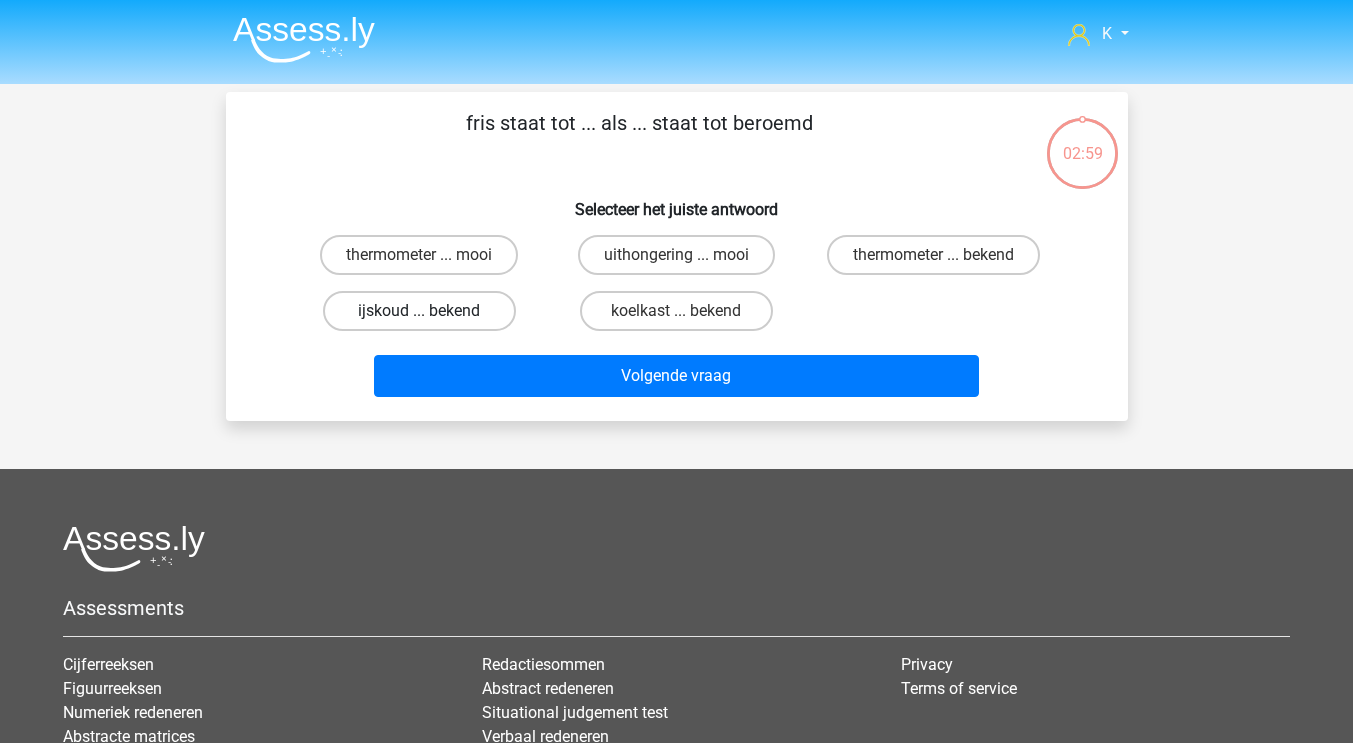 click on "ijskoud ... bekend" at bounding box center [419, 311] 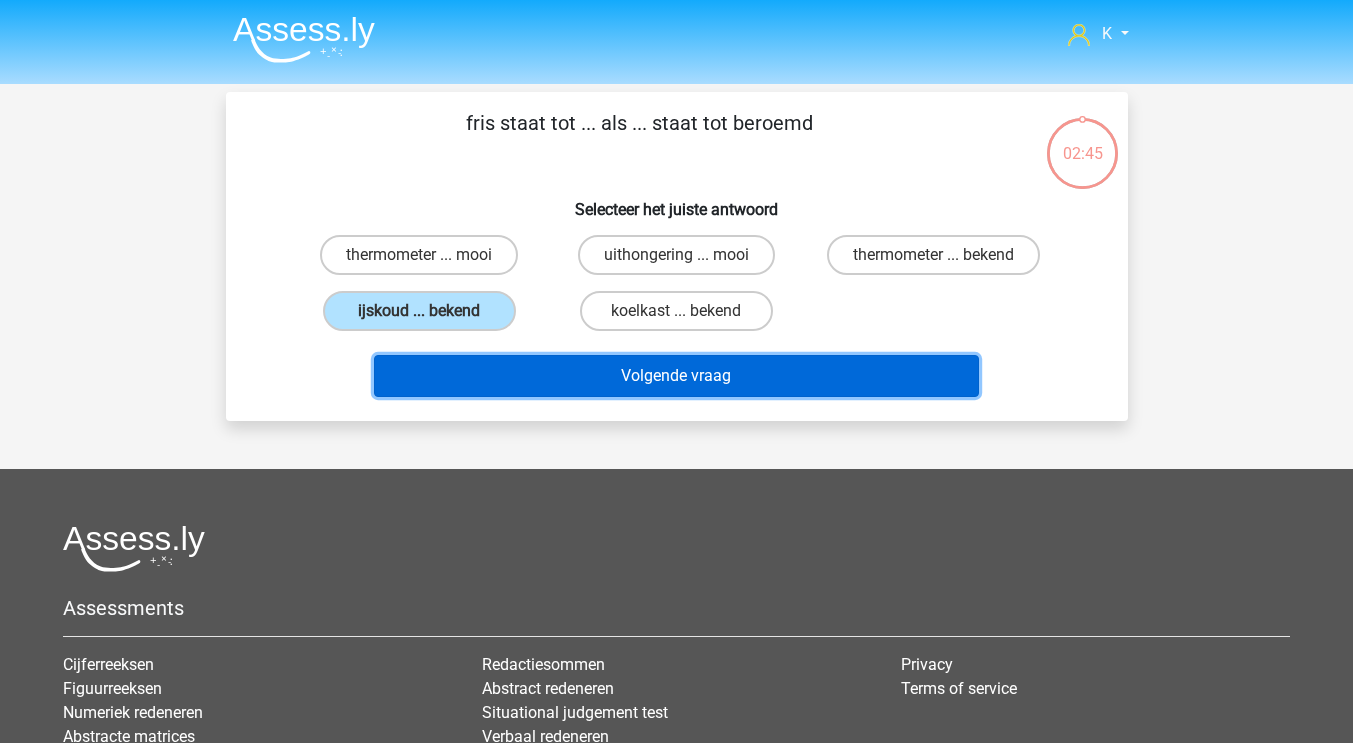 click on "Volgende vraag" at bounding box center (676, 376) 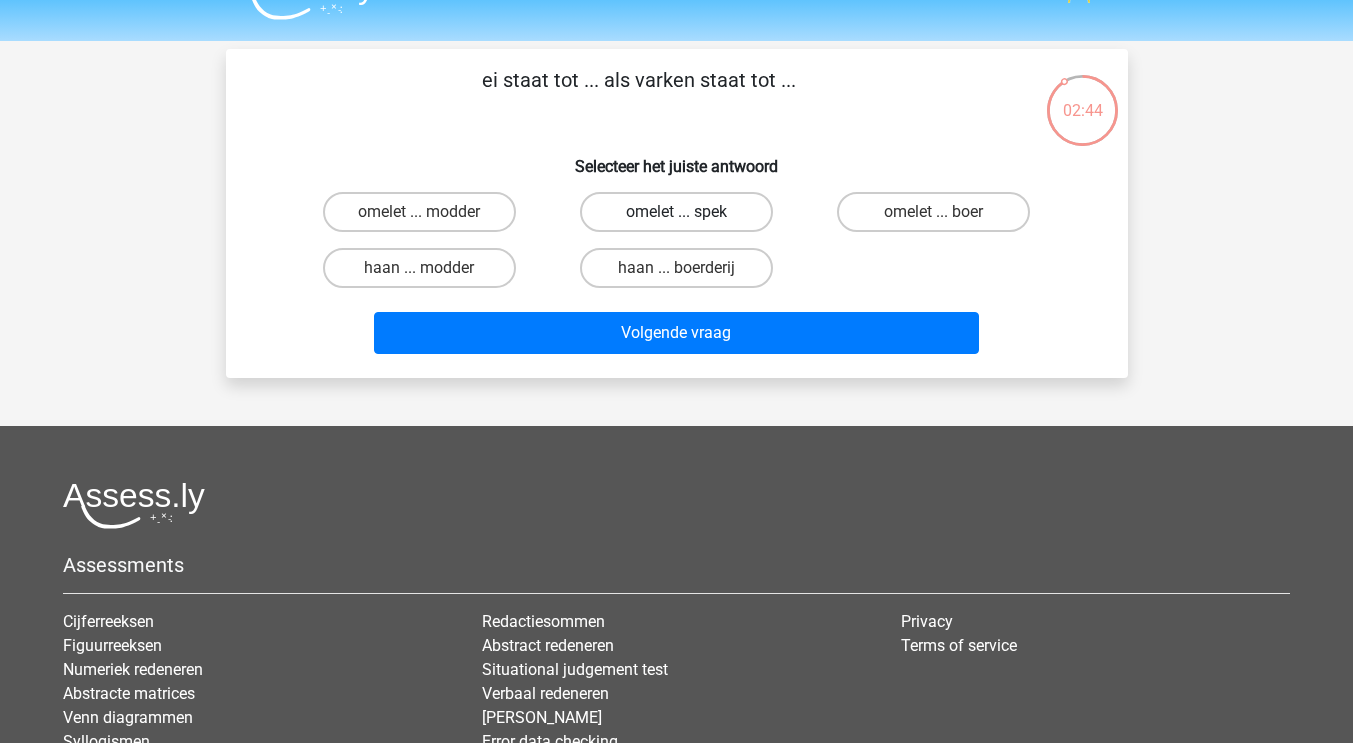 scroll, scrollTop: 39, scrollLeft: 0, axis: vertical 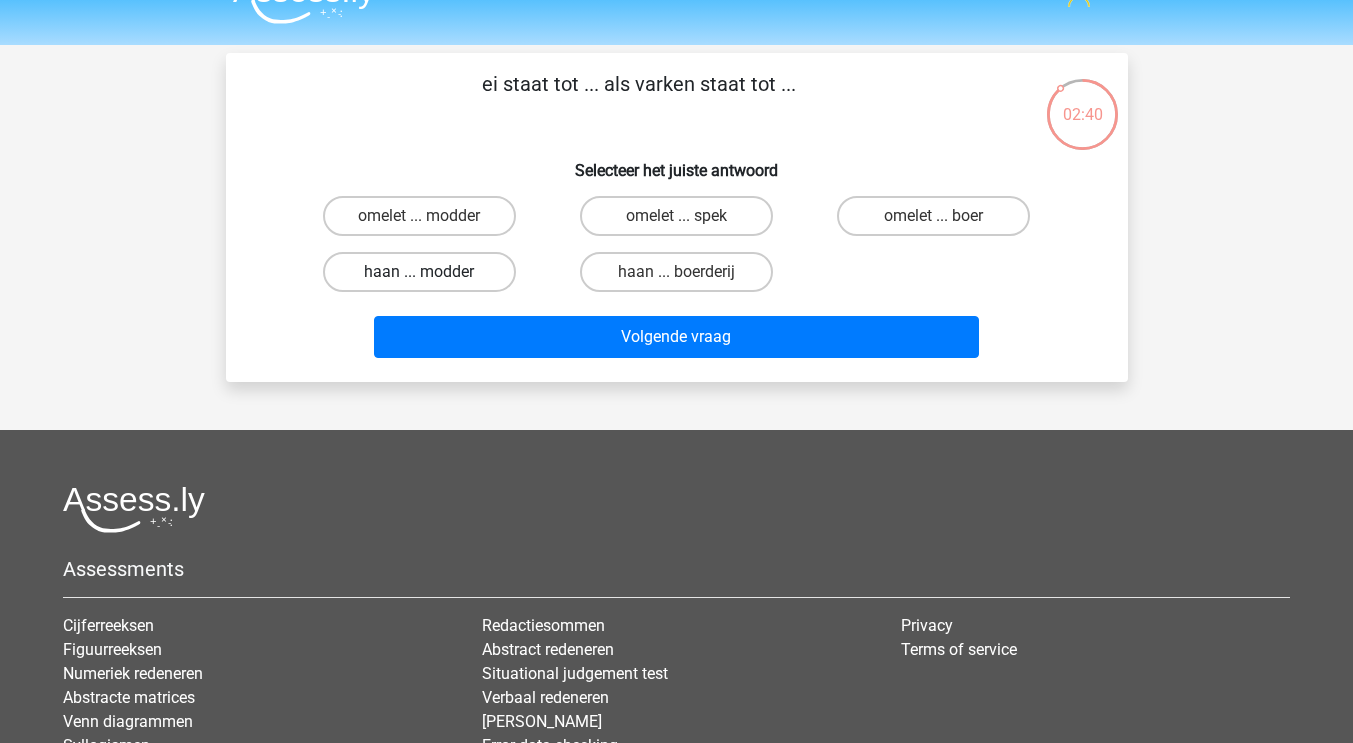 click on "haan ... modder" at bounding box center [419, 272] 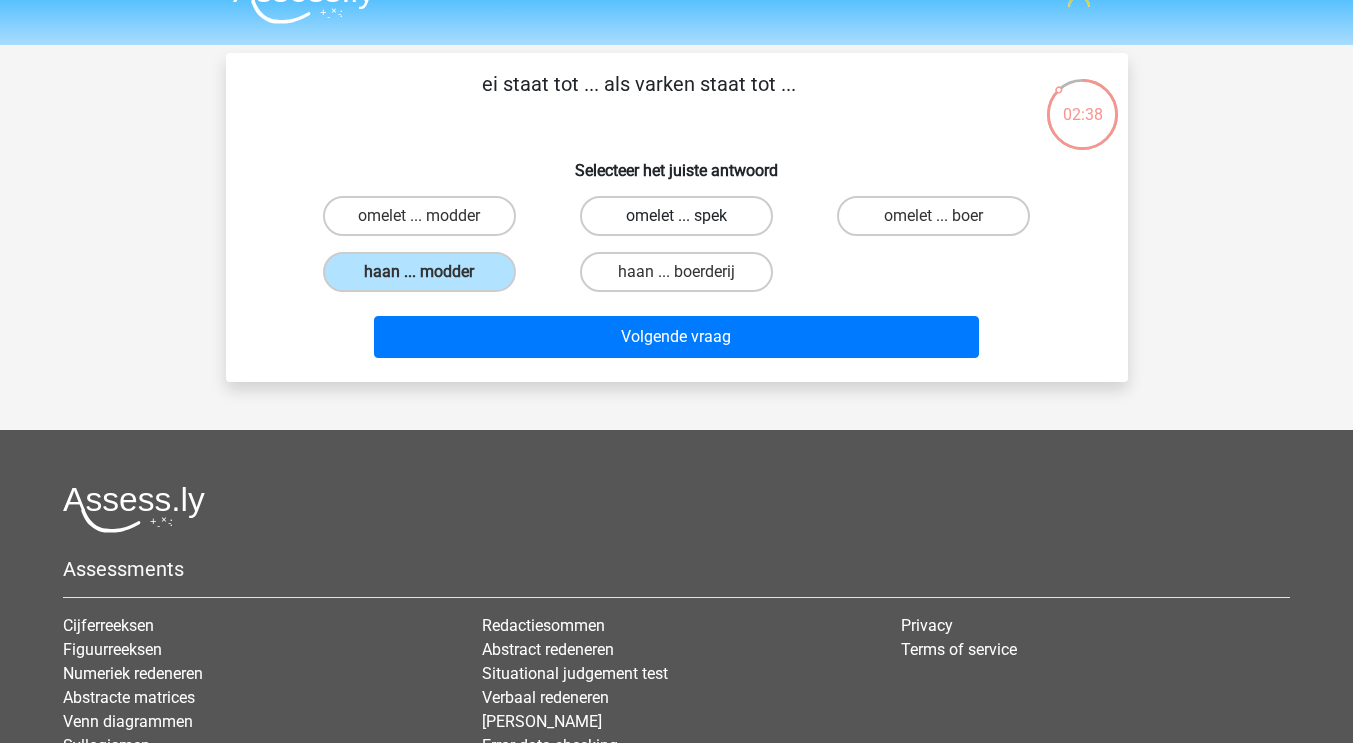 click on "omelet ... spek" at bounding box center (676, 216) 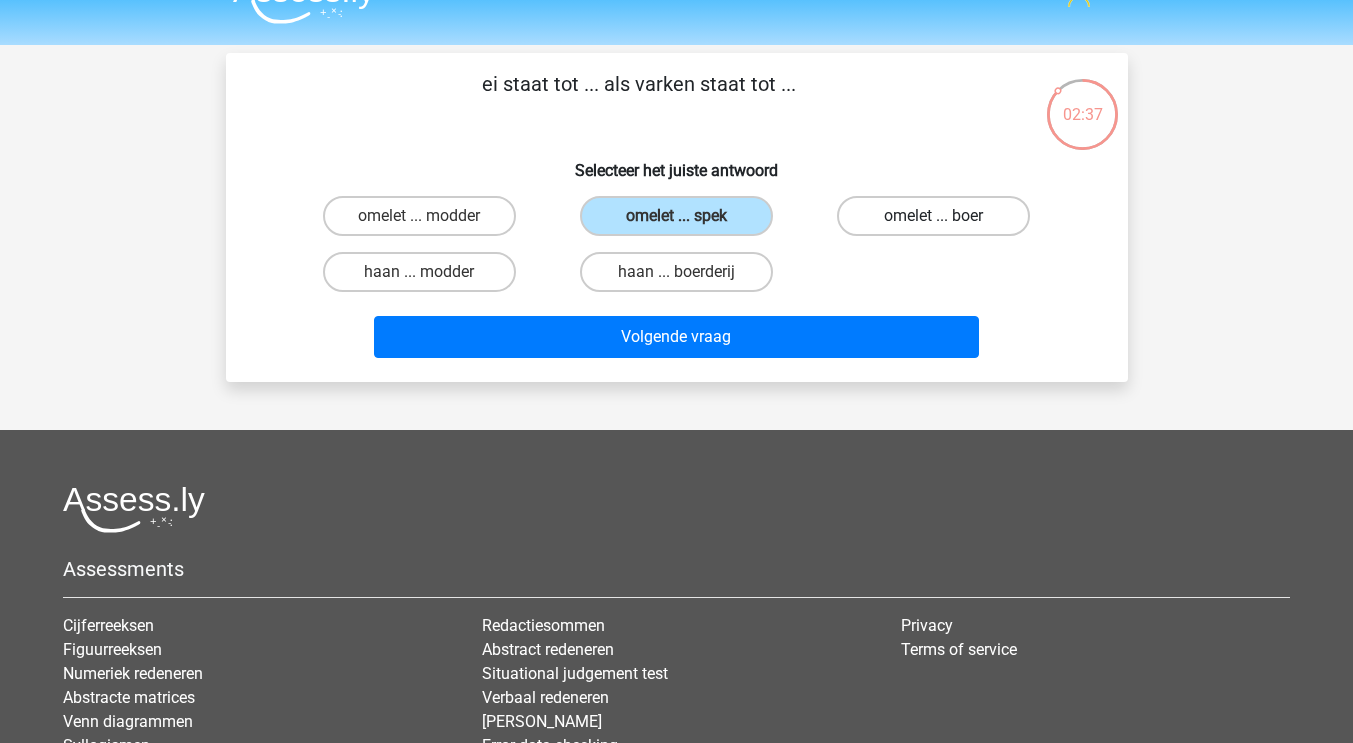 click on "omelet ... boer" at bounding box center [933, 216] 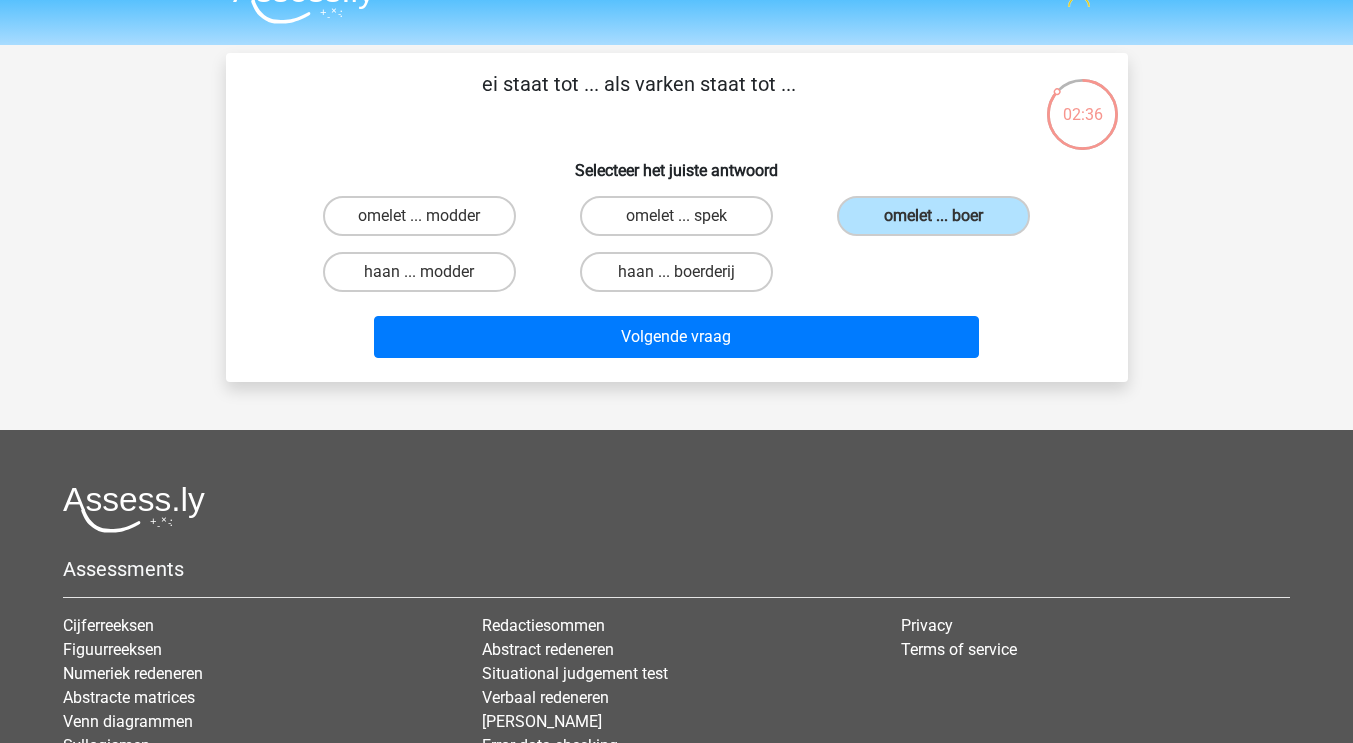 click on "haan ... boerderij" at bounding box center (682, 278) 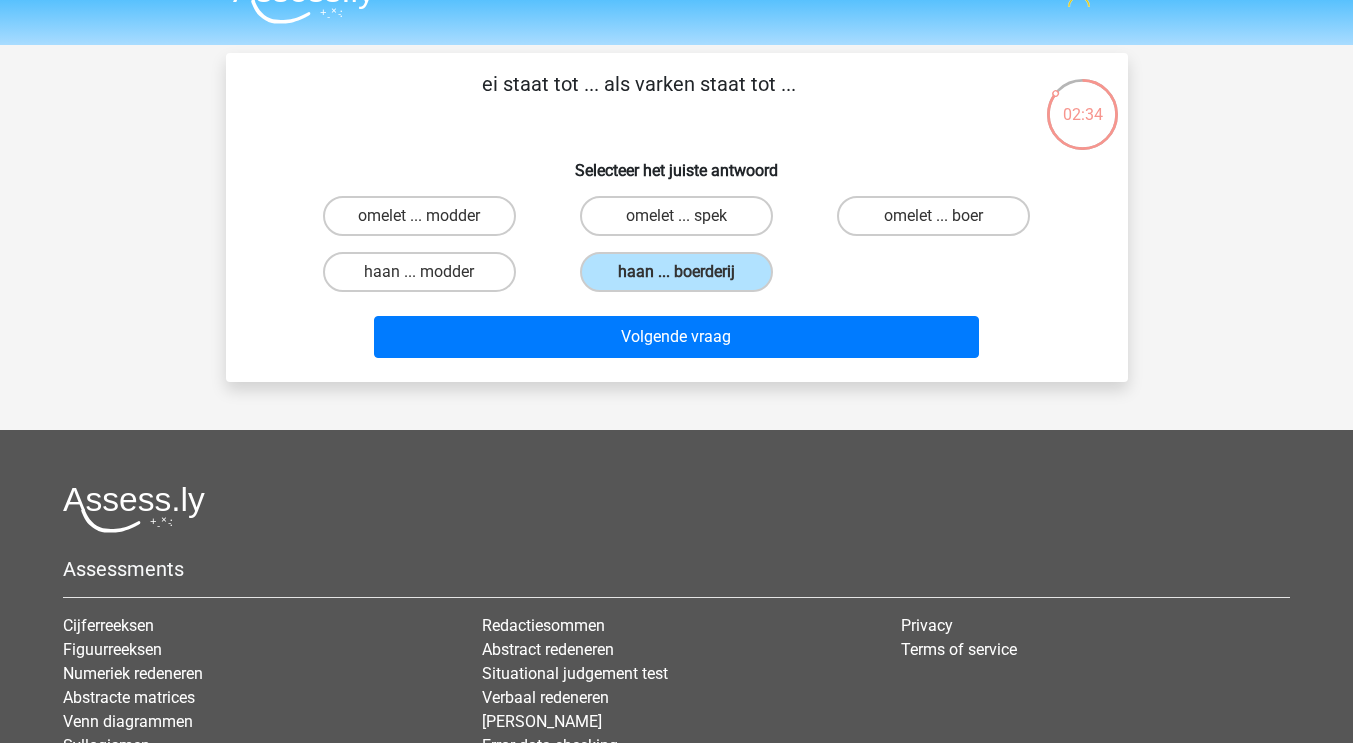 click on "omelet ... modder" at bounding box center (419, 216) 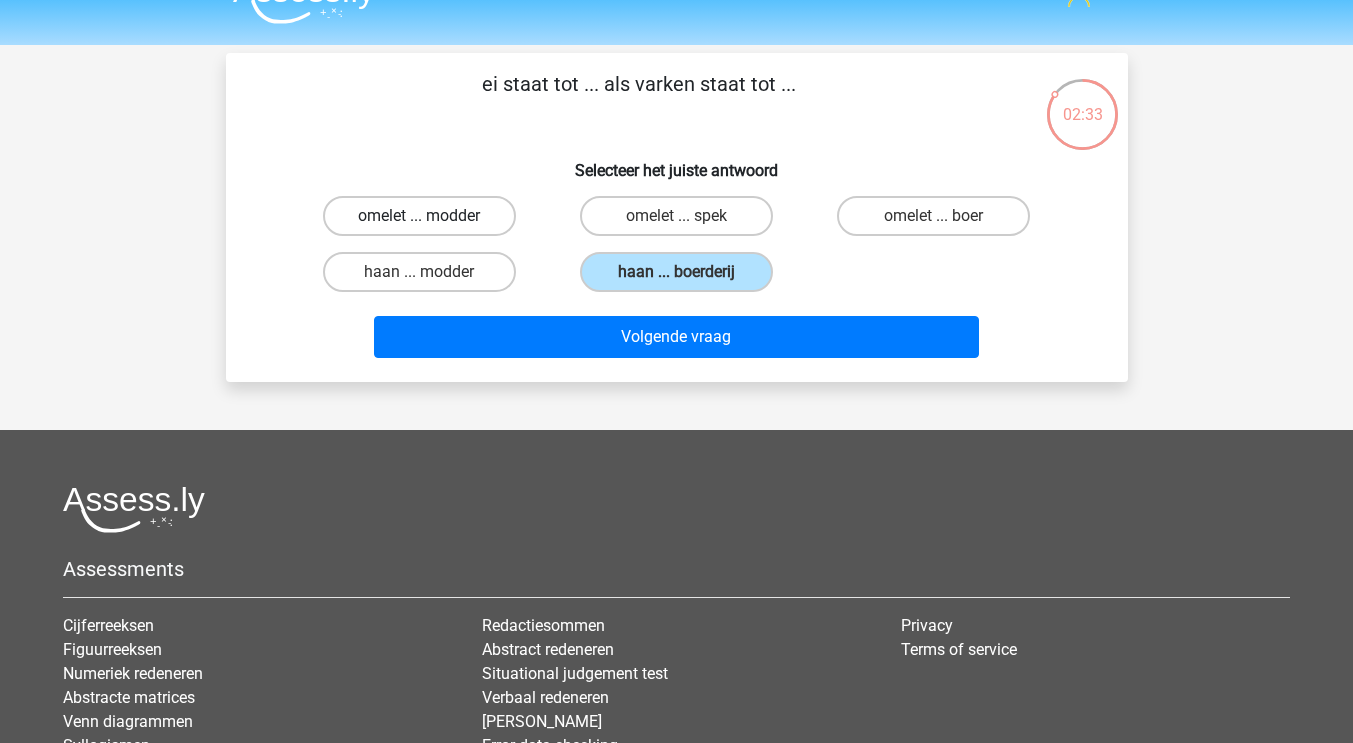 click on "omelet ... modder" at bounding box center [419, 216] 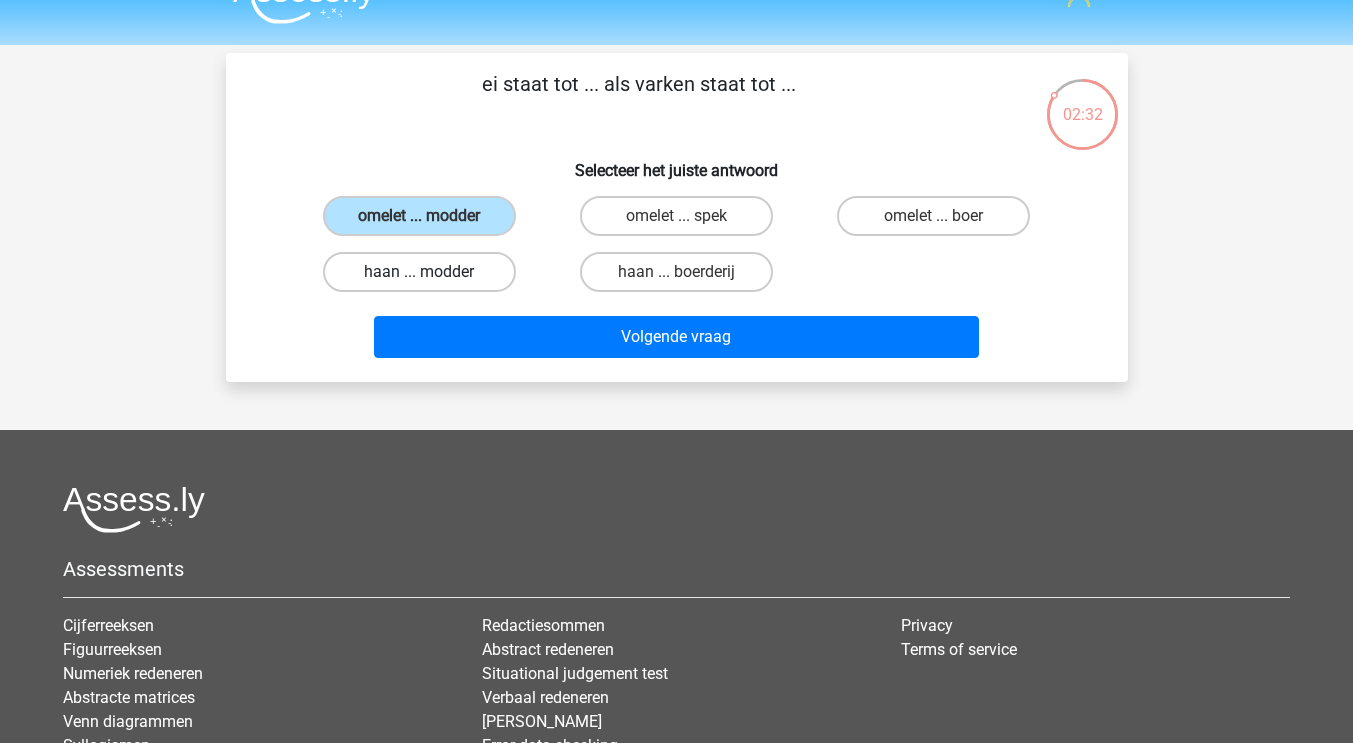 click on "haan ... modder" at bounding box center (419, 272) 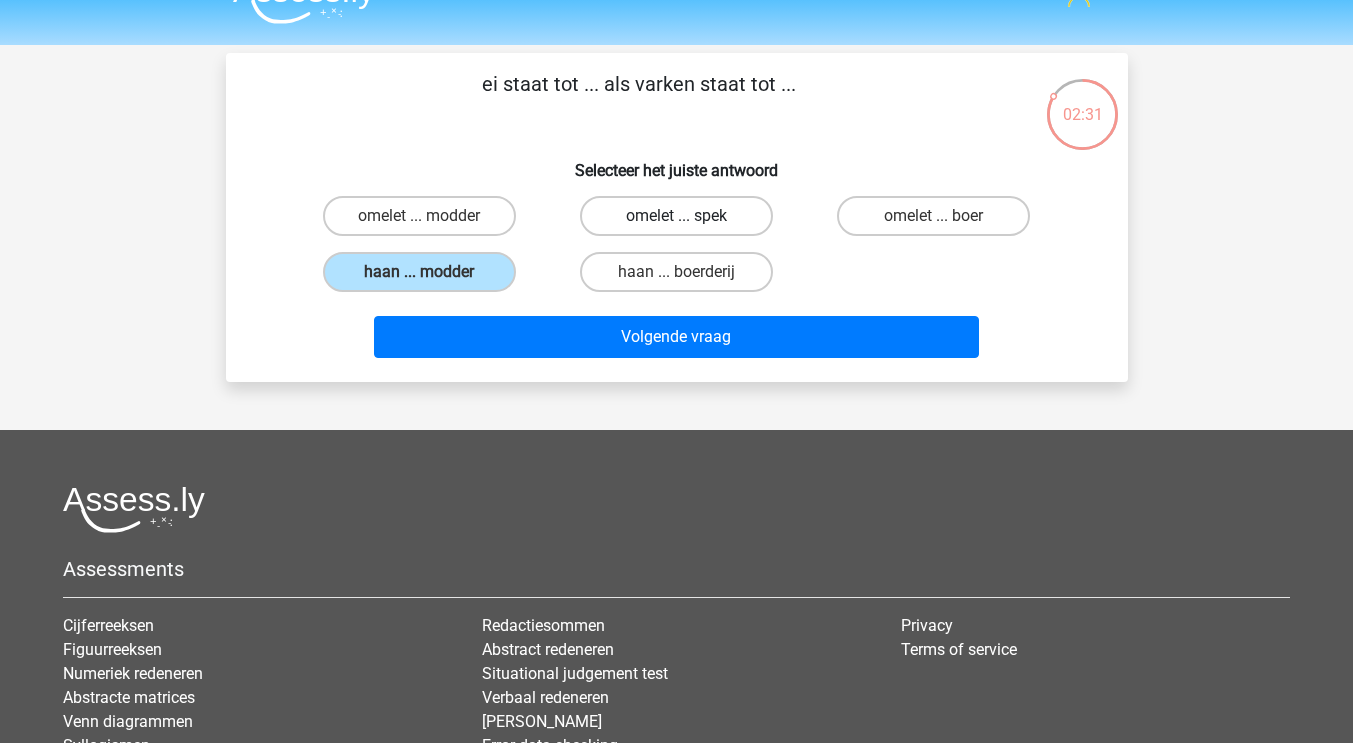click on "omelet ... spek" at bounding box center [676, 216] 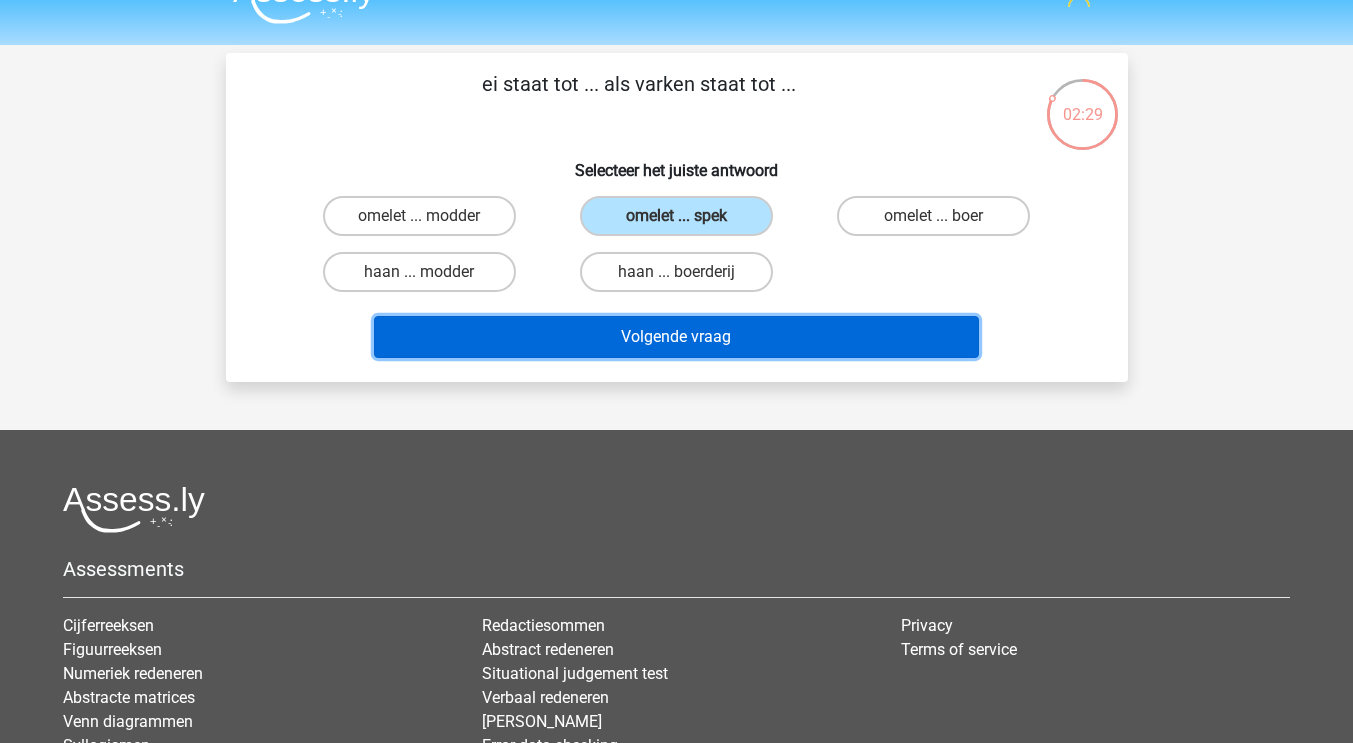 click on "Volgende vraag" at bounding box center [676, 337] 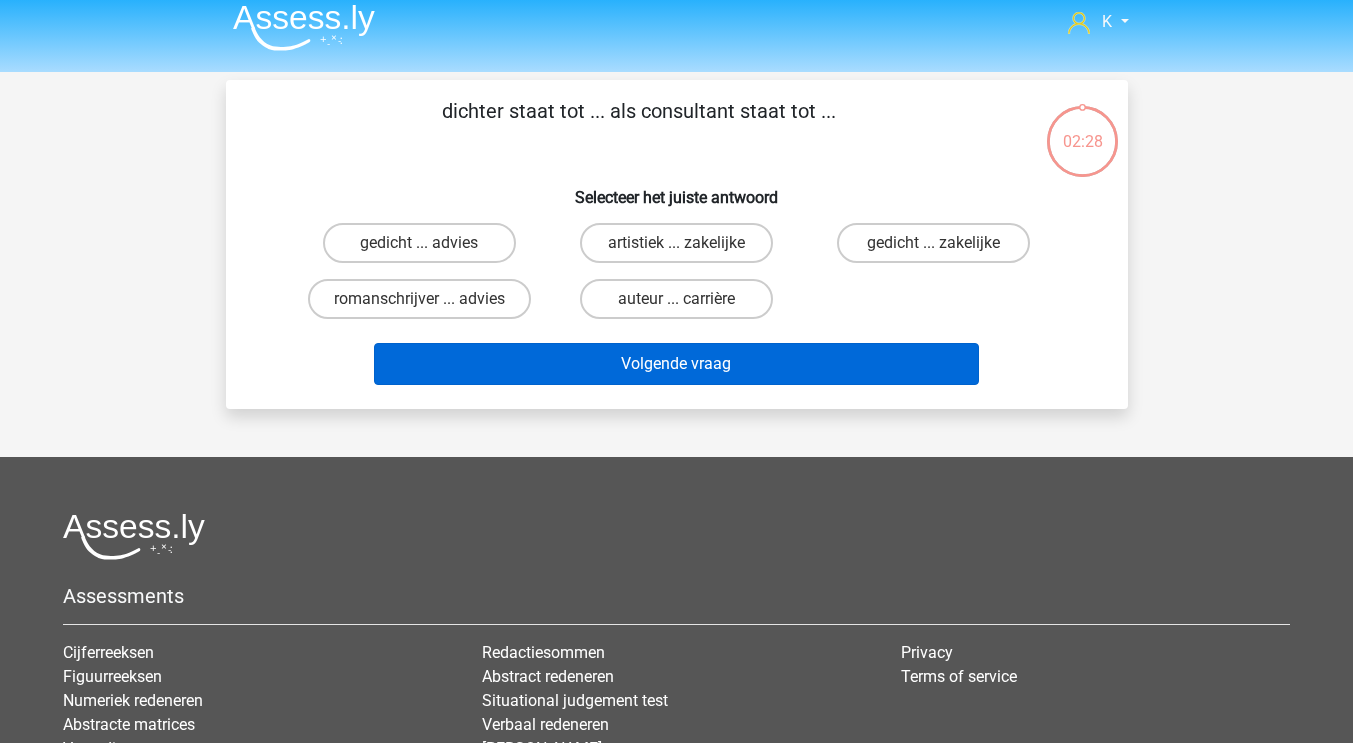 scroll, scrollTop: 0, scrollLeft: 0, axis: both 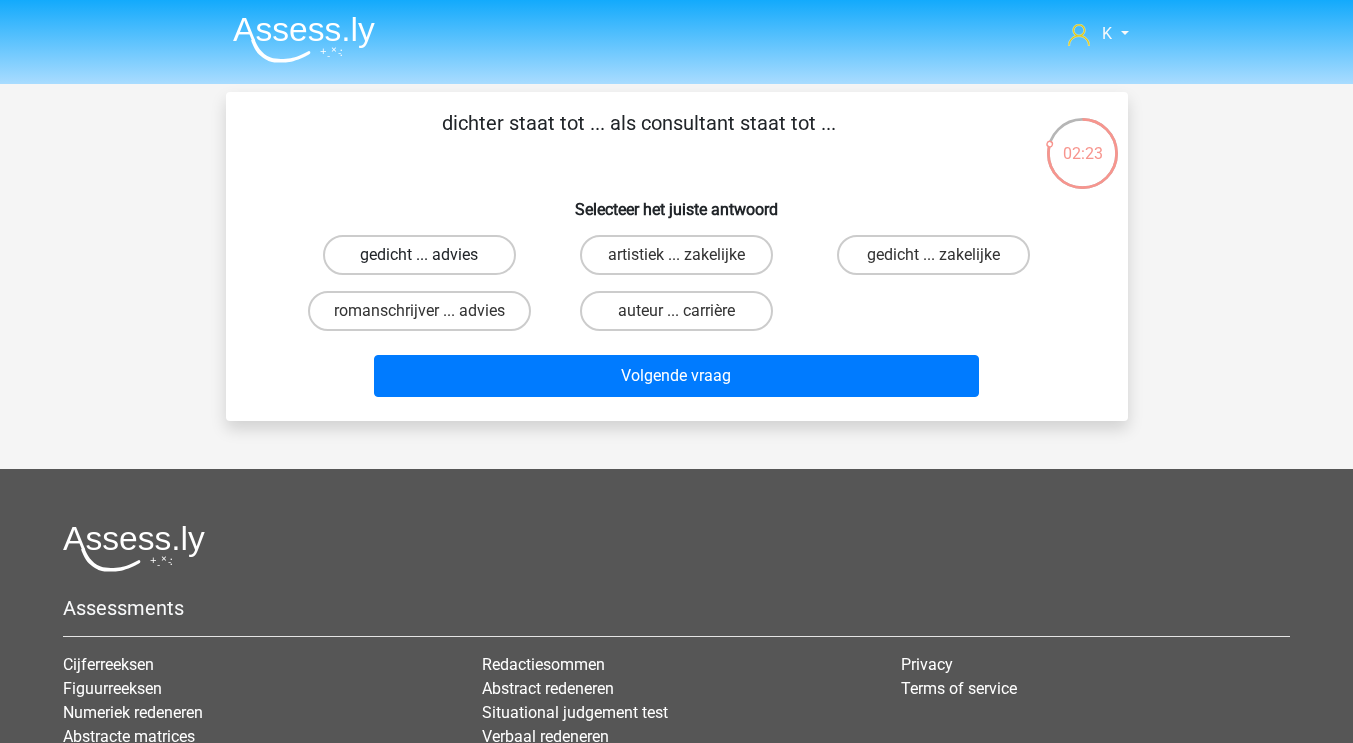 click on "gedicht ... advies" at bounding box center [419, 255] 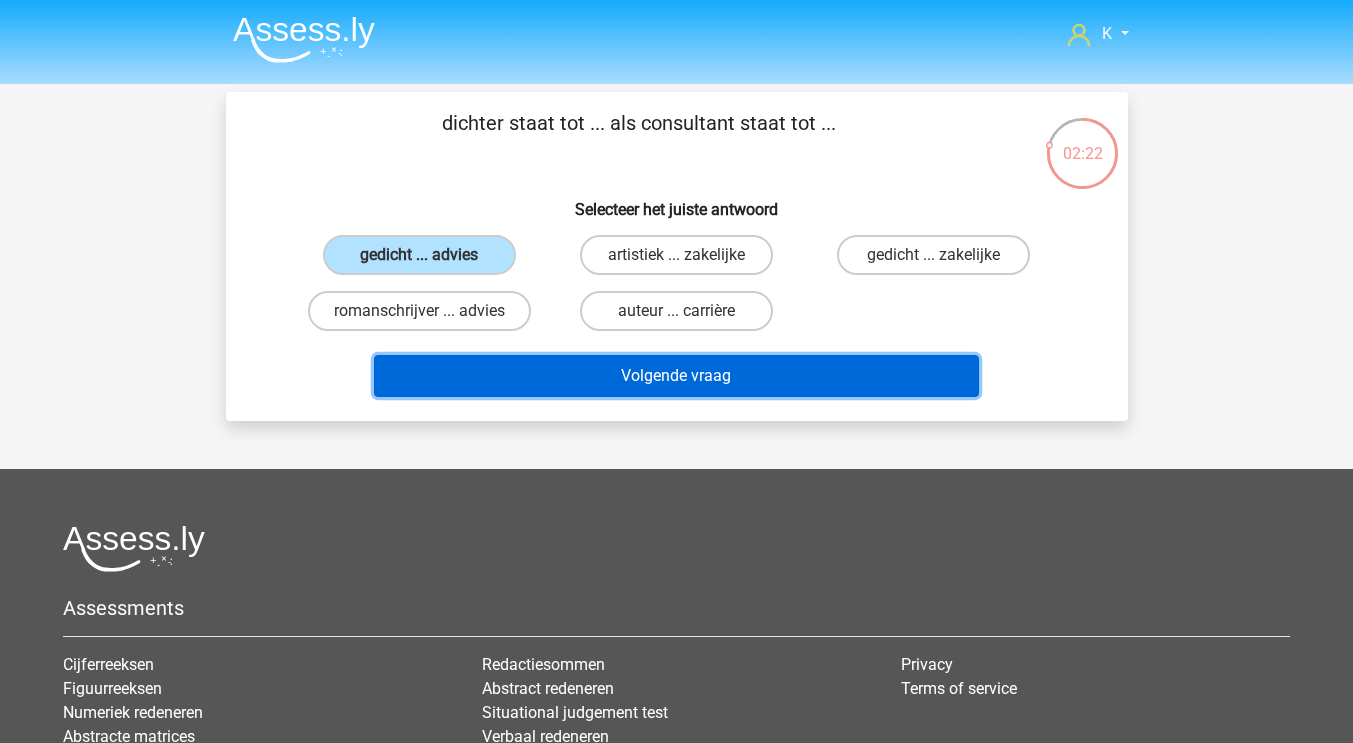 click on "Volgende vraag" at bounding box center (676, 376) 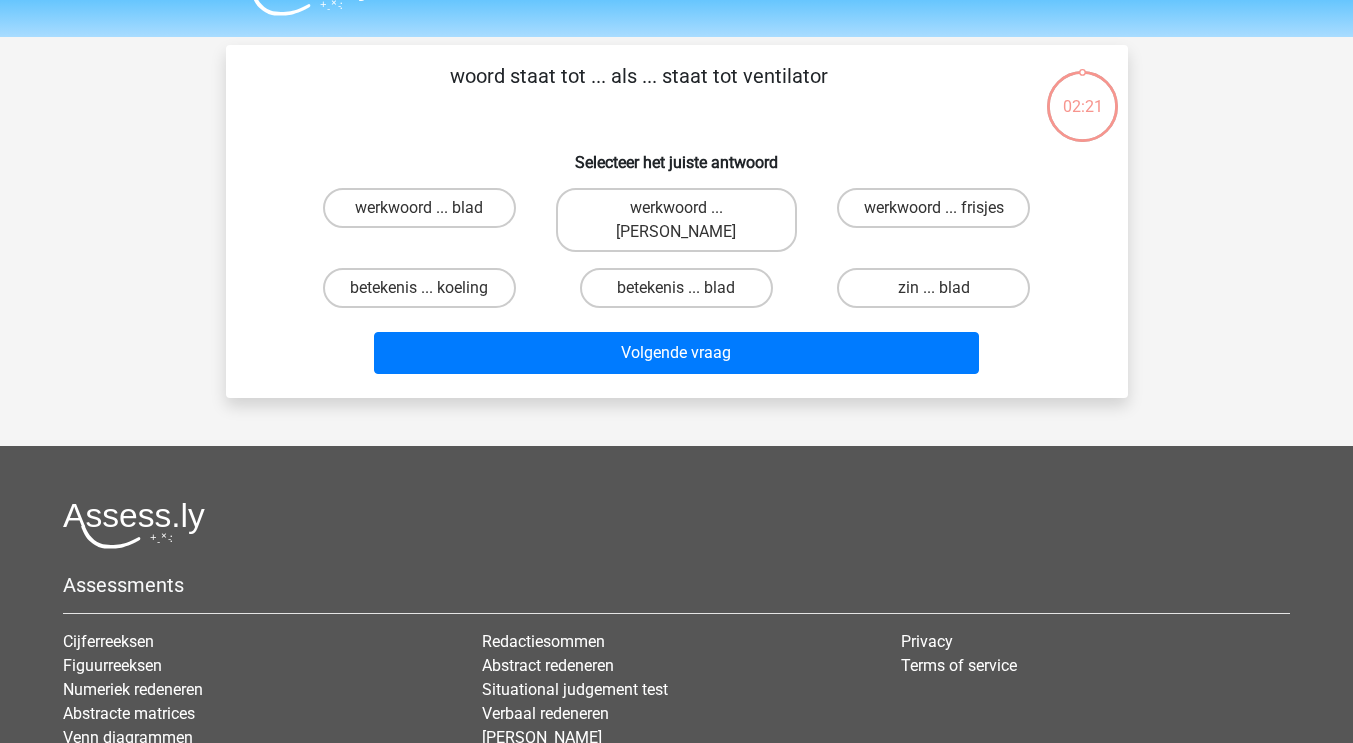 scroll, scrollTop: 46, scrollLeft: 0, axis: vertical 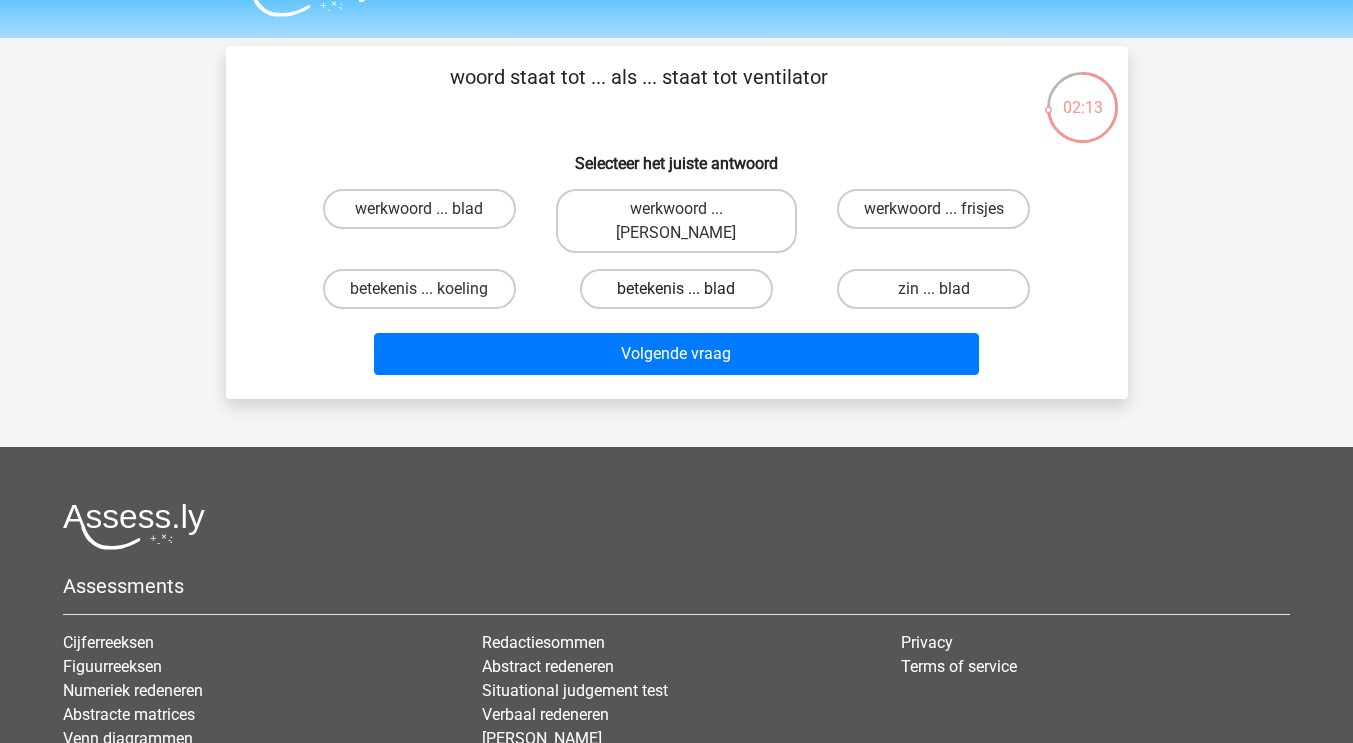 click on "betekenis ... blad" at bounding box center [676, 289] 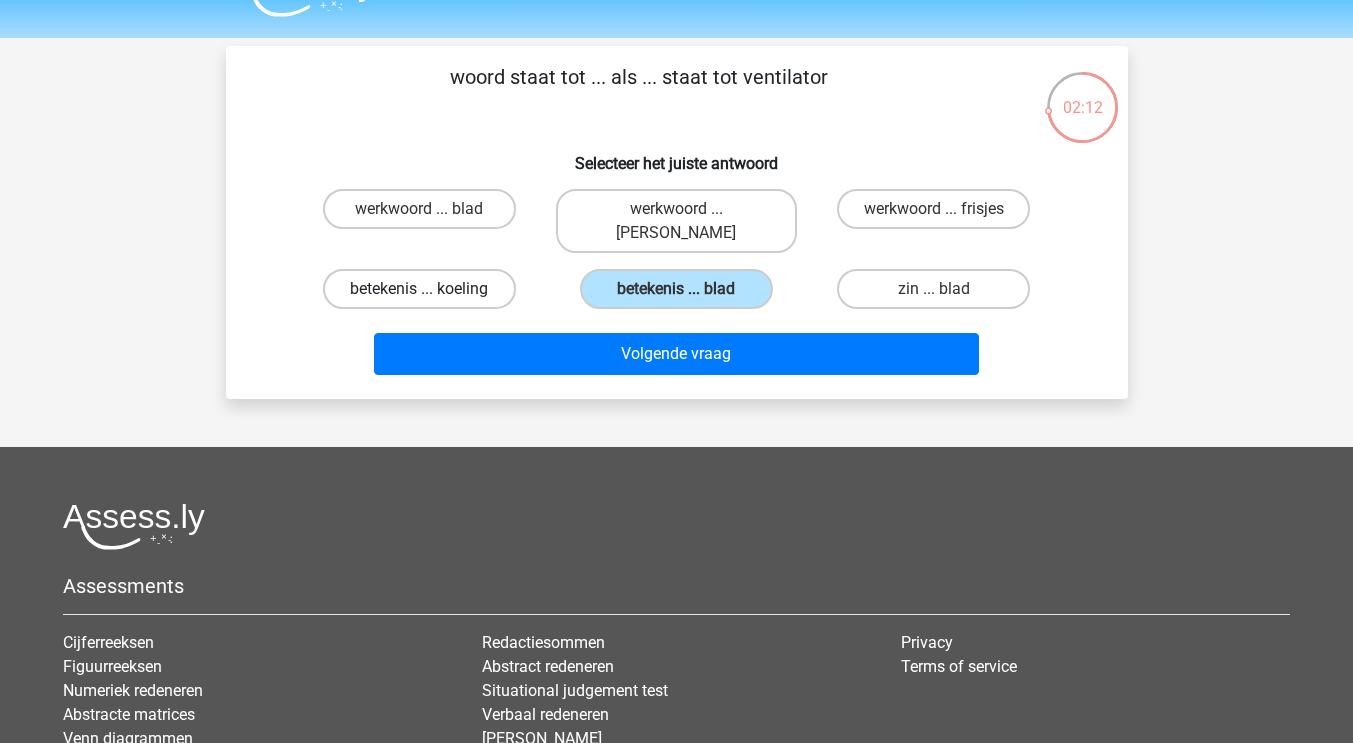 click on "betekenis ... koeling" at bounding box center (419, 289) 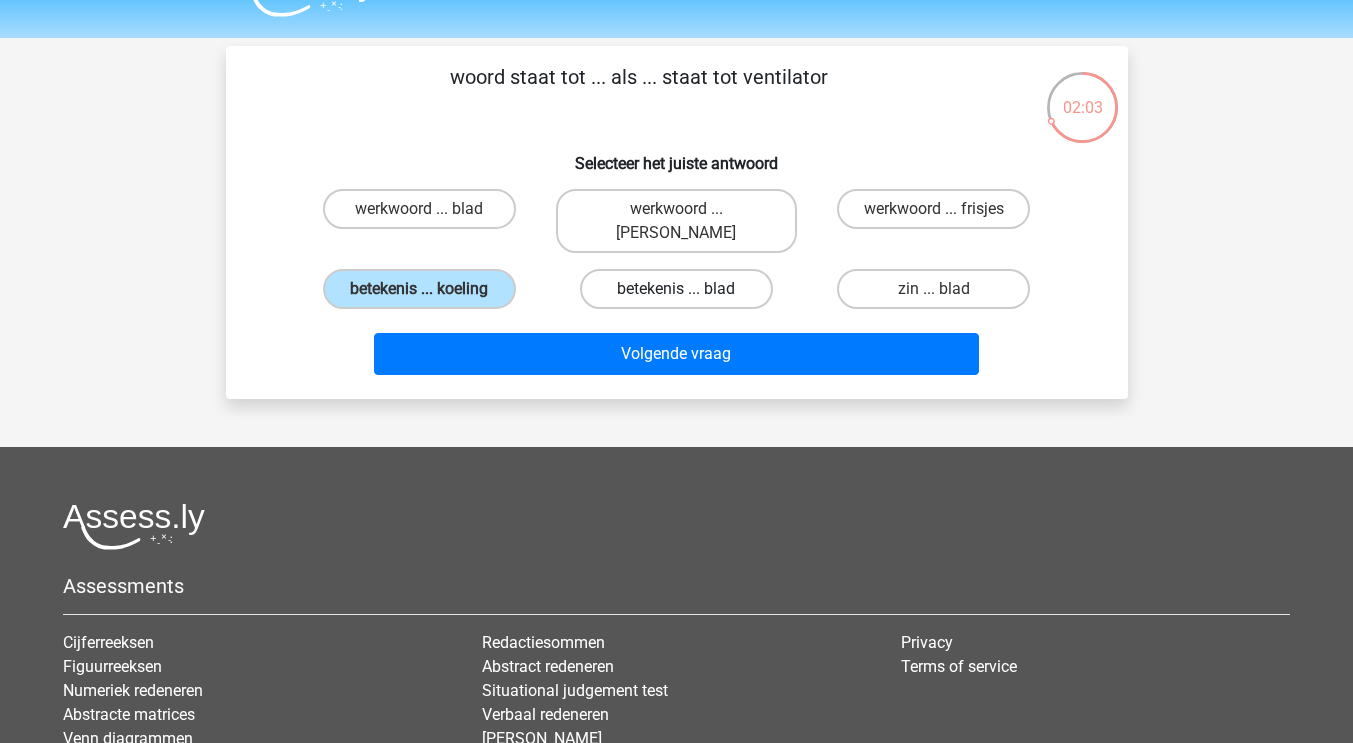click on "betekenis ... blad" at bounding box center (676, 289) 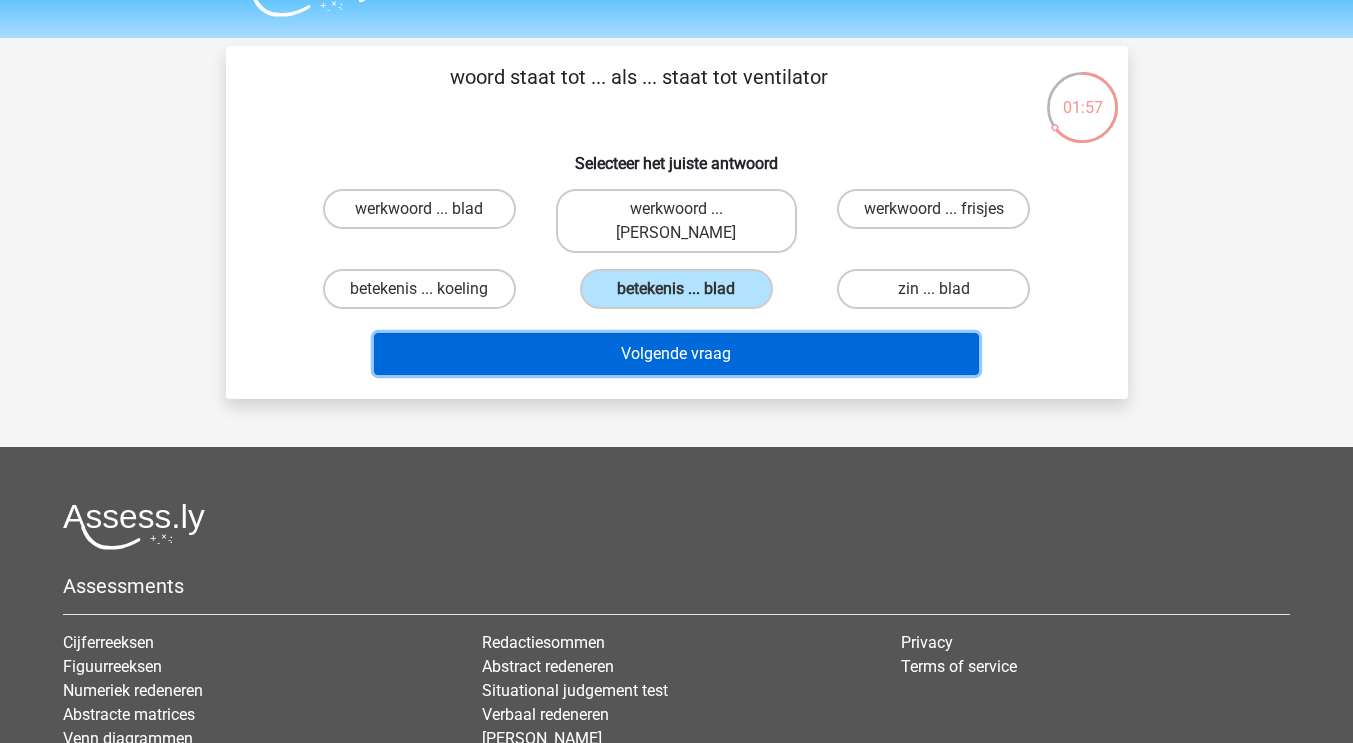 click on "Volgende vraag" at bounding box center [676, 354] 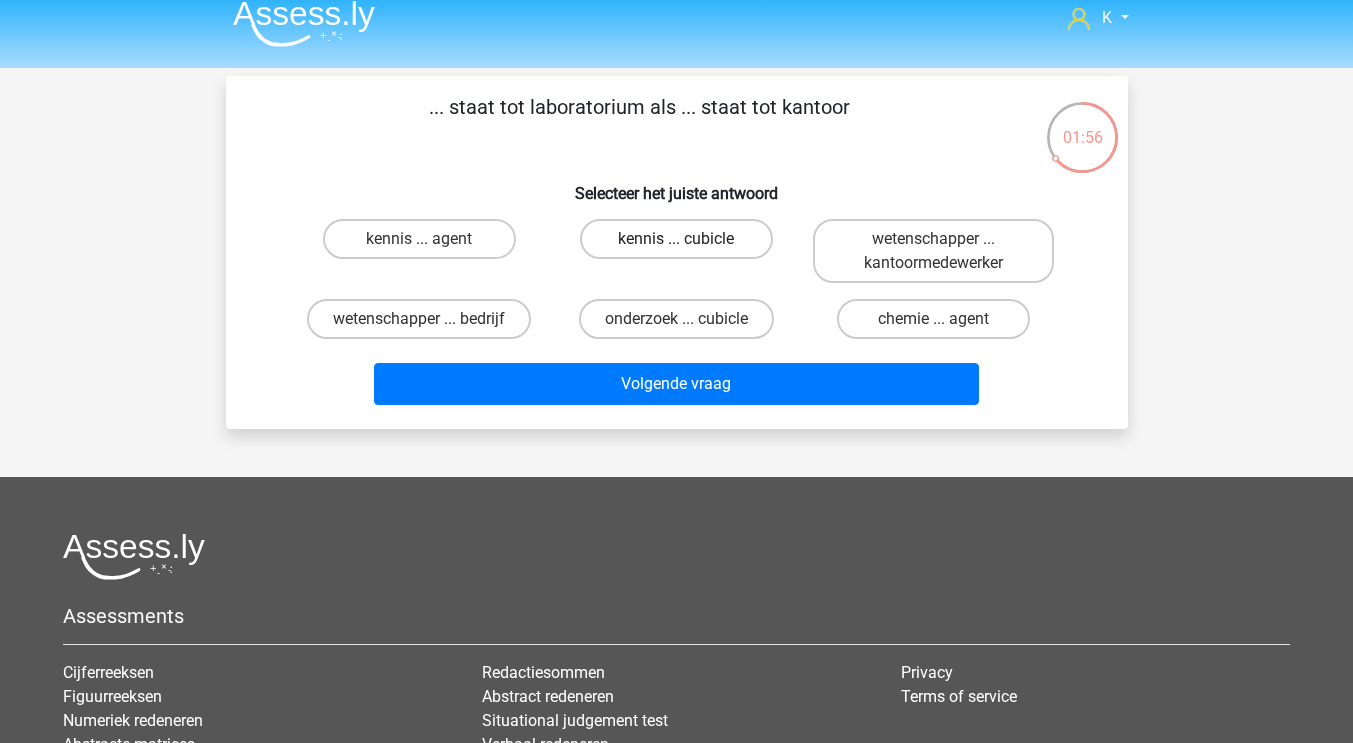 scroll, scrollTop: 15, scrollLeft: 0, axis: vertical 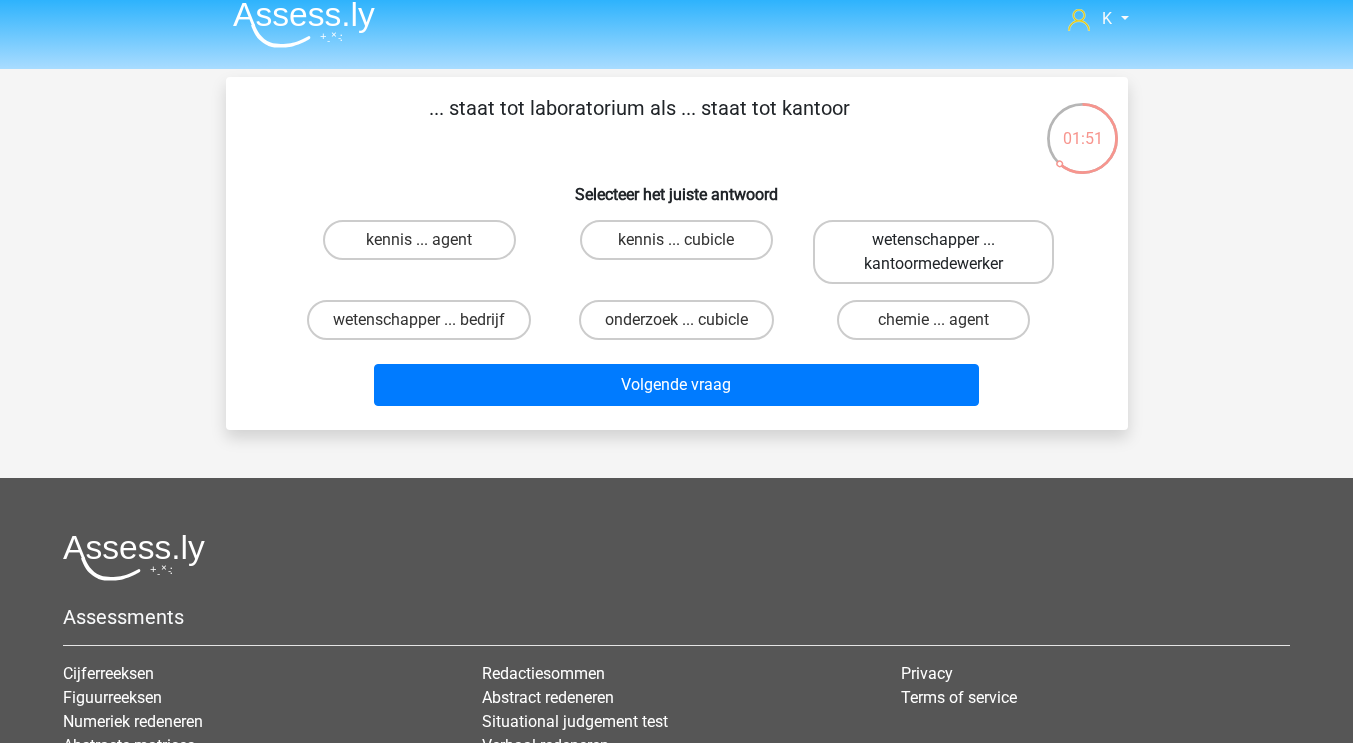 click on "wetenschapper ... kantoormedewerker" at bounding box center [933, 252] 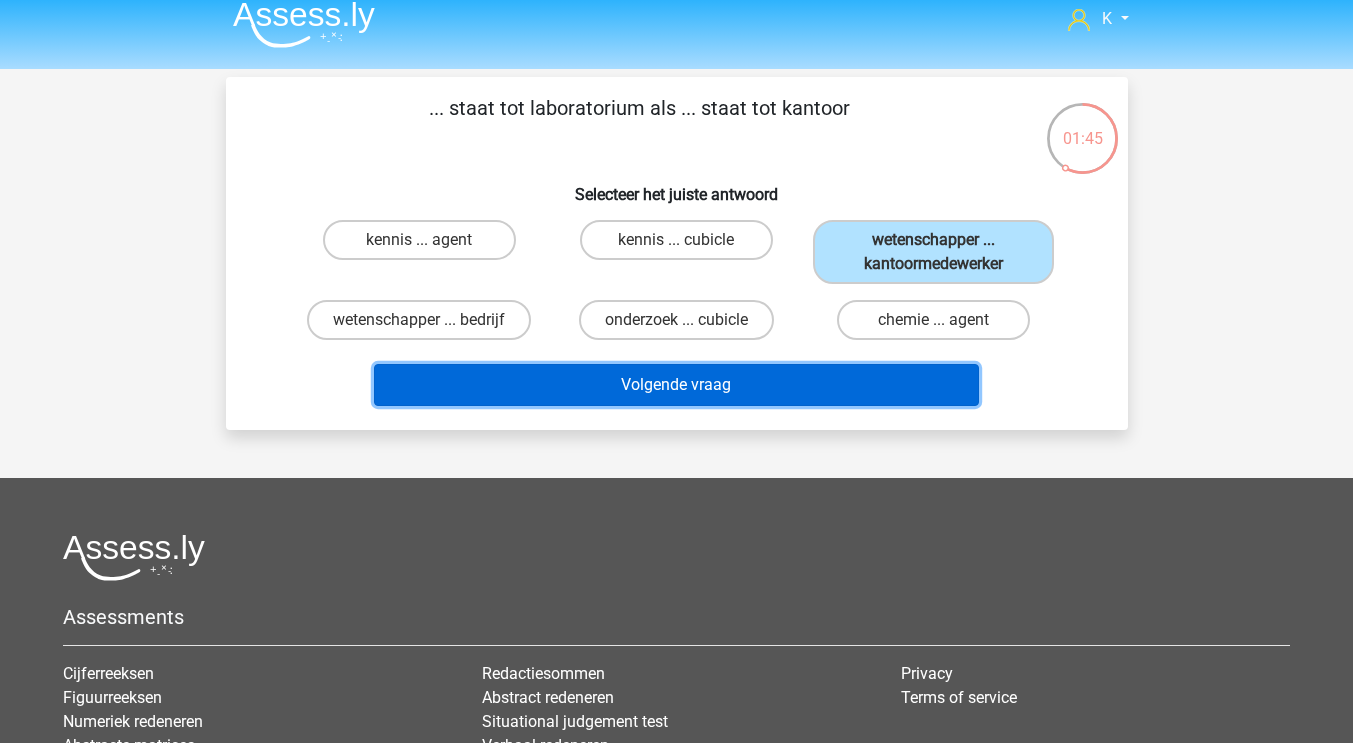 click on "Volgende vraag" at bounding box center (676, 385) 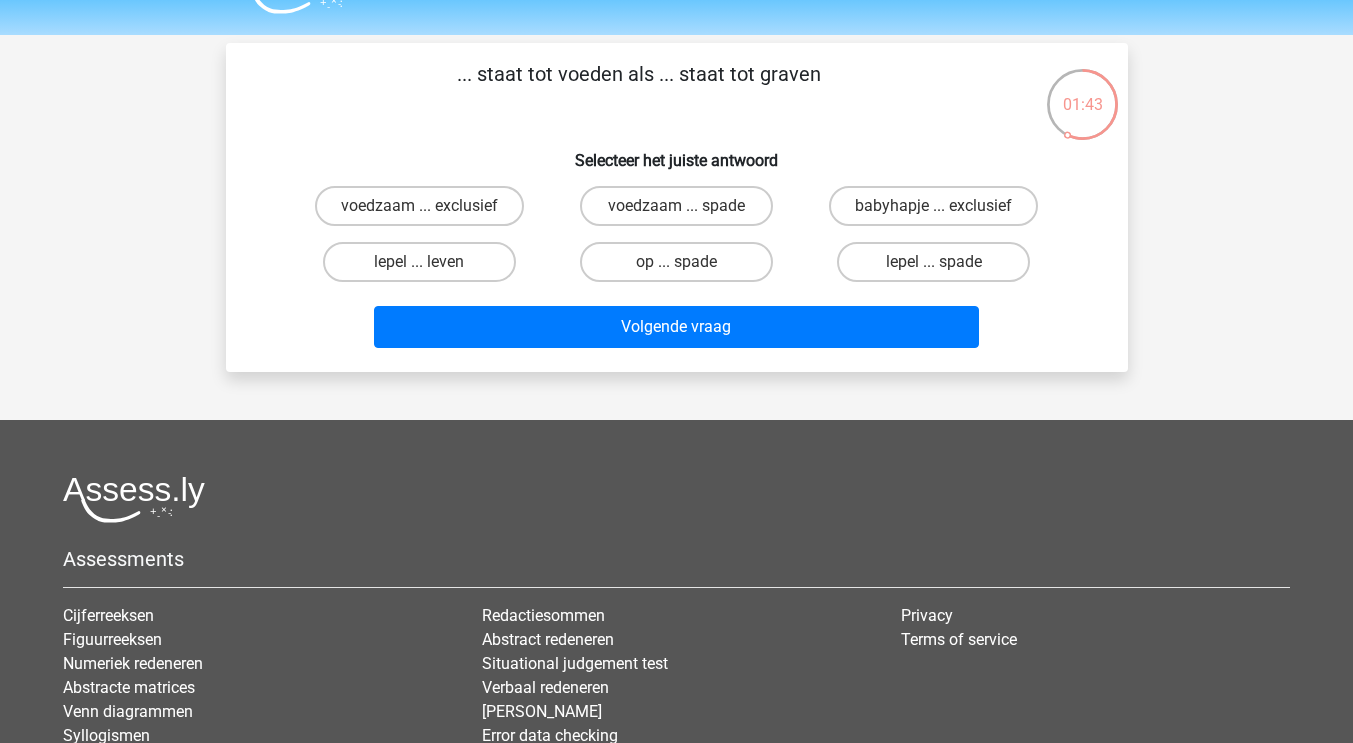 scroll, scrollTop: 0, scrollLeft: 0, axis: both 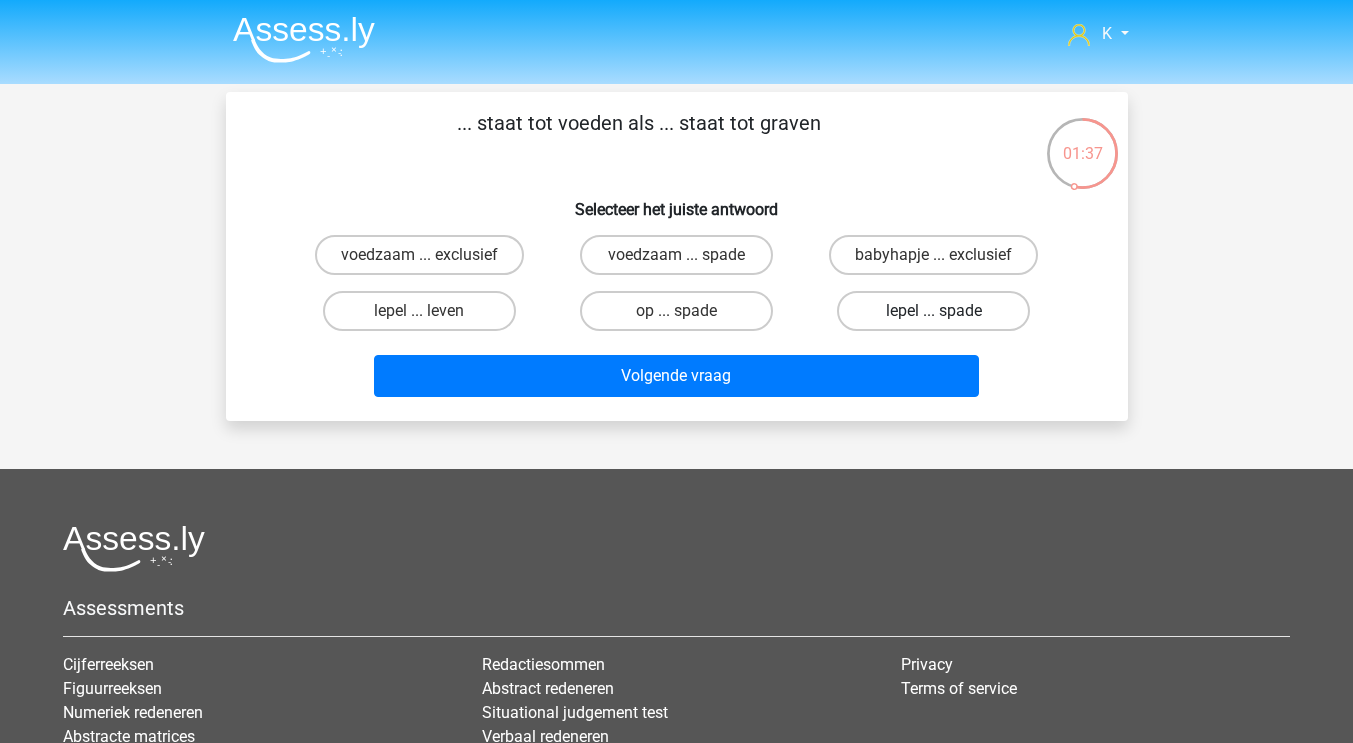 click on "lepel ... spade" at bounding box center (933, 311) 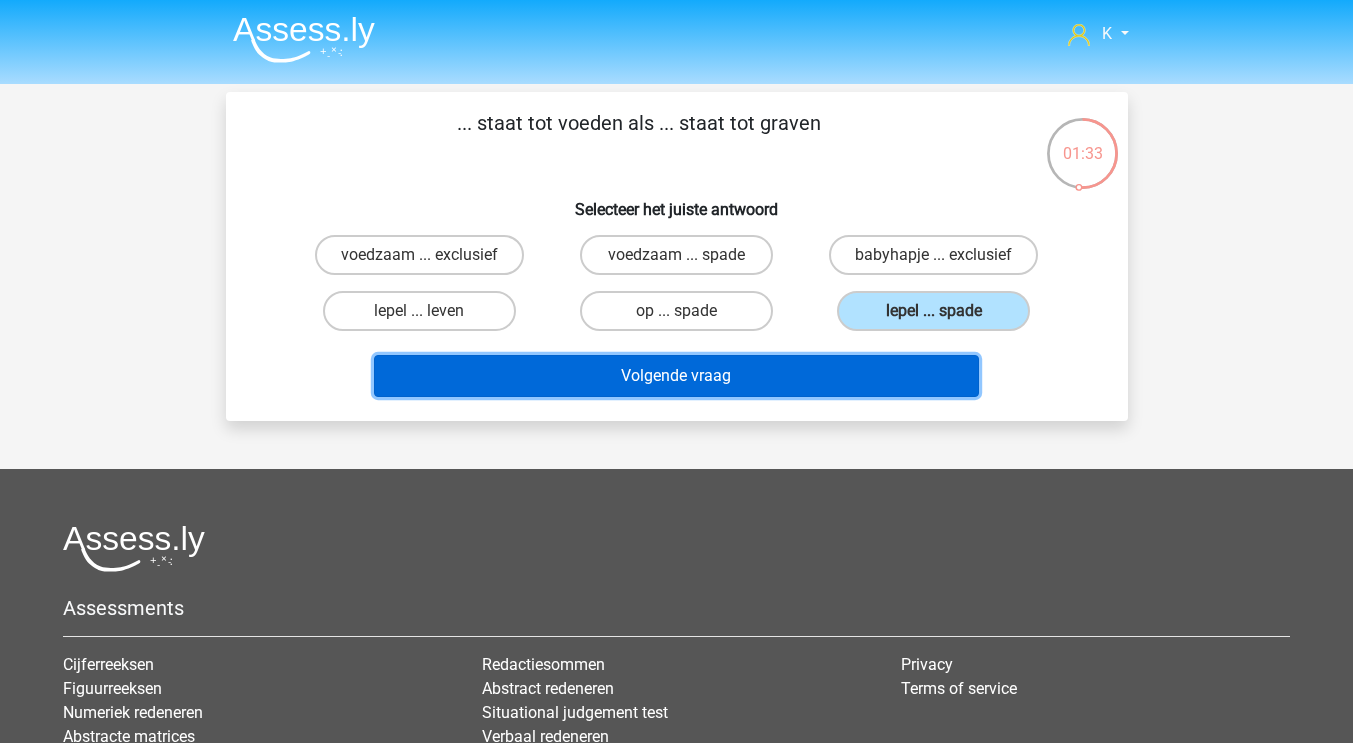 click on "Volgende vraag" at bounding box center (676, 376) 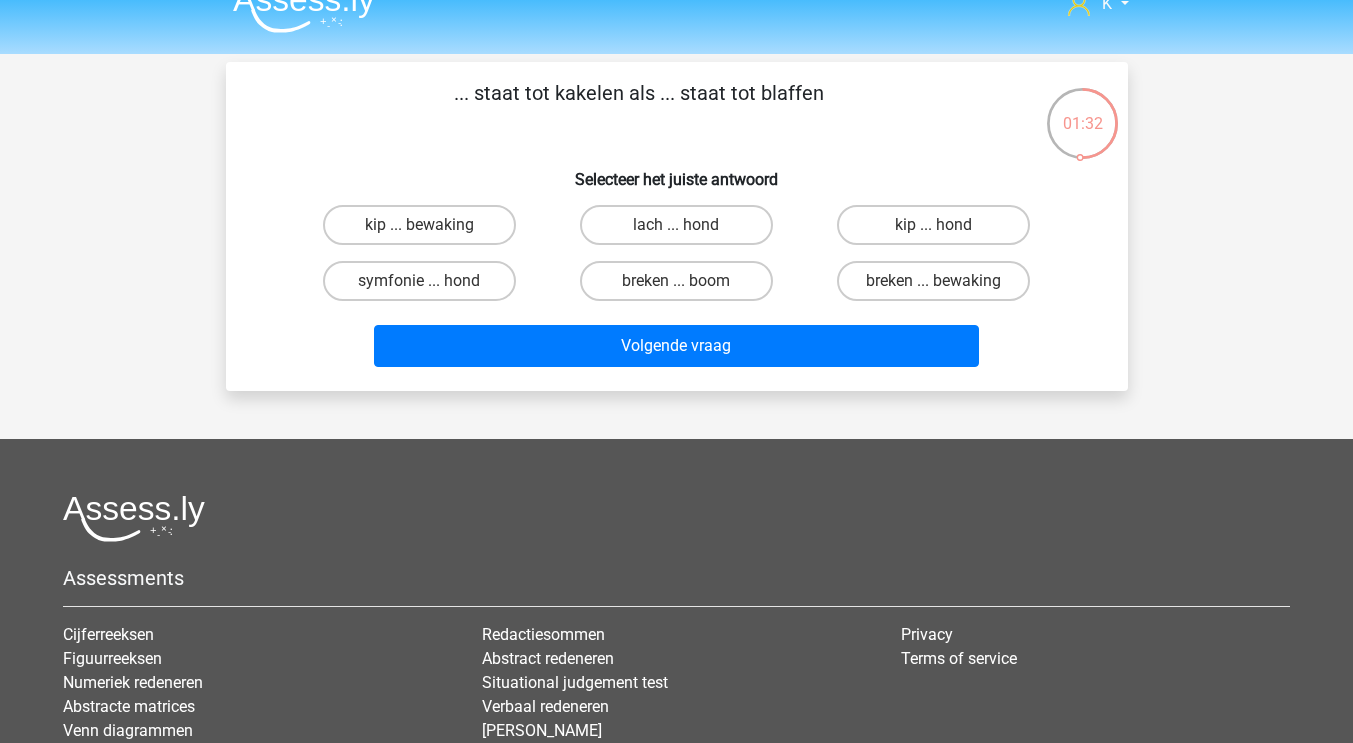 scroll, scrollTop: 25, scrollLeft: 0, axis: vertical 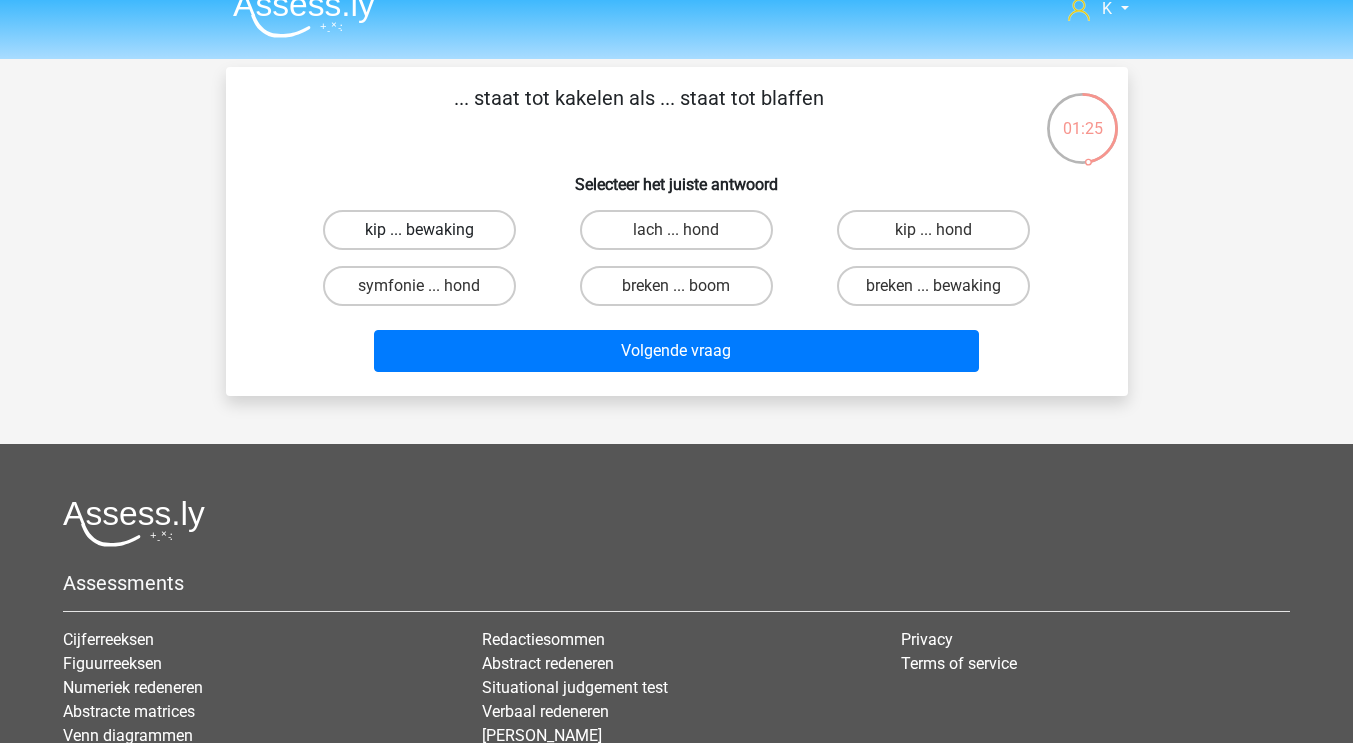 click on "kip ... bewaking" at bounding box center [419, 230] 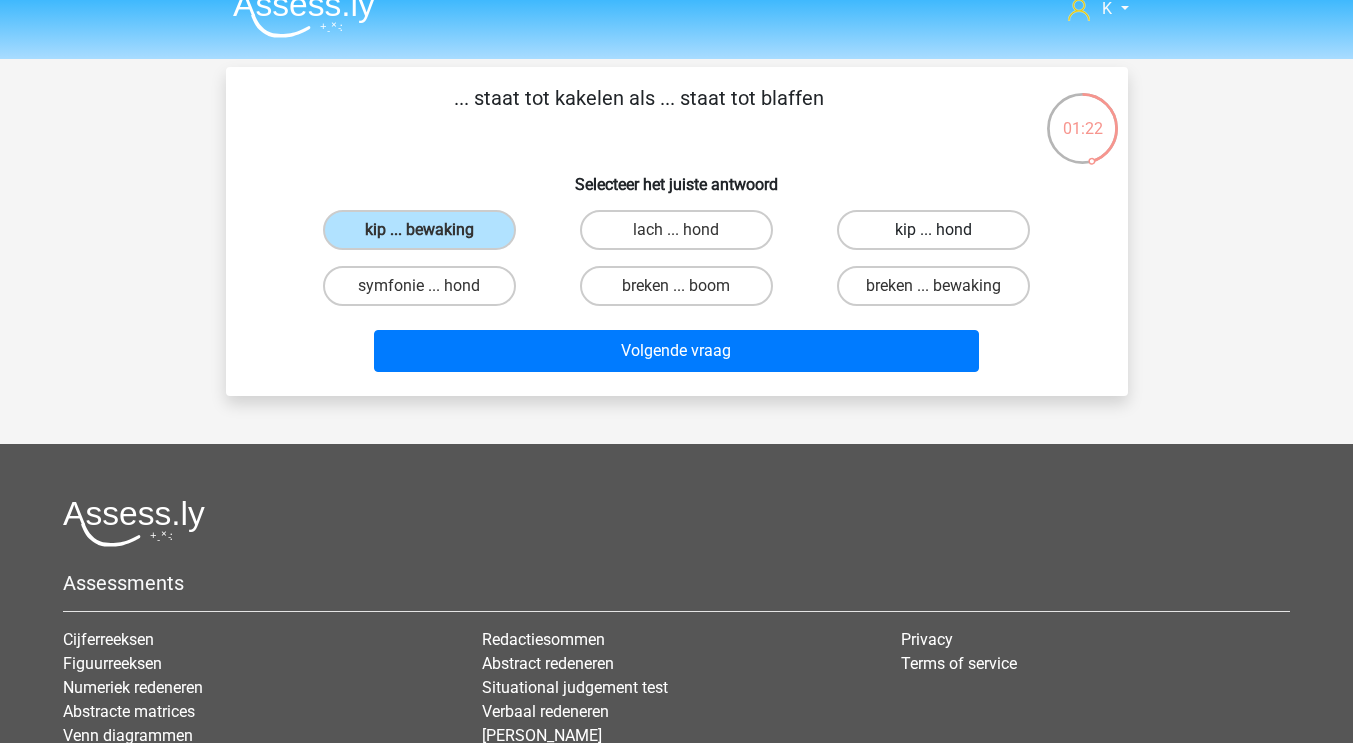 click on "kip ... hond" at bounding box center [933, 230] 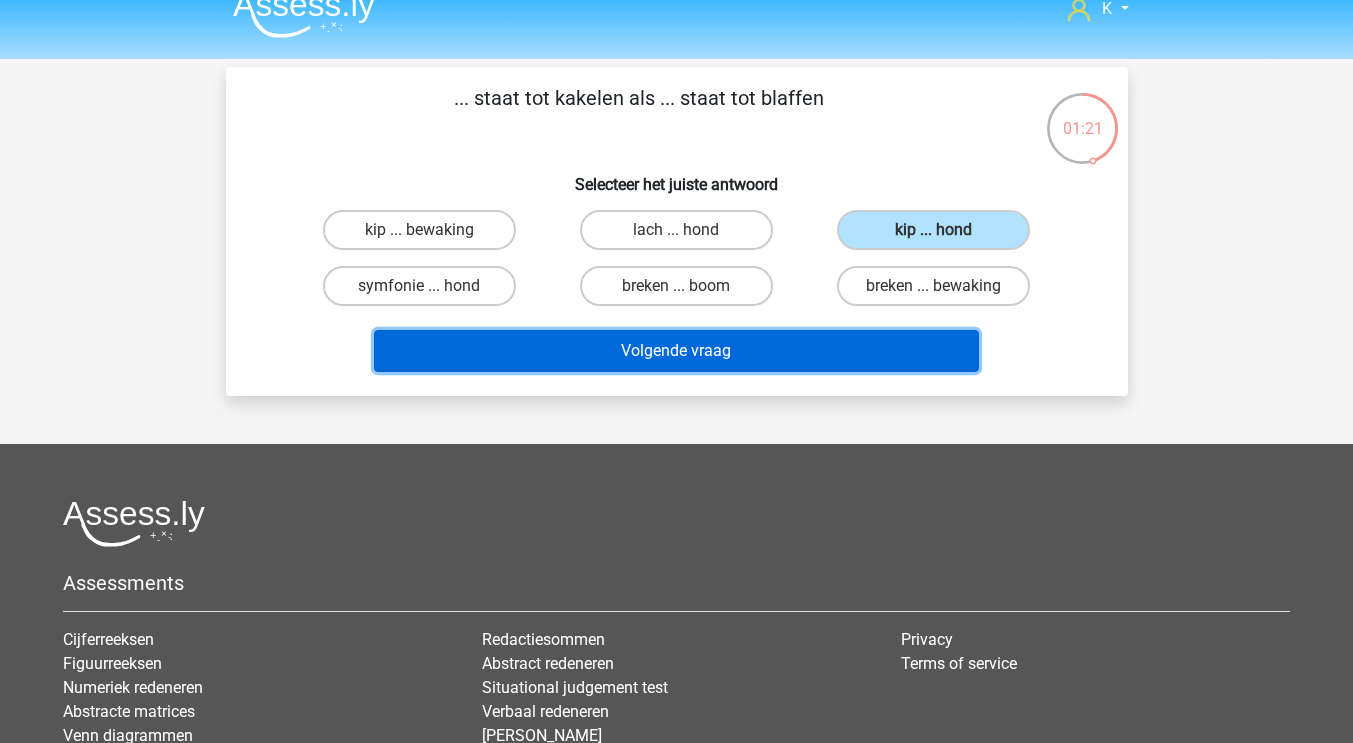 click on "Volgende vraag" at bounding box center (676, 351) 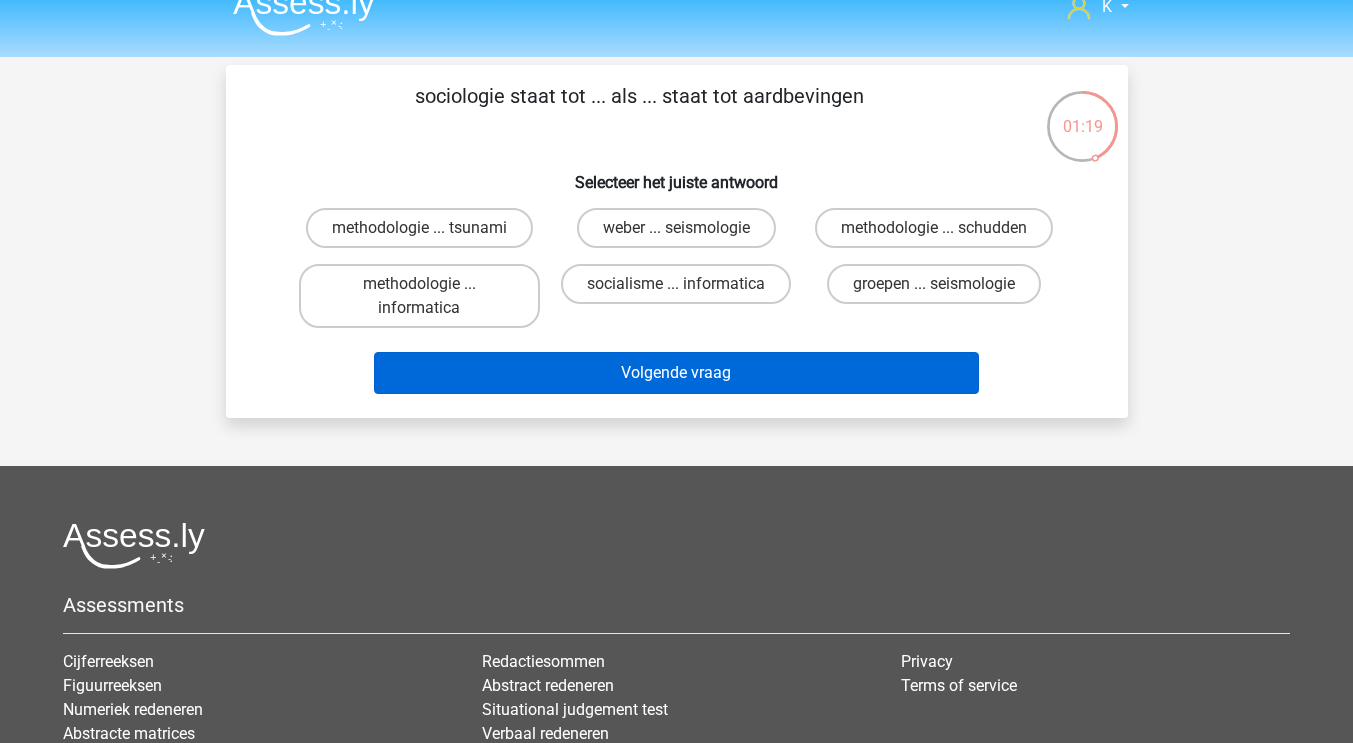 scroll, scrollTop: 19, scrollLeft: 0, axis: vertical 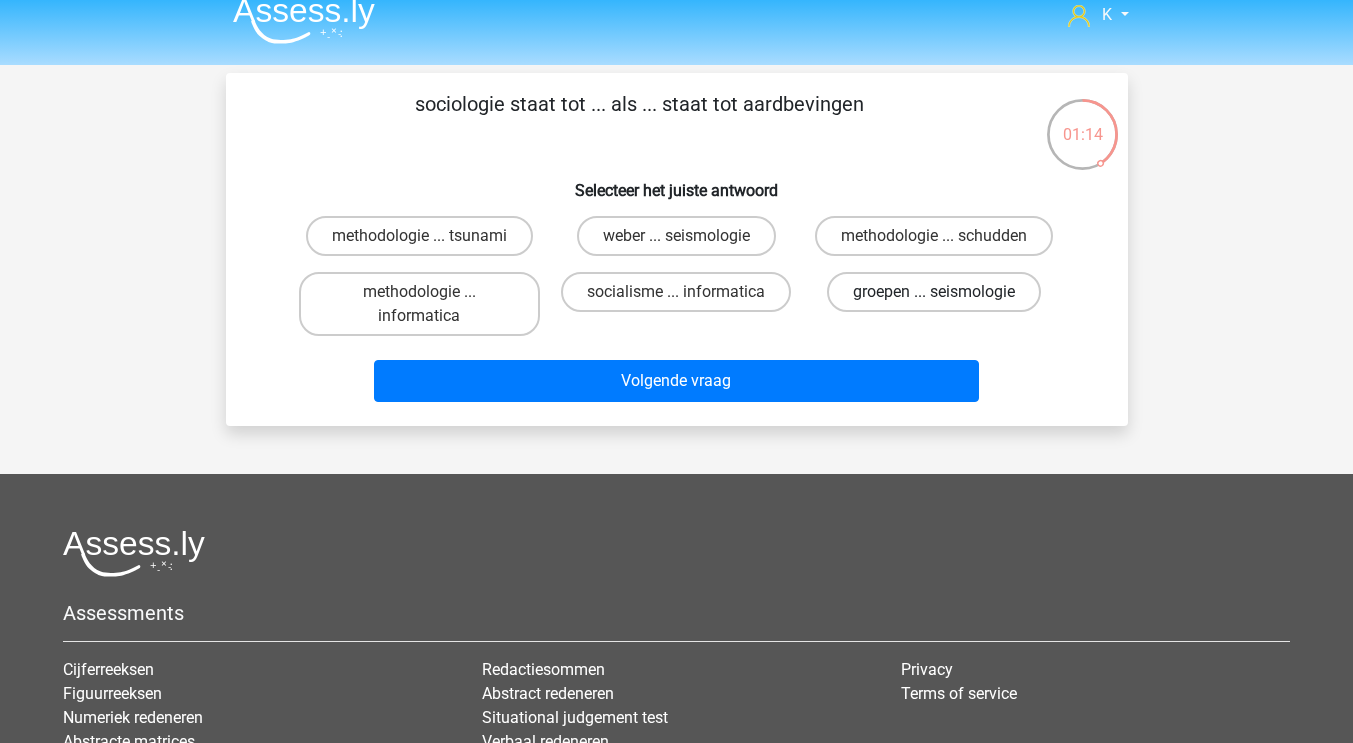 click on "groepen ... seismologie" at bounding box center (934, 292) 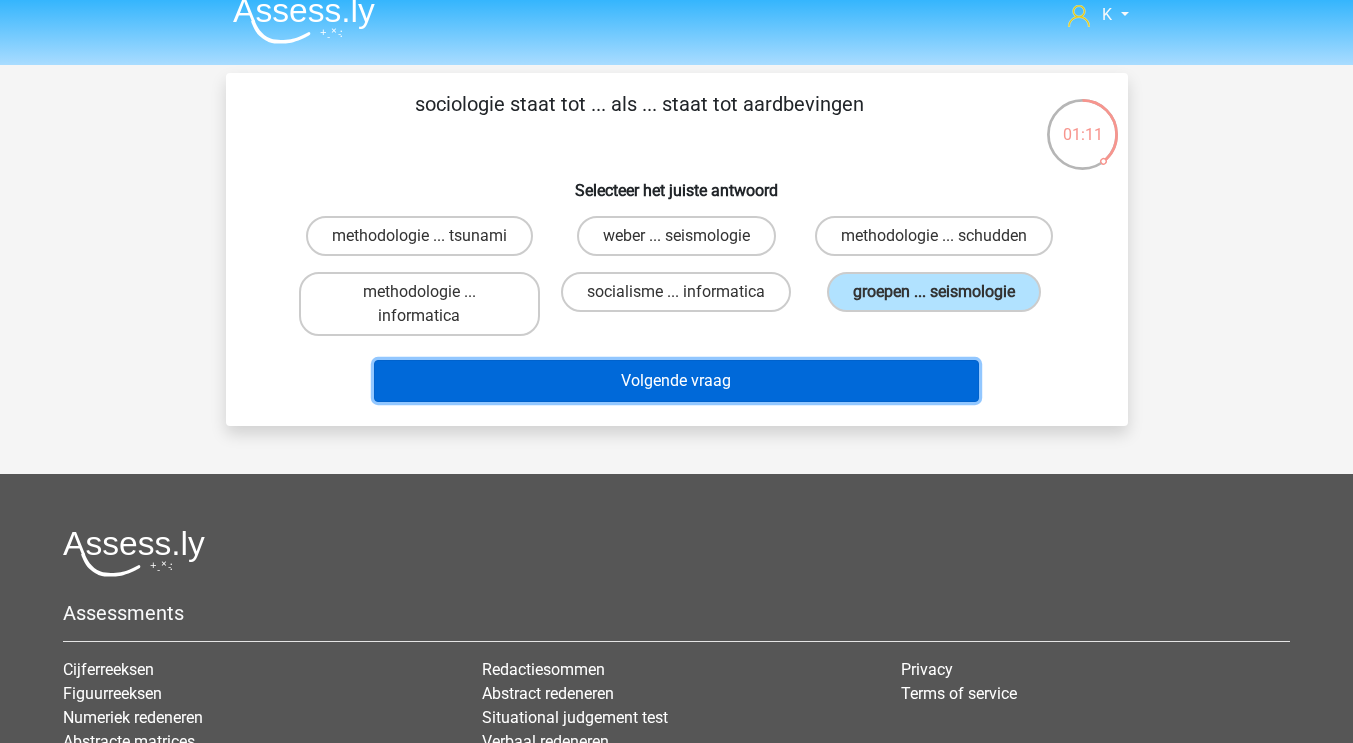 click on "Volgende vraag" at bounding box center [676, 381] 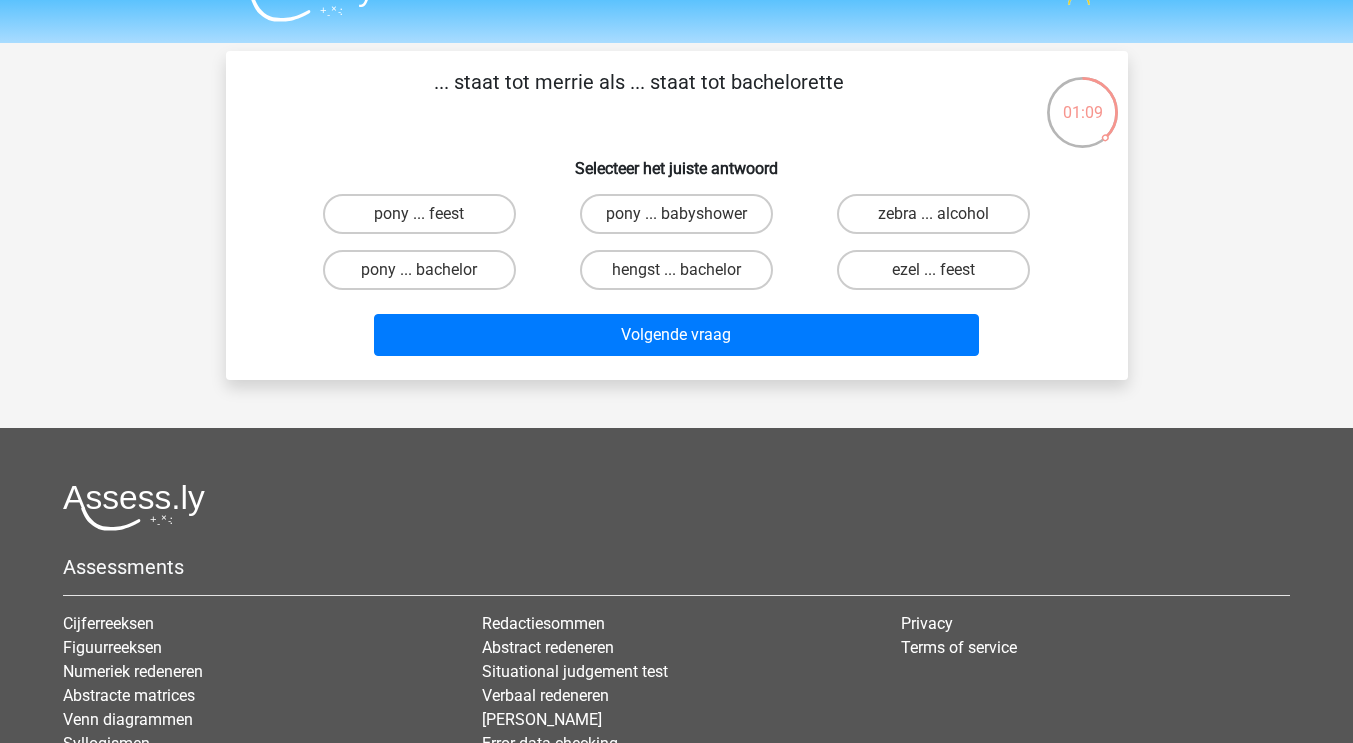 scroll, scrollTop: 28, scrollLeft: 0, axis: vertical 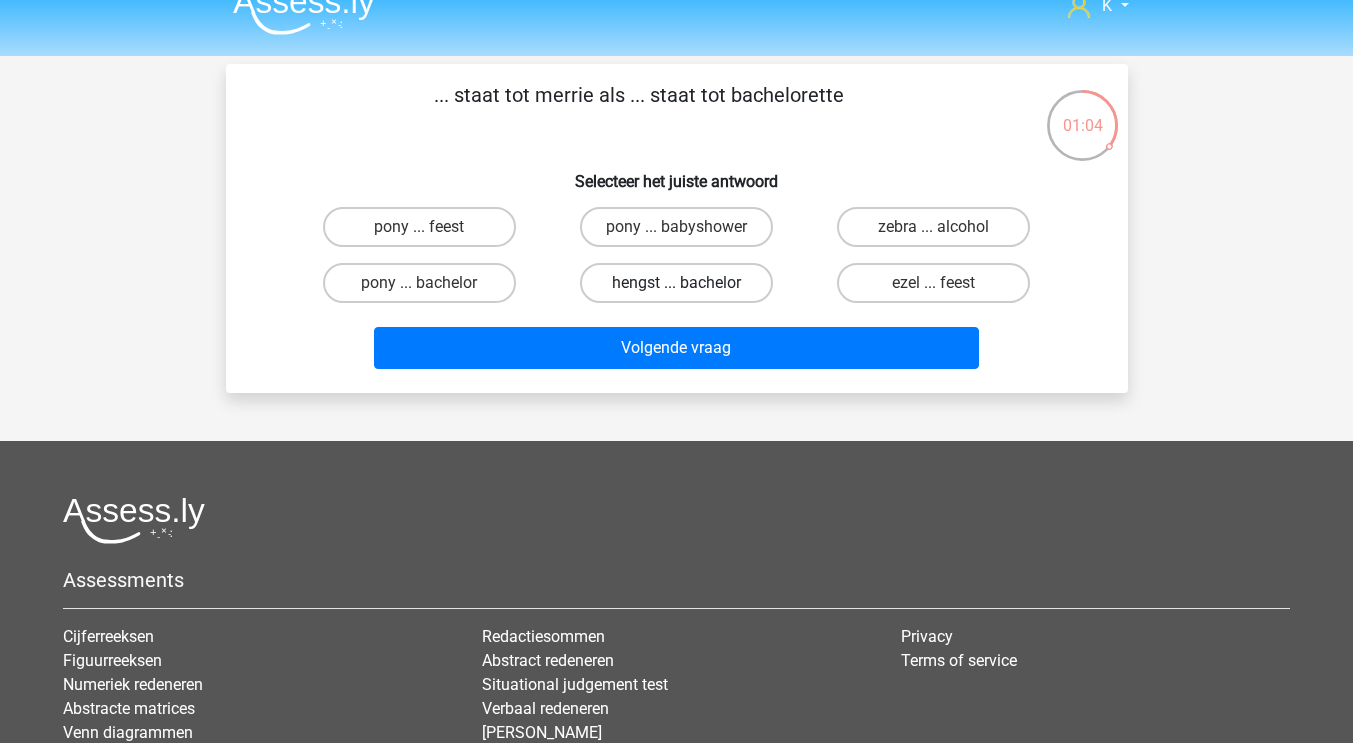 click on "hengst ... bachelor" at bounding box center [676, 283] 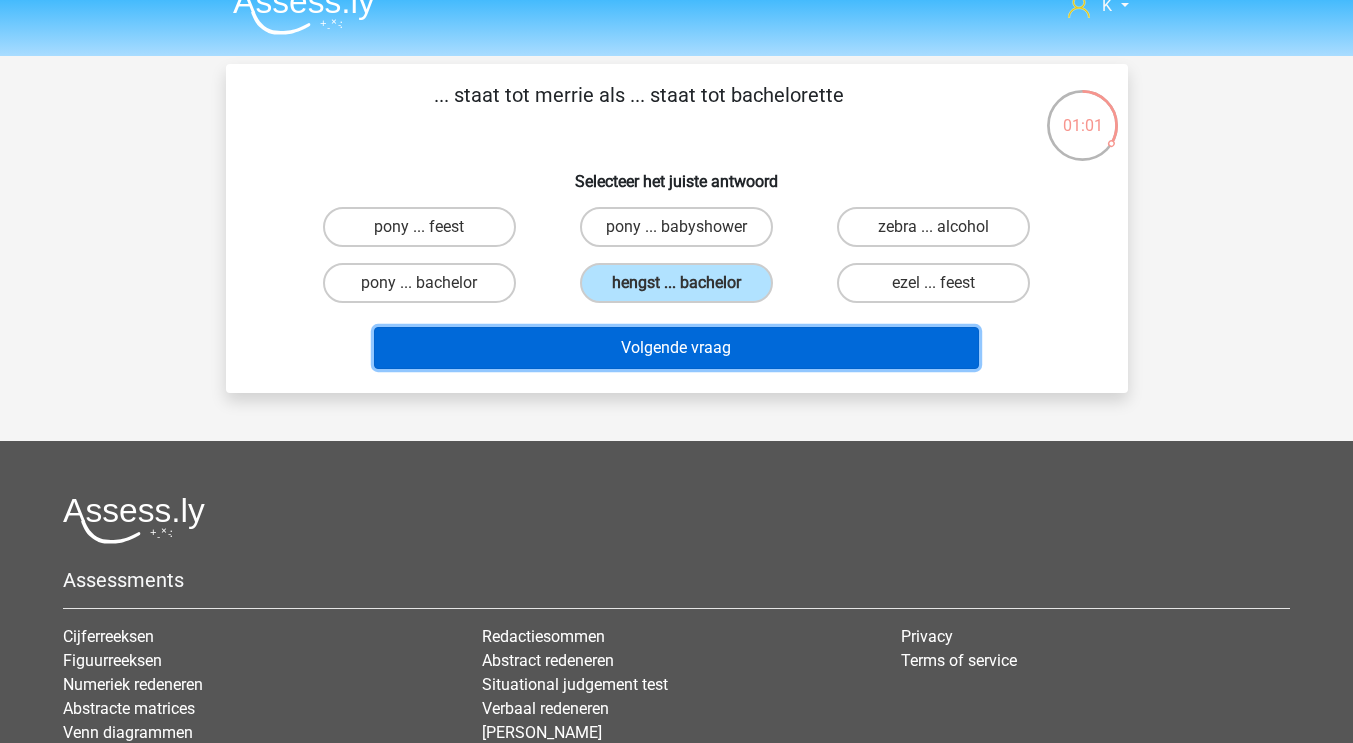 click on "Volgende vraag" at bounding box center (676, 348) 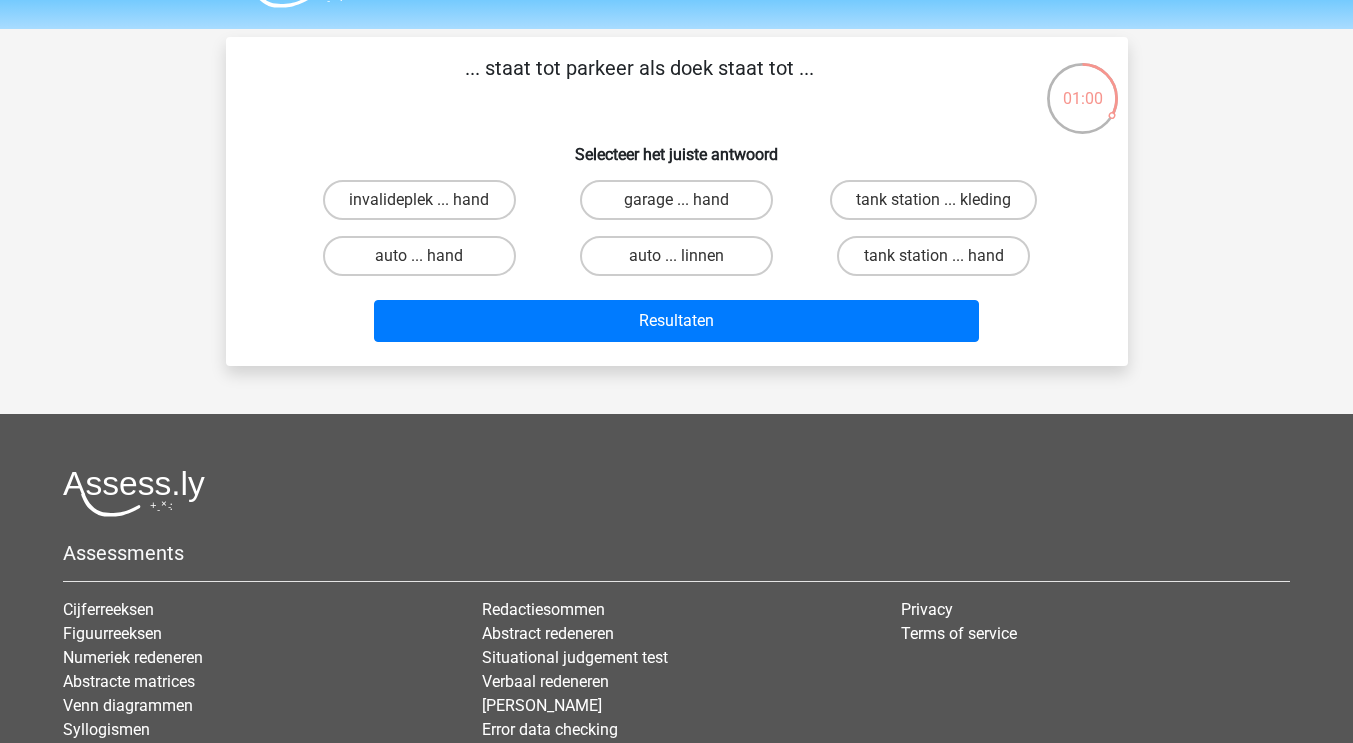 scroll, scrollTop: 53, scrollLeft: 0, axis: vertical 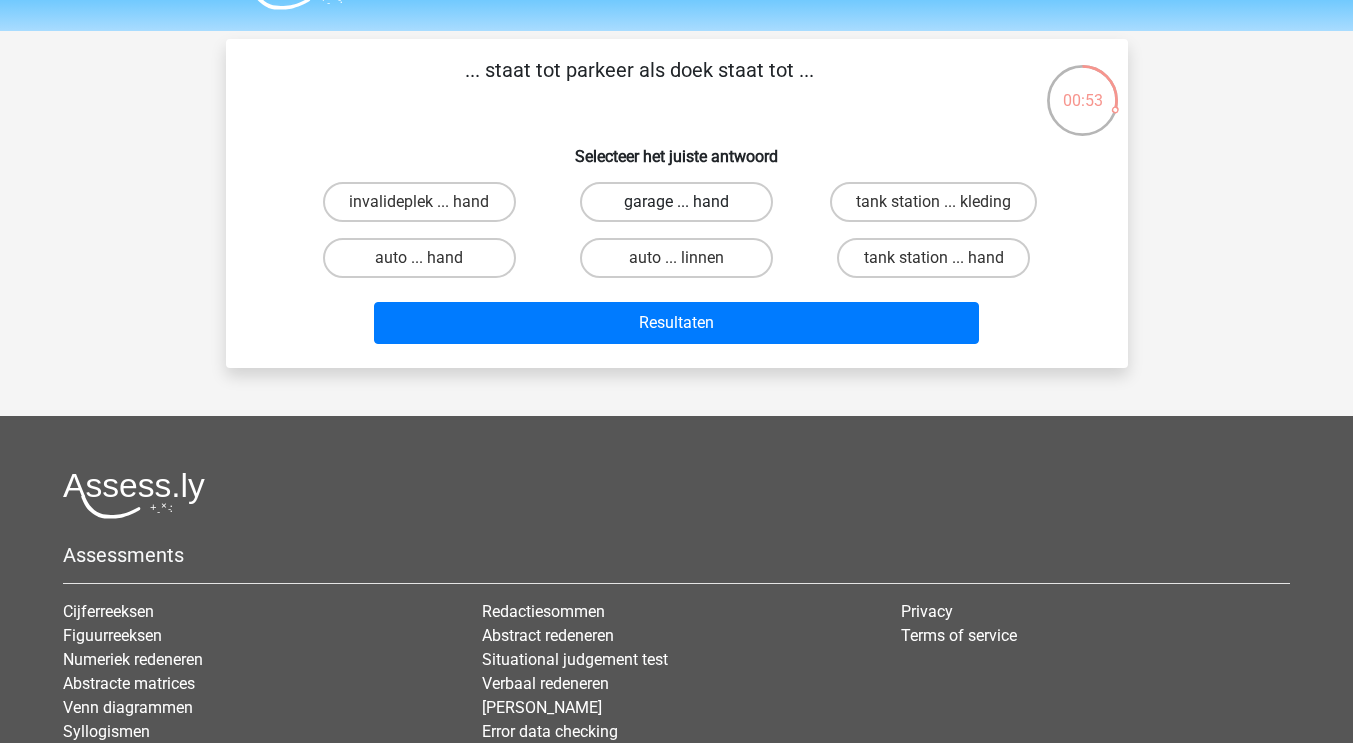 click on "garage ... hand" at bounding box center (676, 202) 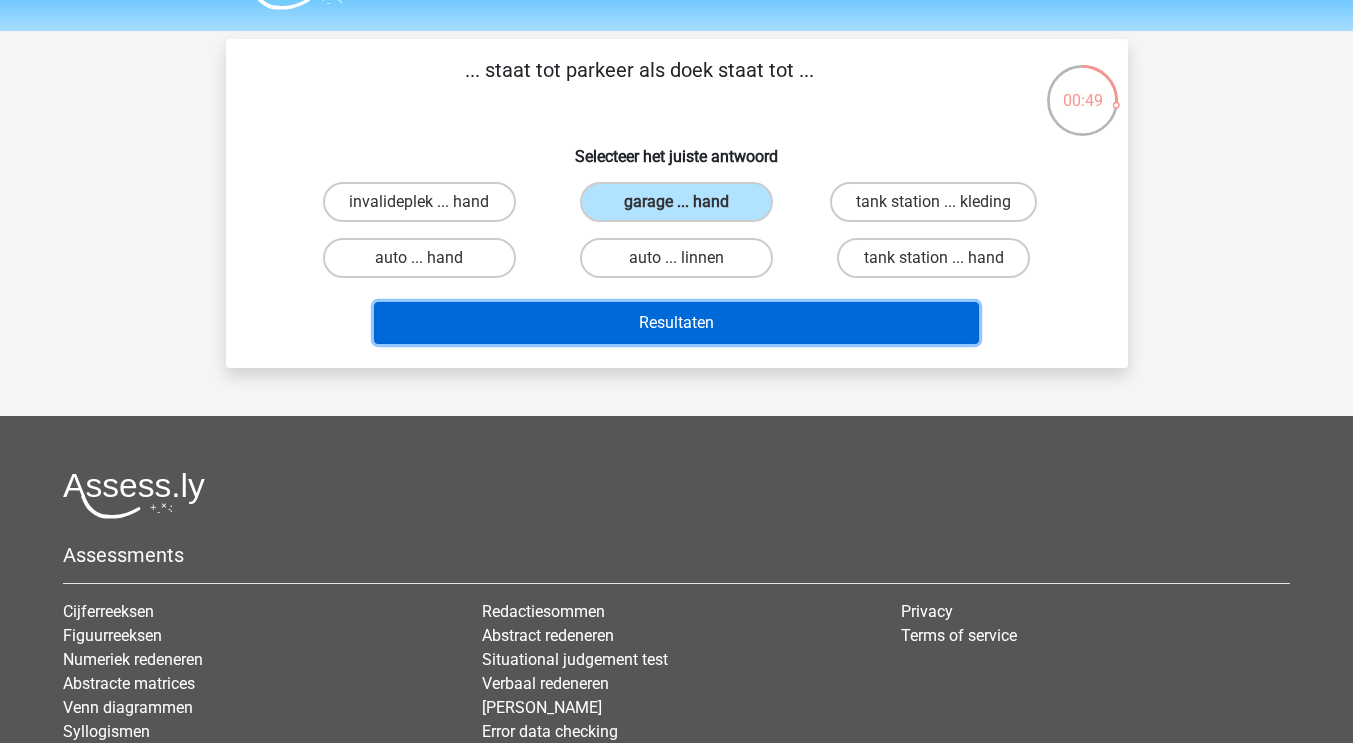 click on "Resultaten" at bounding box center [676, 323] 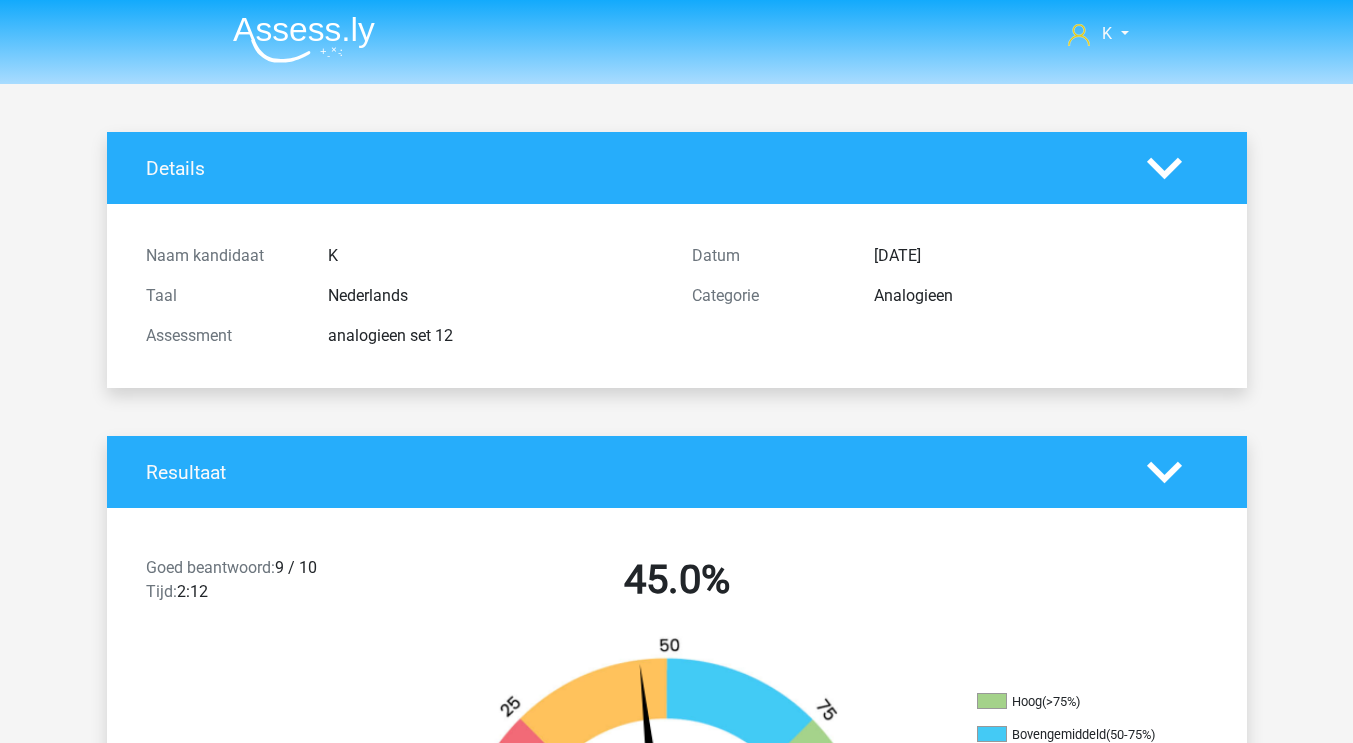 click on "Details" at bounding box center (677, 168) 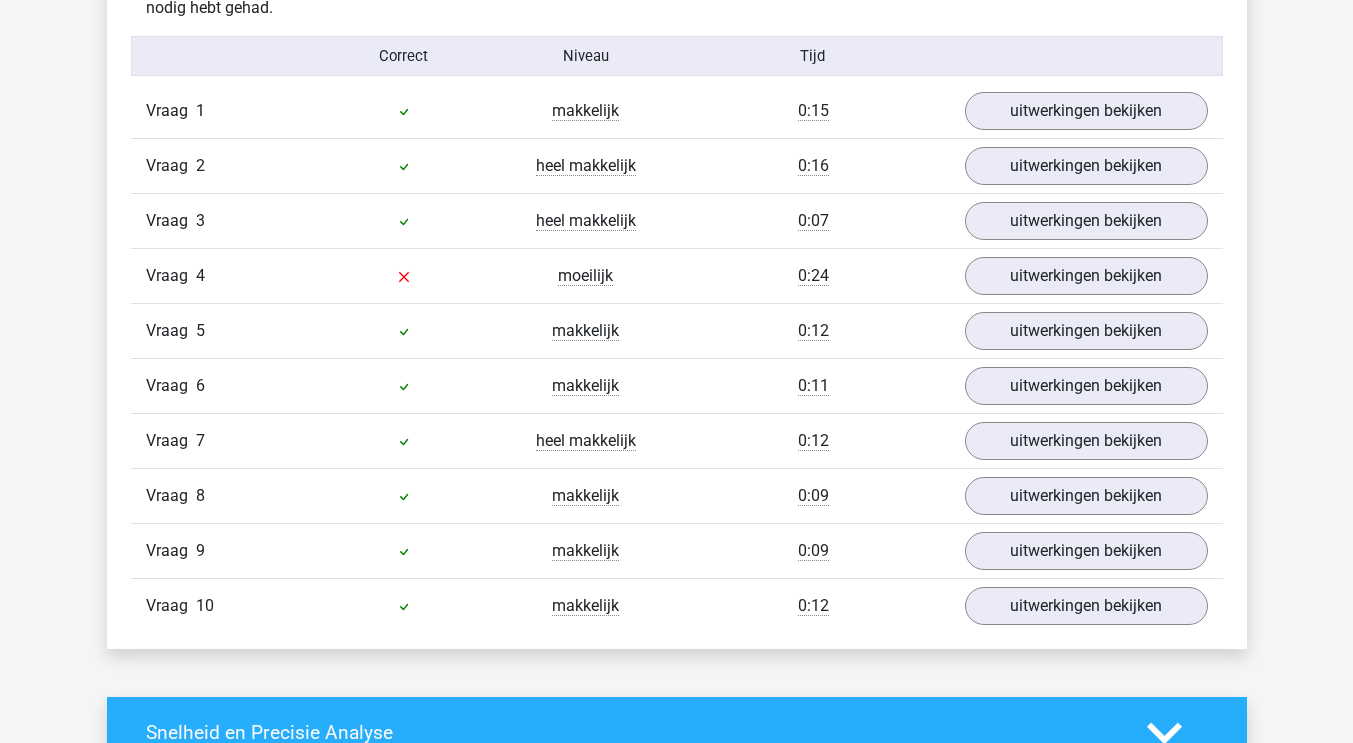 scroll, scrollTop: 1299, scrollLeft: 0, axis: vertical 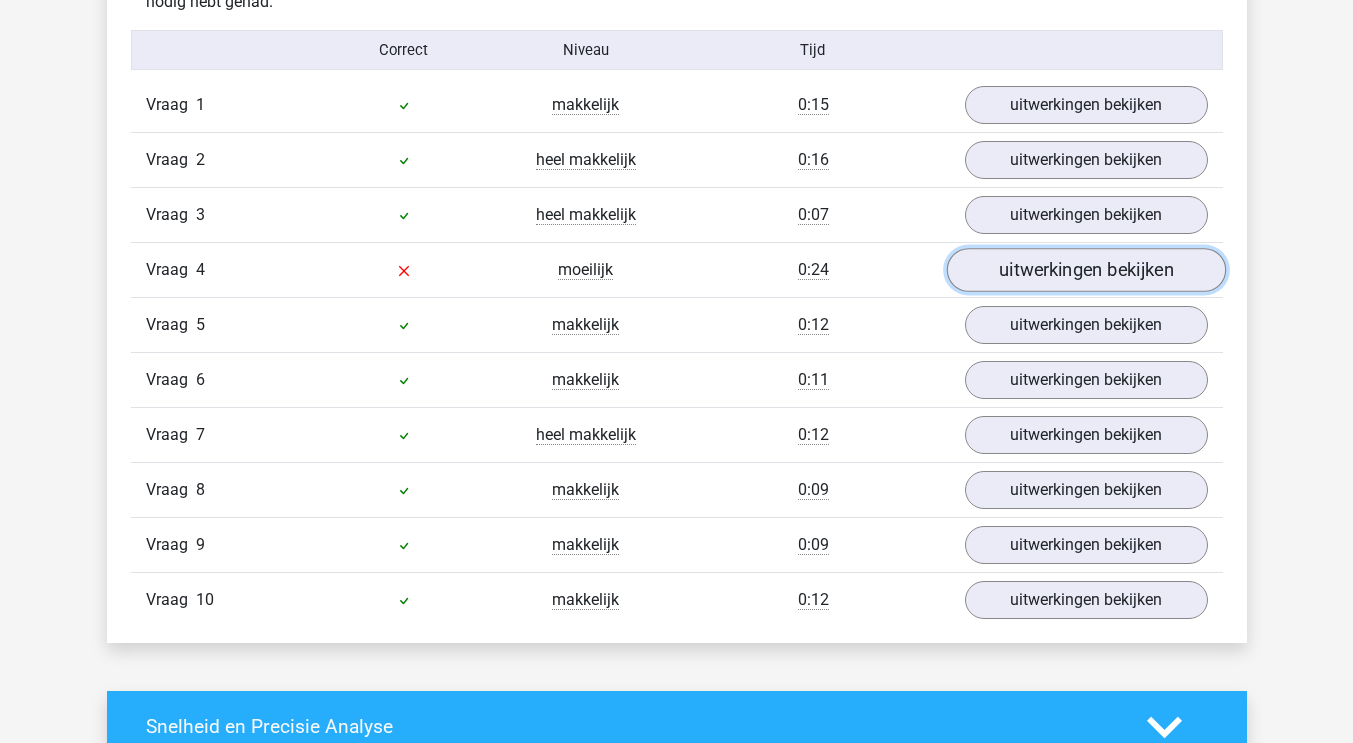 click on "uitwerkingen bekijken" at bounding box center [1085, 270] 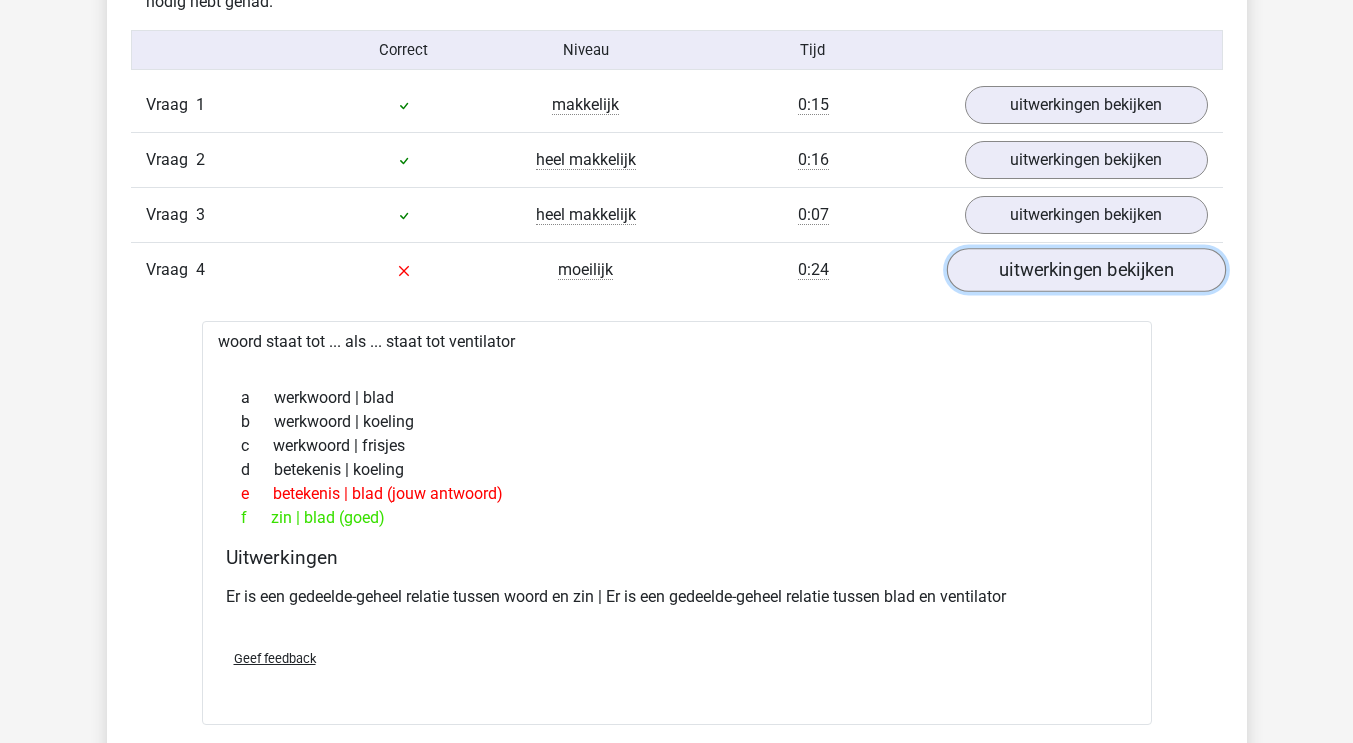click on "uitwerkingen bekijken" at bounding box center [1085, 270] 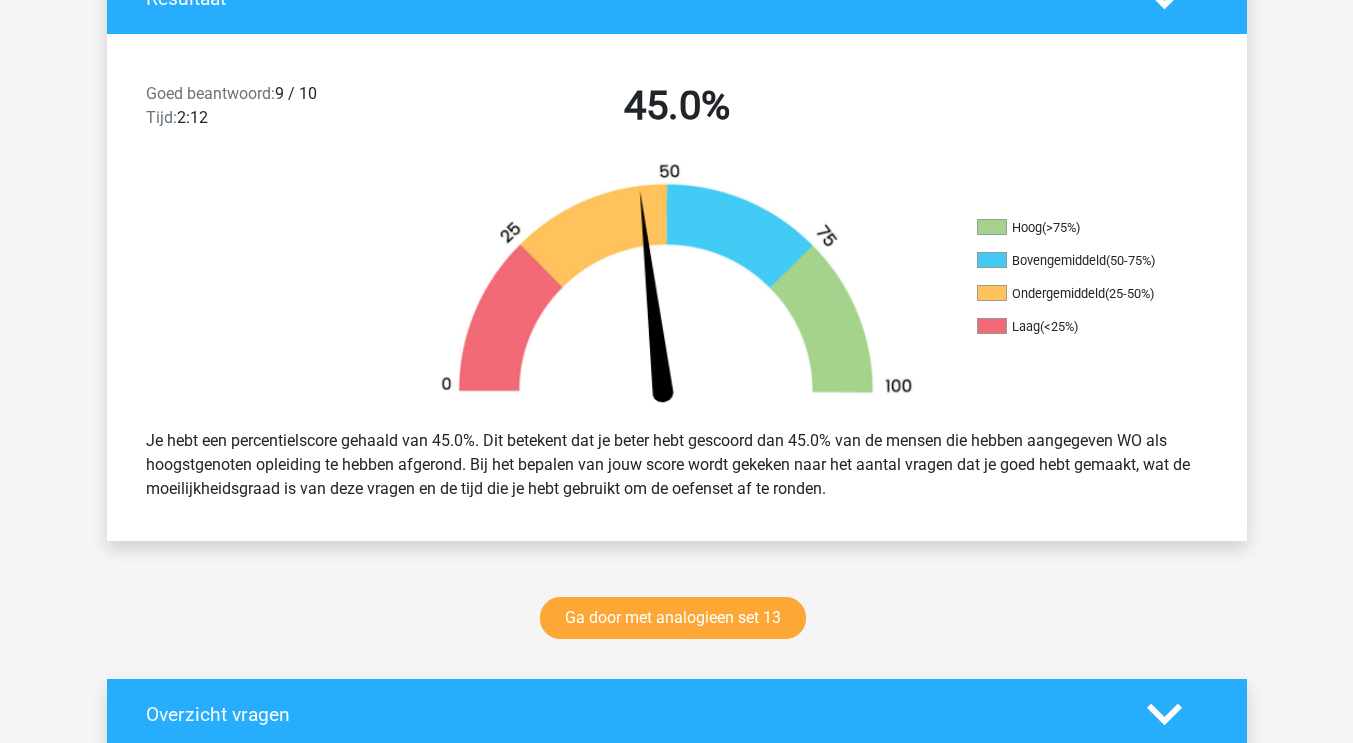 scroll, scrollTop: 476, scrollLeft: 0, axis: vertical 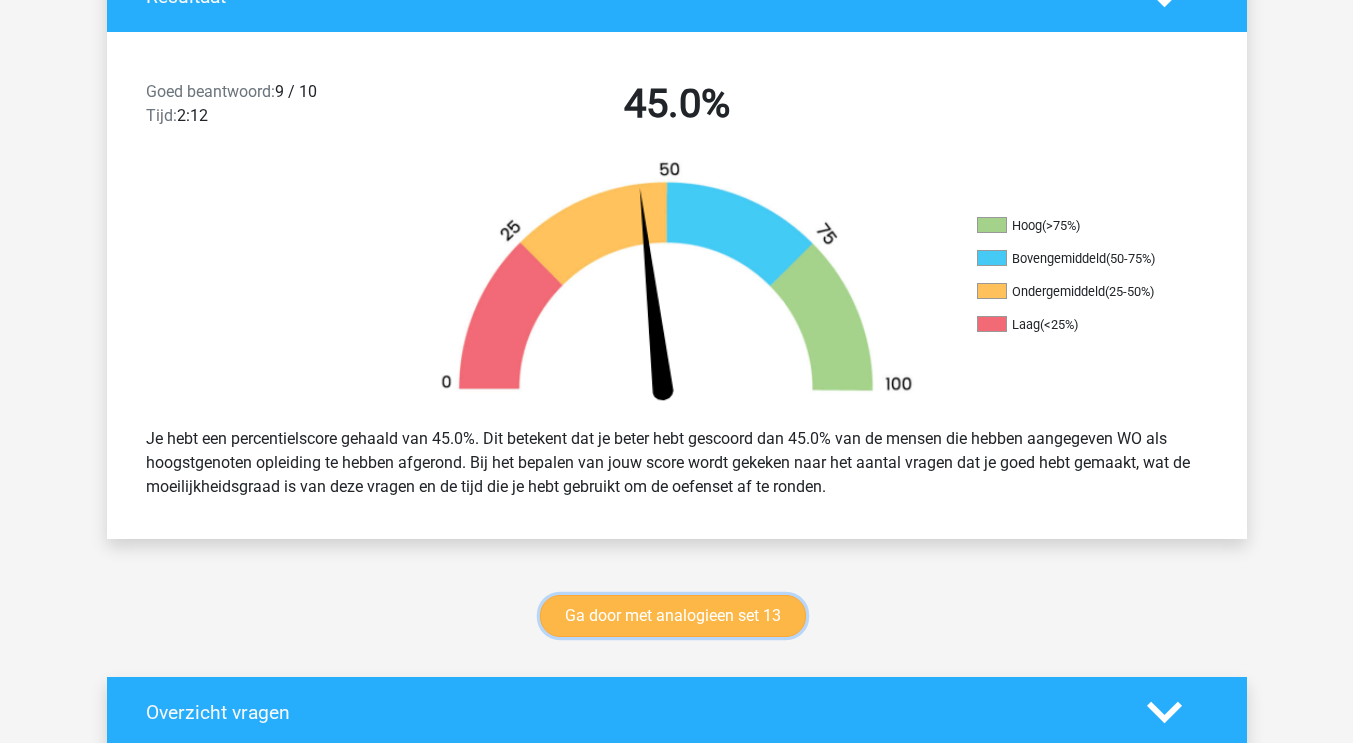 click on "Ga door met analogieen set 13" at bounding box center (673, 616) 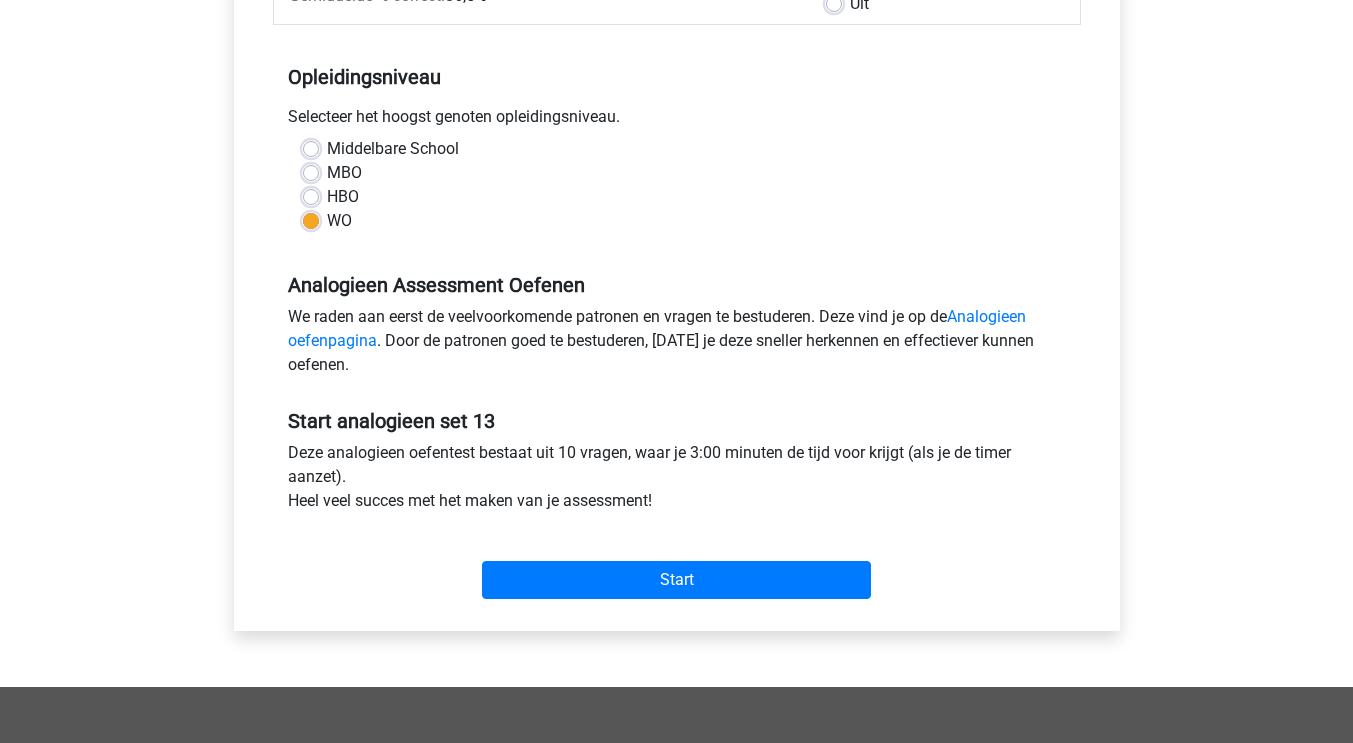 scroll, scrollTop: 342, scrollLeft: 0, axis: vertical 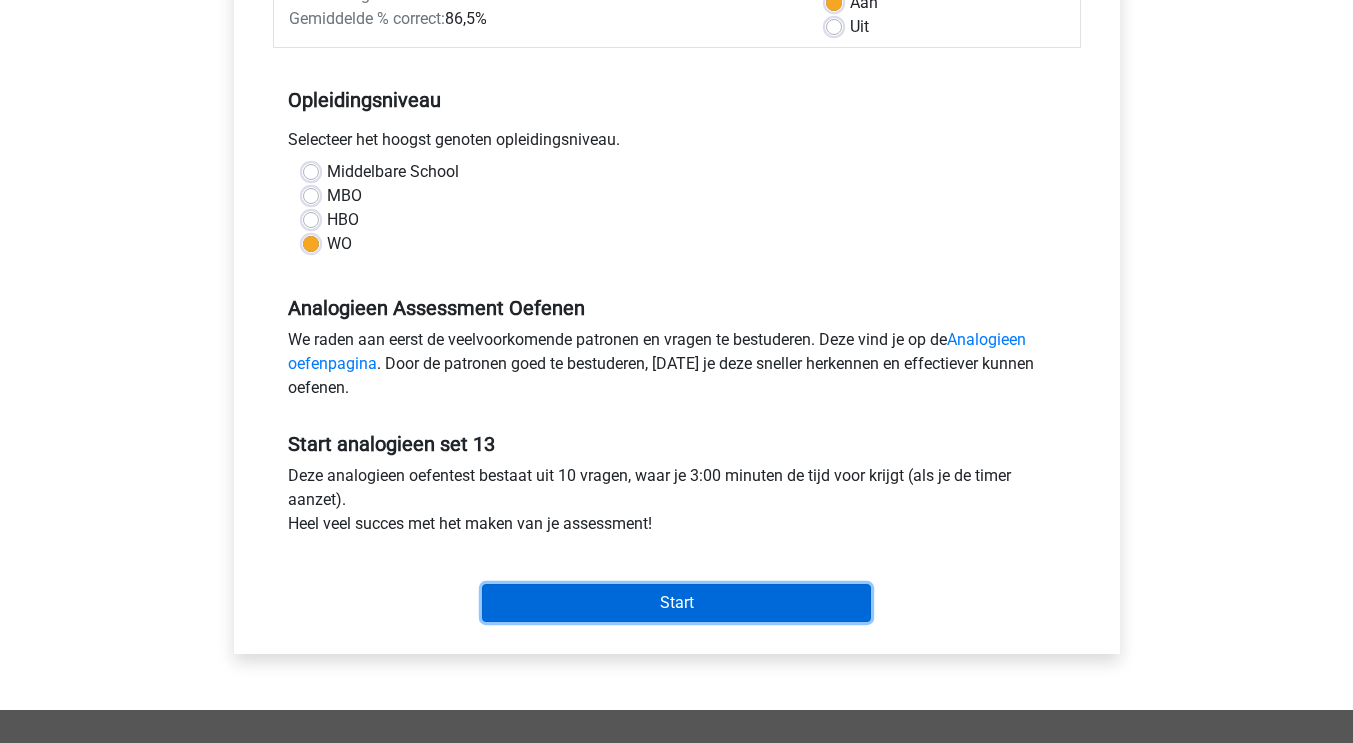 click on "Start" at bounding box center (676, 603) 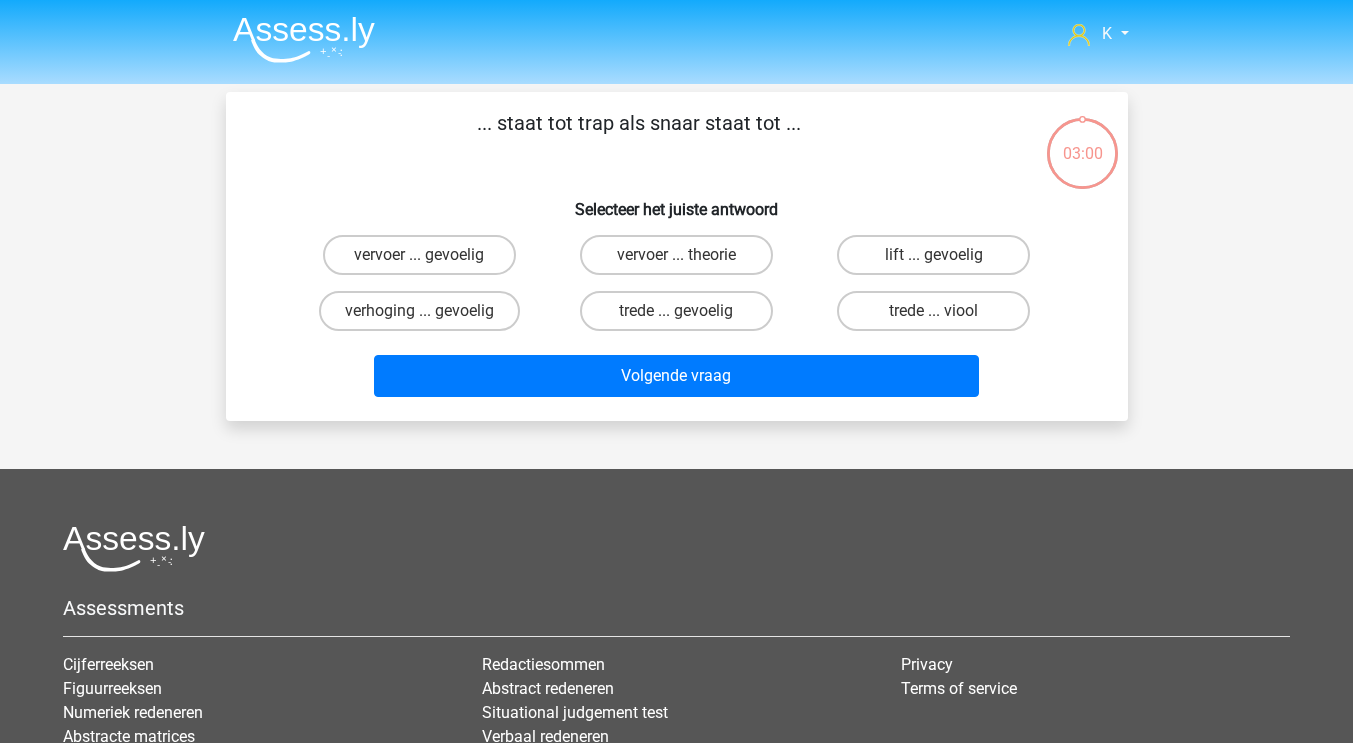 scroll, scrollTop: 0, scrollLeft: 0, axis: both 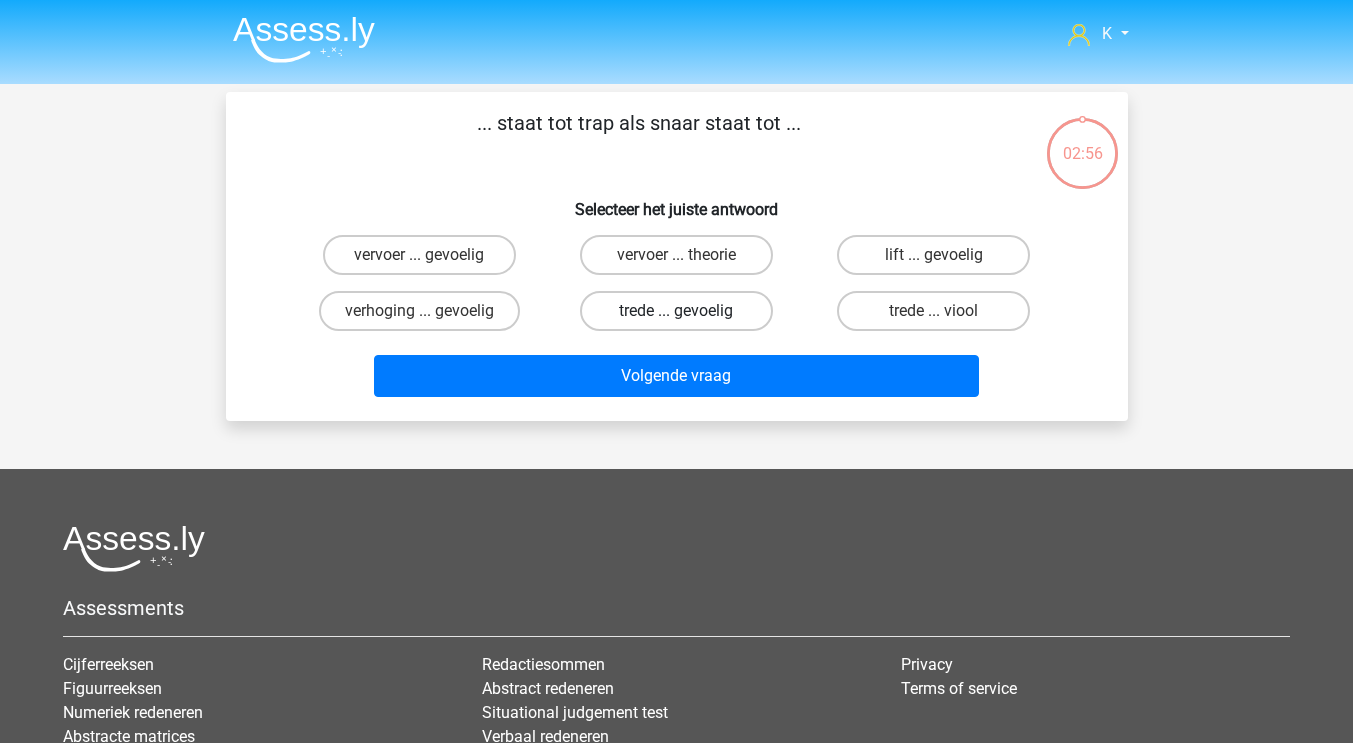 click on "trede ... gevoelig" at bounding box center [676, 311] 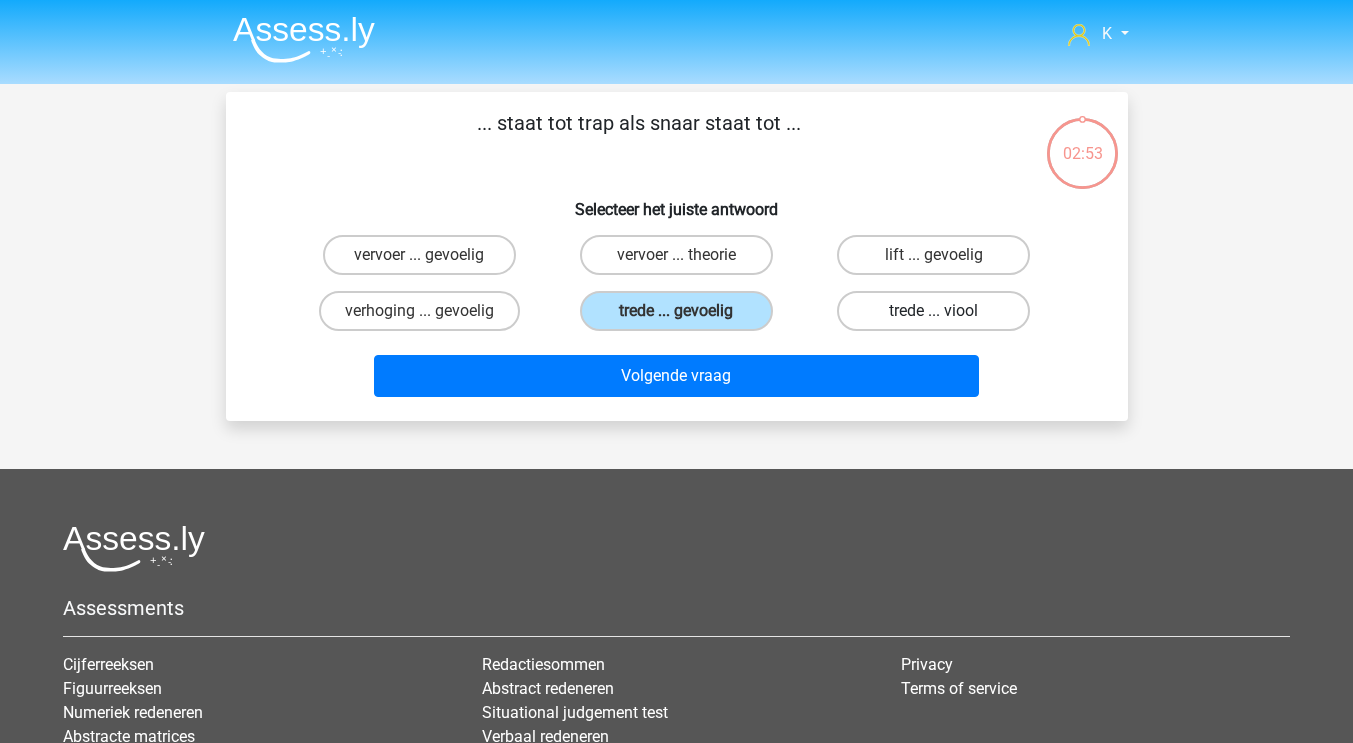 click on "trede ... viool" at bounding box center (933, 311) 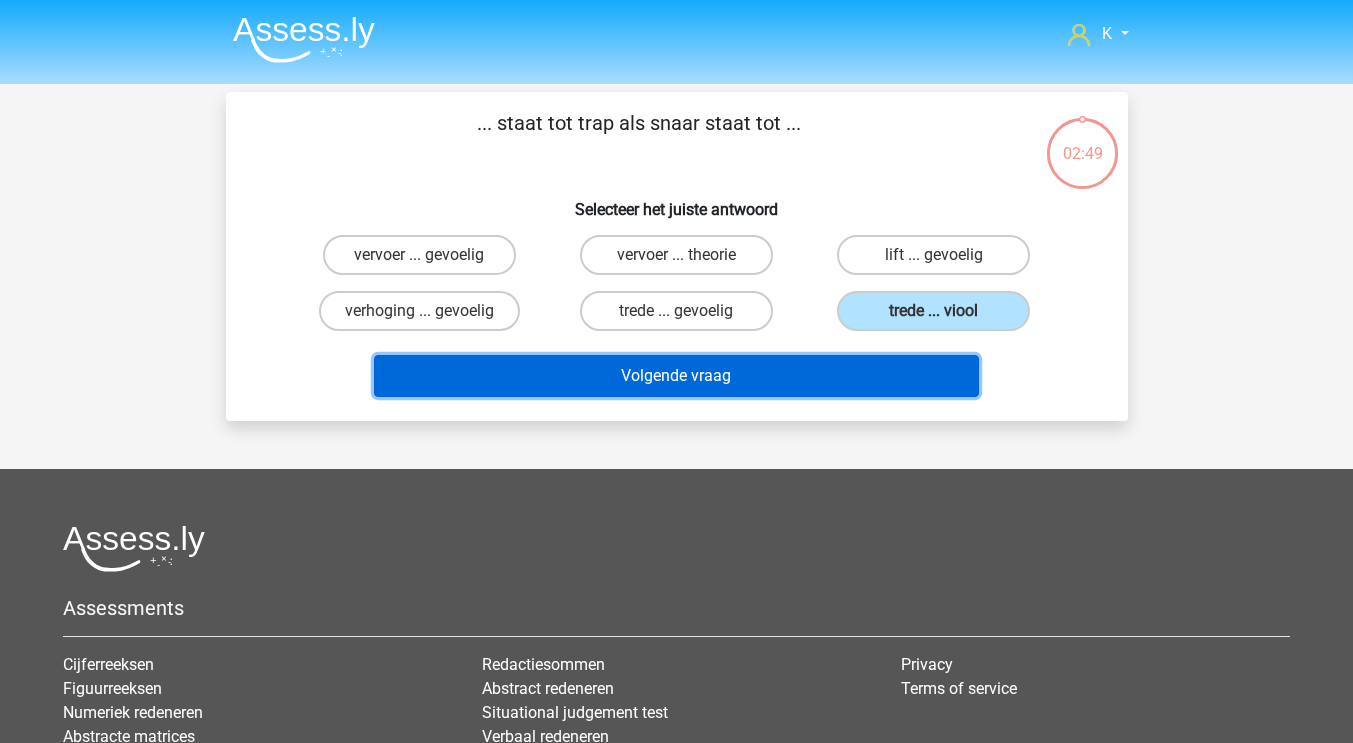 click on "Volgende vraag" at bounding box center [676, 376] 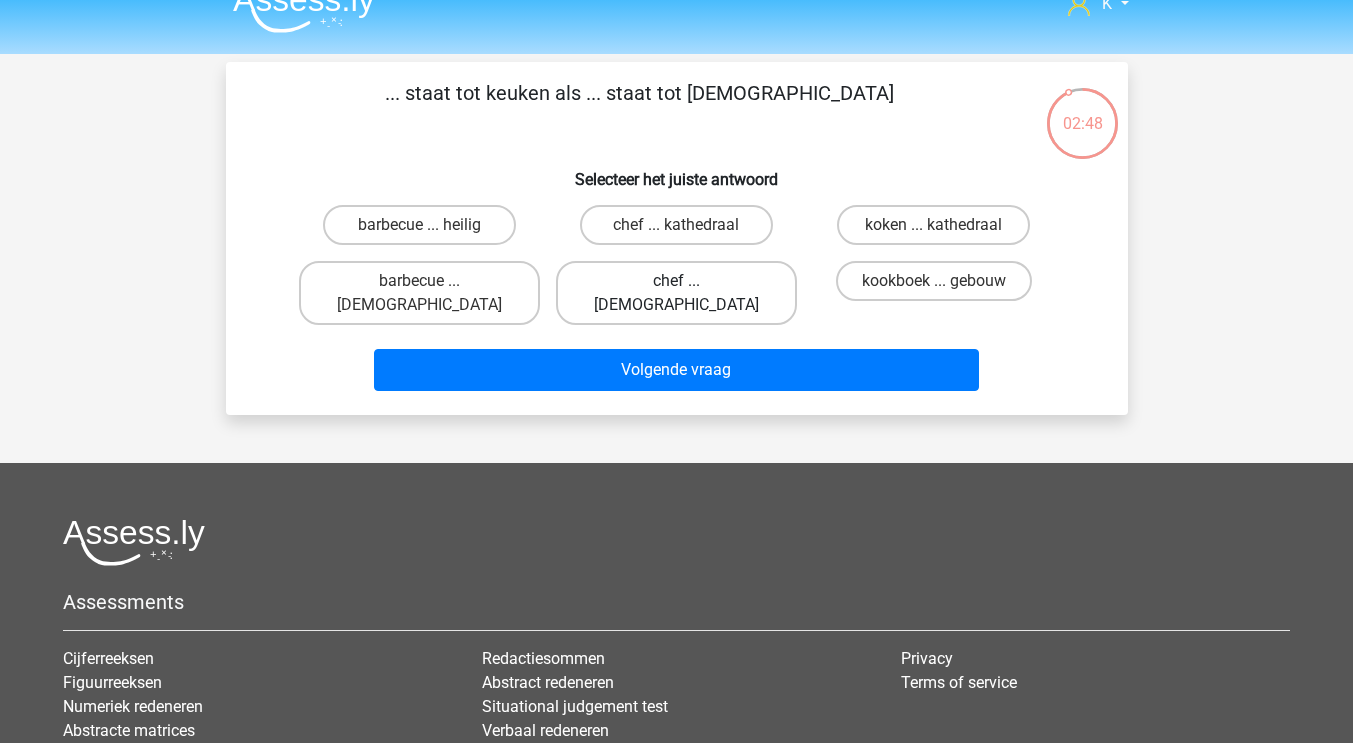 scroll, scrollTop: 28, scrollLeft: 0, axis: vertical 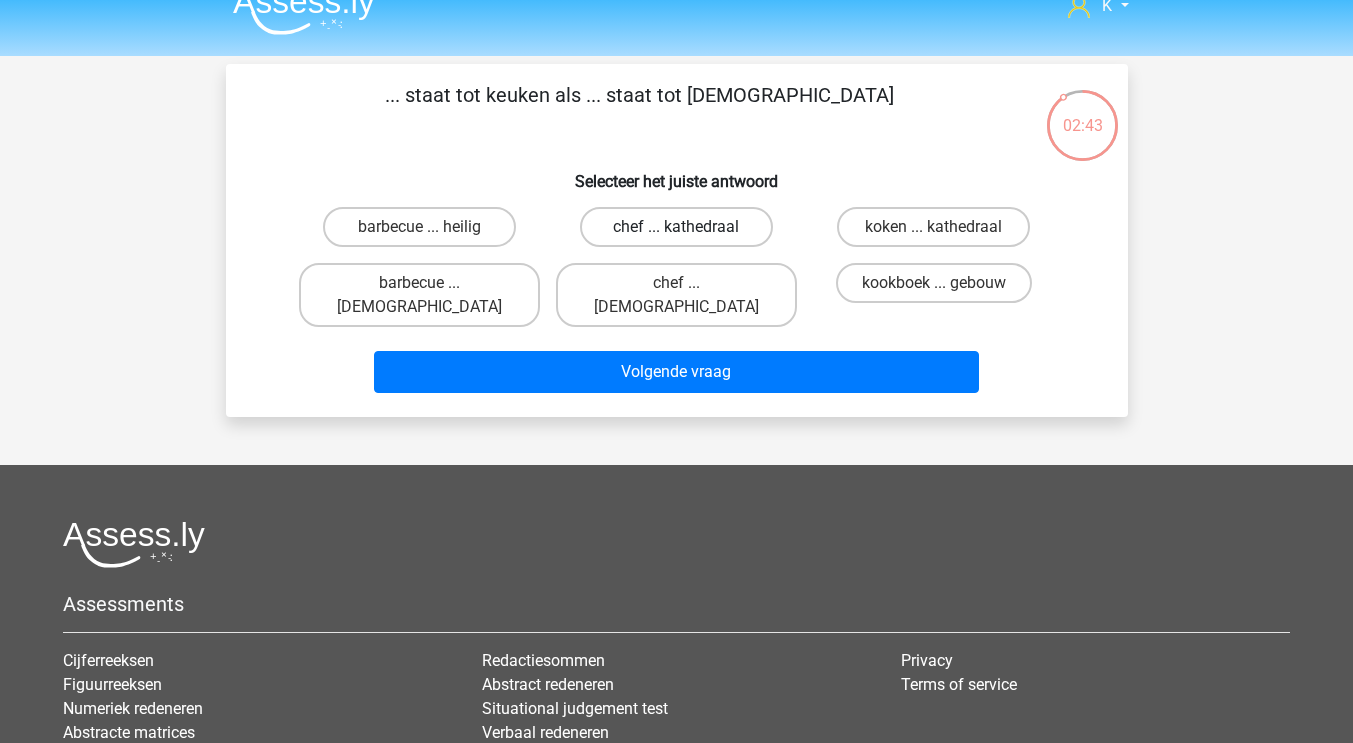 click on "chef ... kathedraal" at bounding box center [676, 227] 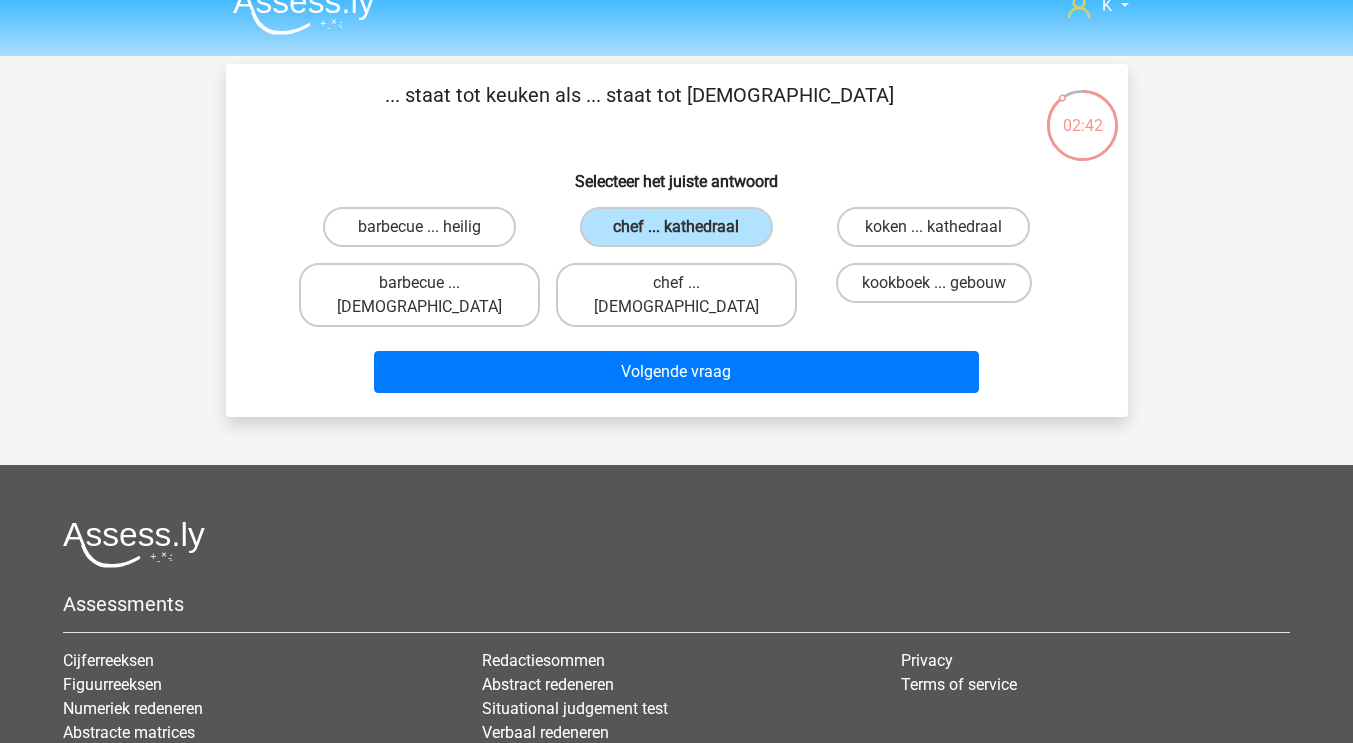 click on "chef ... [DEMOGRAPHIC_DATA]" at bounding box center [682, 289] 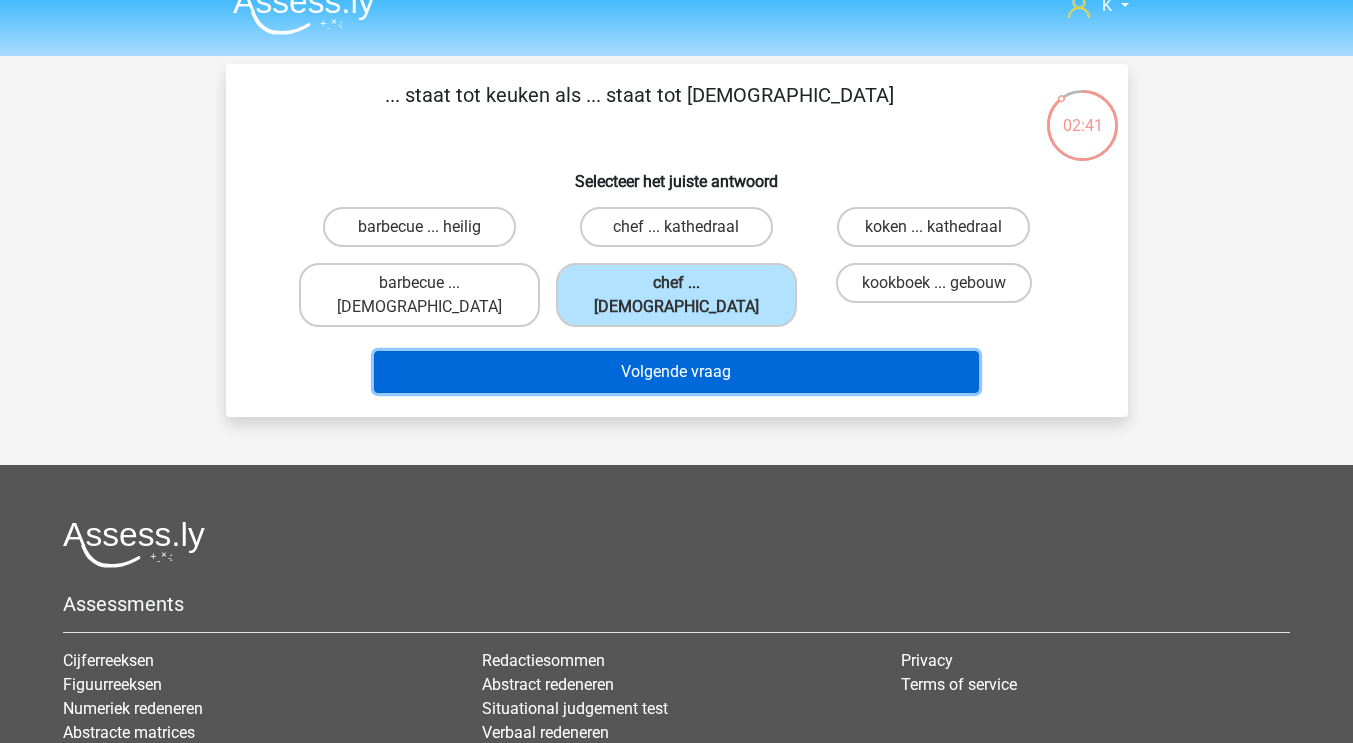 click on "Volgende vraag" at bounding box center [676, 372] 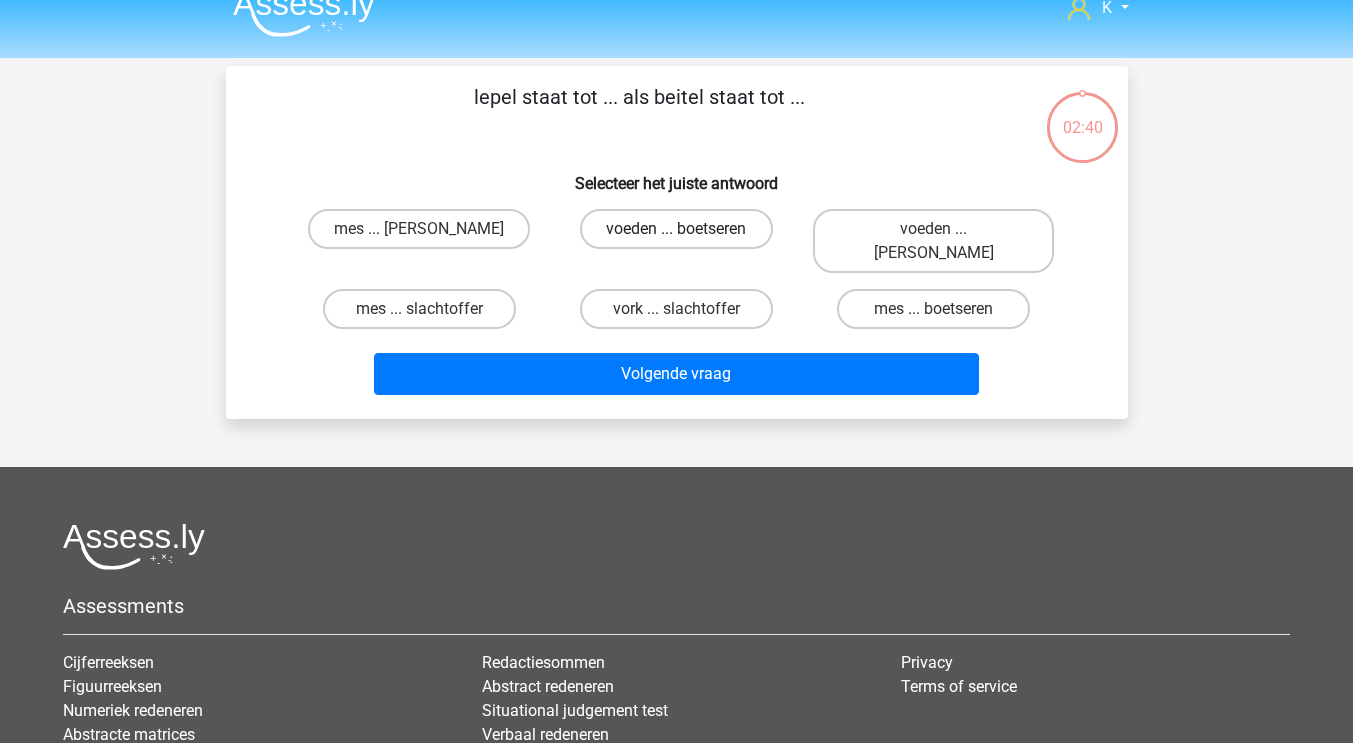 scroll, scrollTop: 22, scrollLeft: 0, axis: vertical 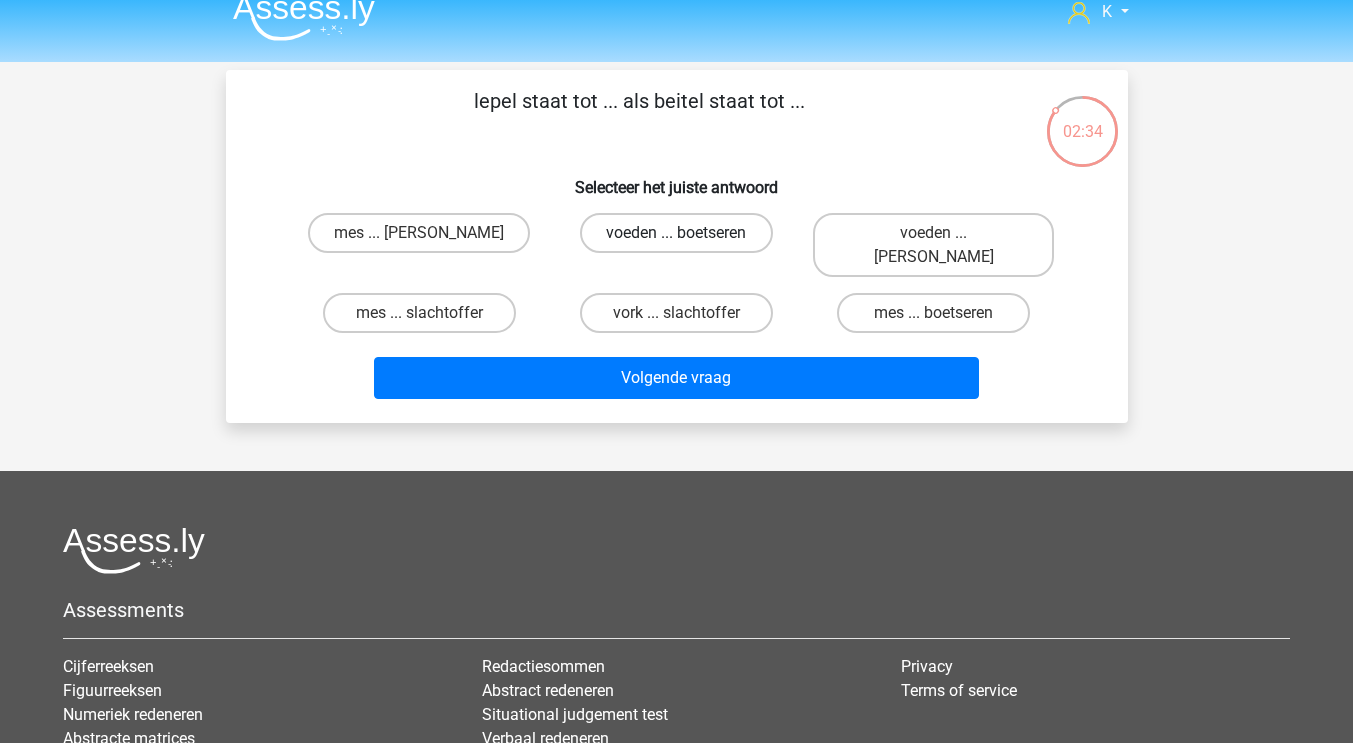 click on "voeden ... boetseren" at bounding box center (676, 233) 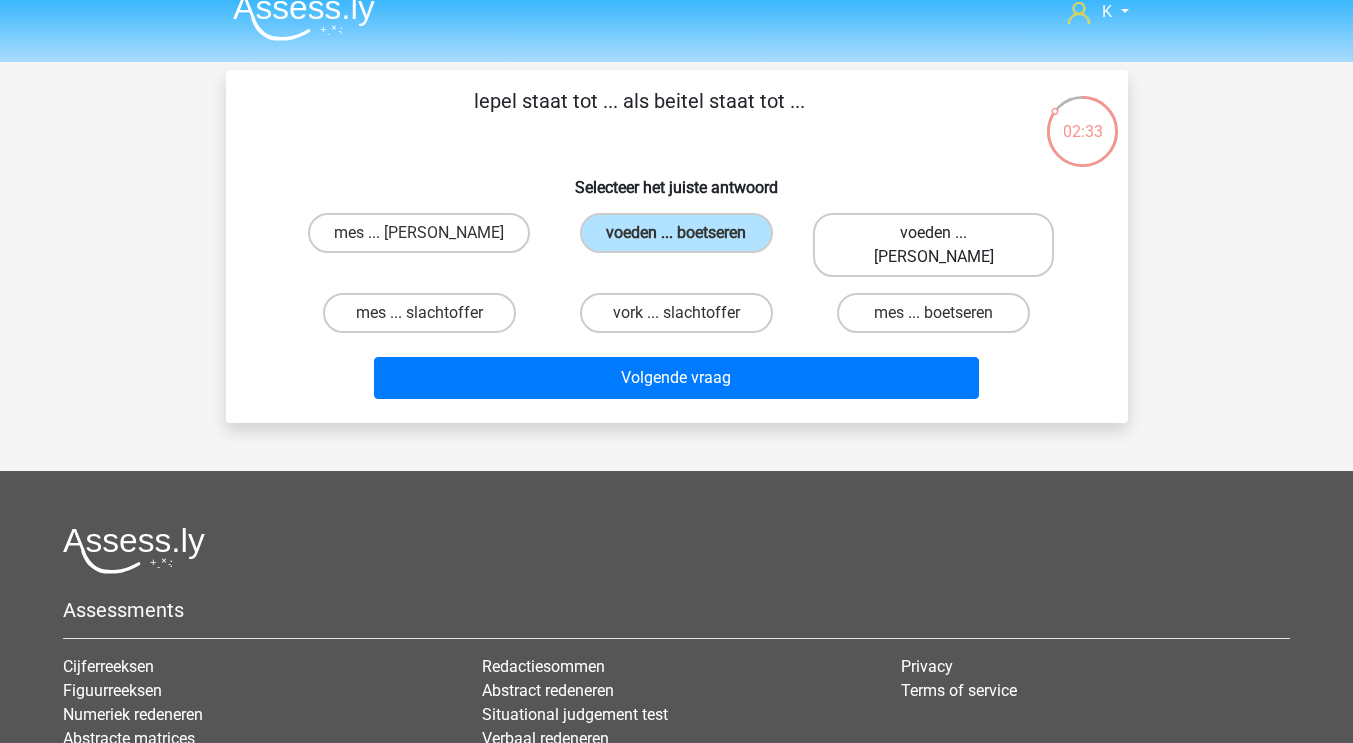 click on "voeden ... [PERSON_NAME]" at bounding box center (933, 245) 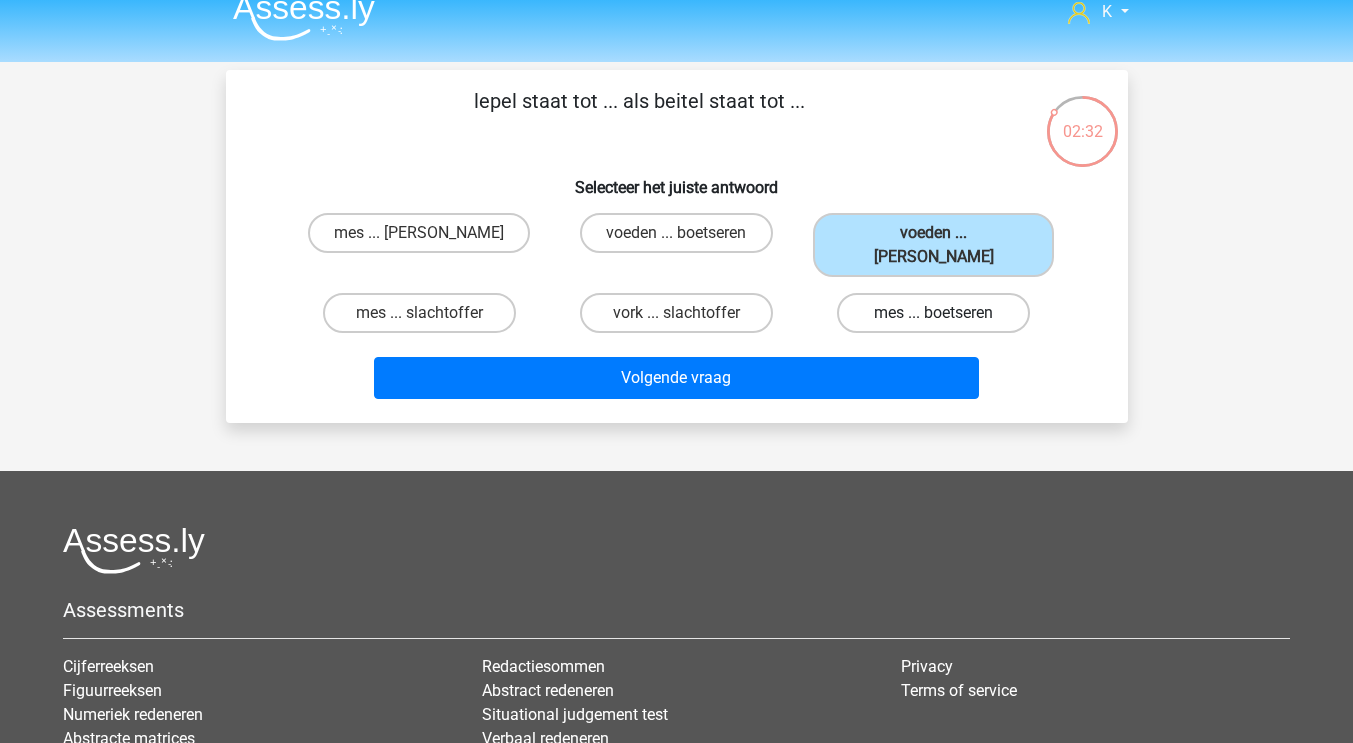 click on "mes ... boetseren" at bounding box center [933, 313] 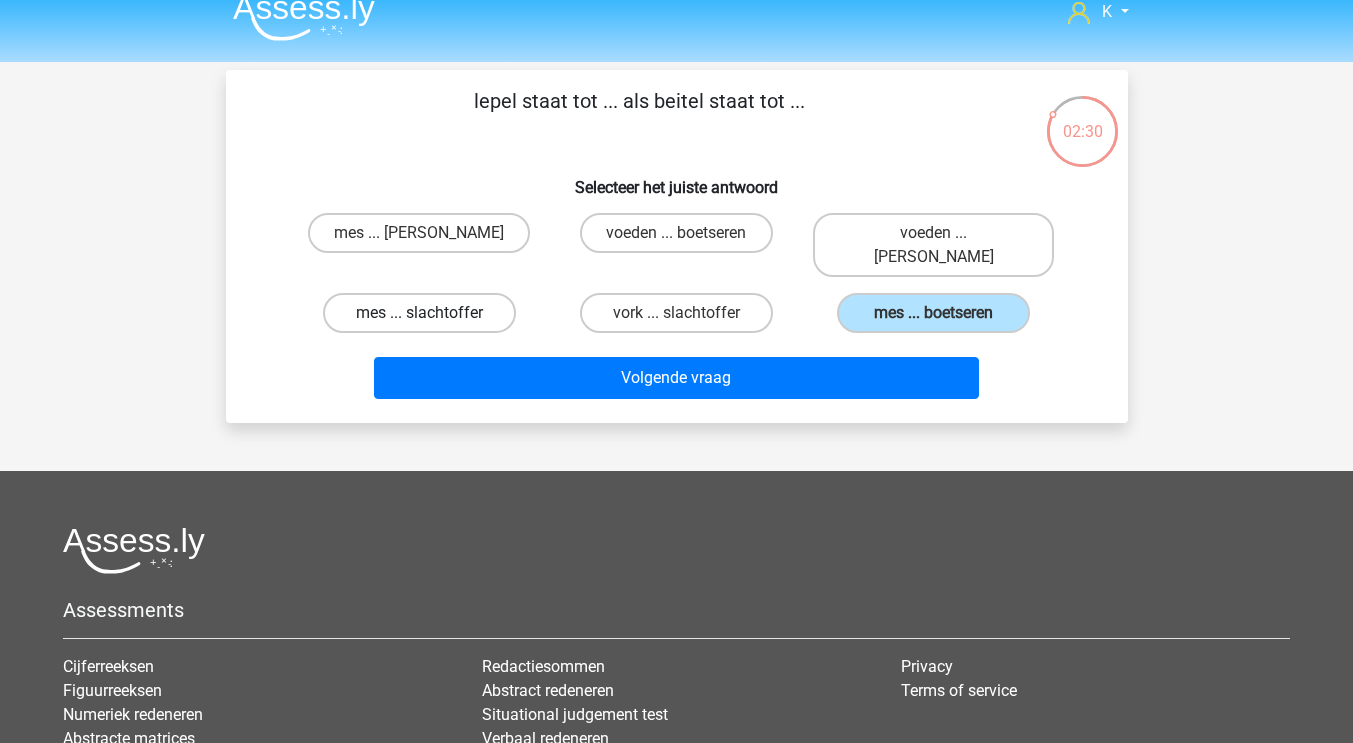 click on "mes ... slachtoffer" at bounding box center [419, 313] 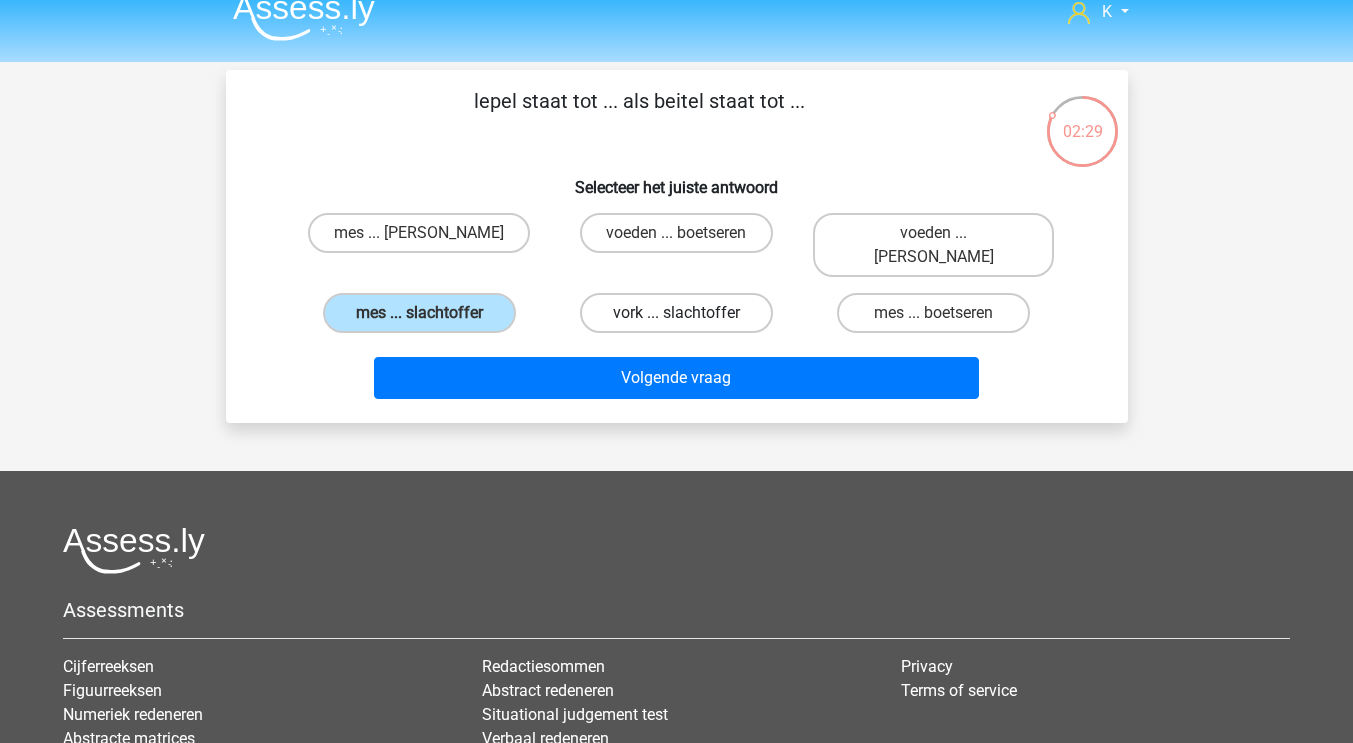 click on "vork ... slachtoffer" at bounding box center (676, 313) 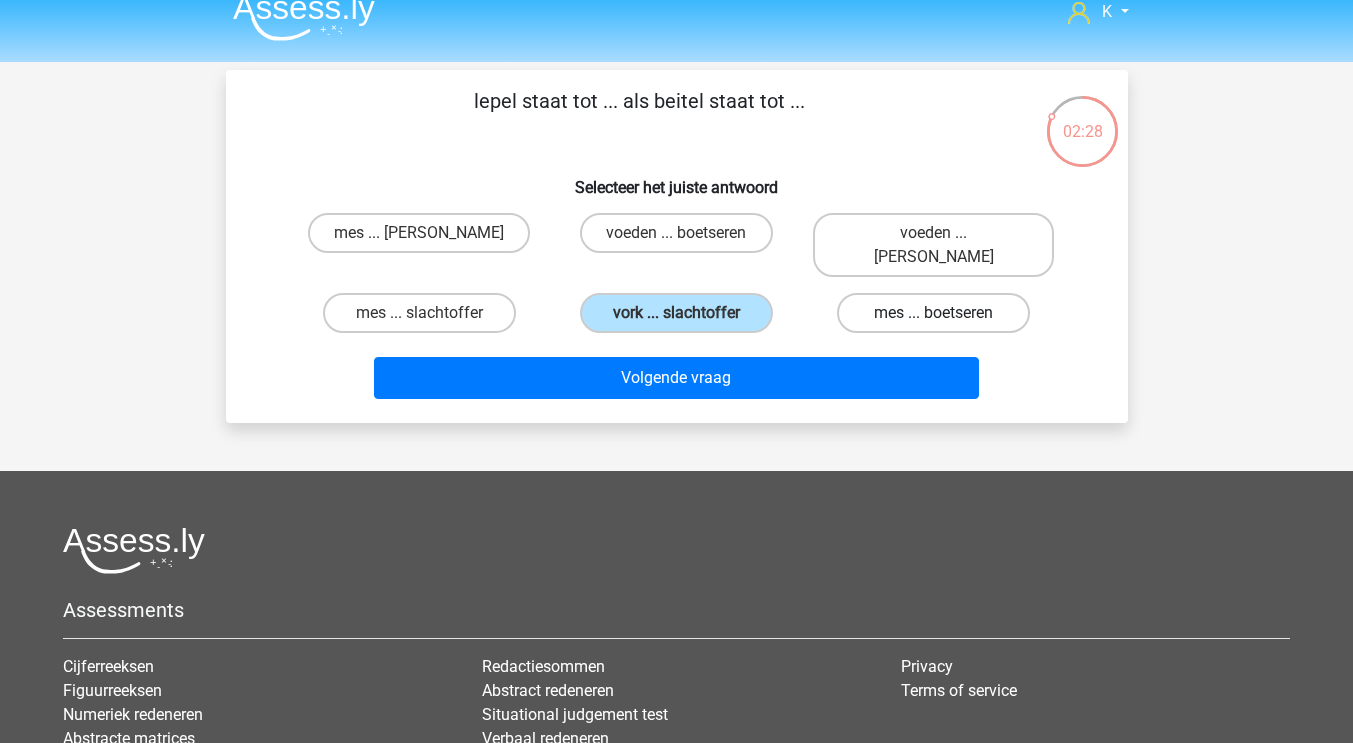click on "mes ... boetseren" at bounding box center [933, 313] 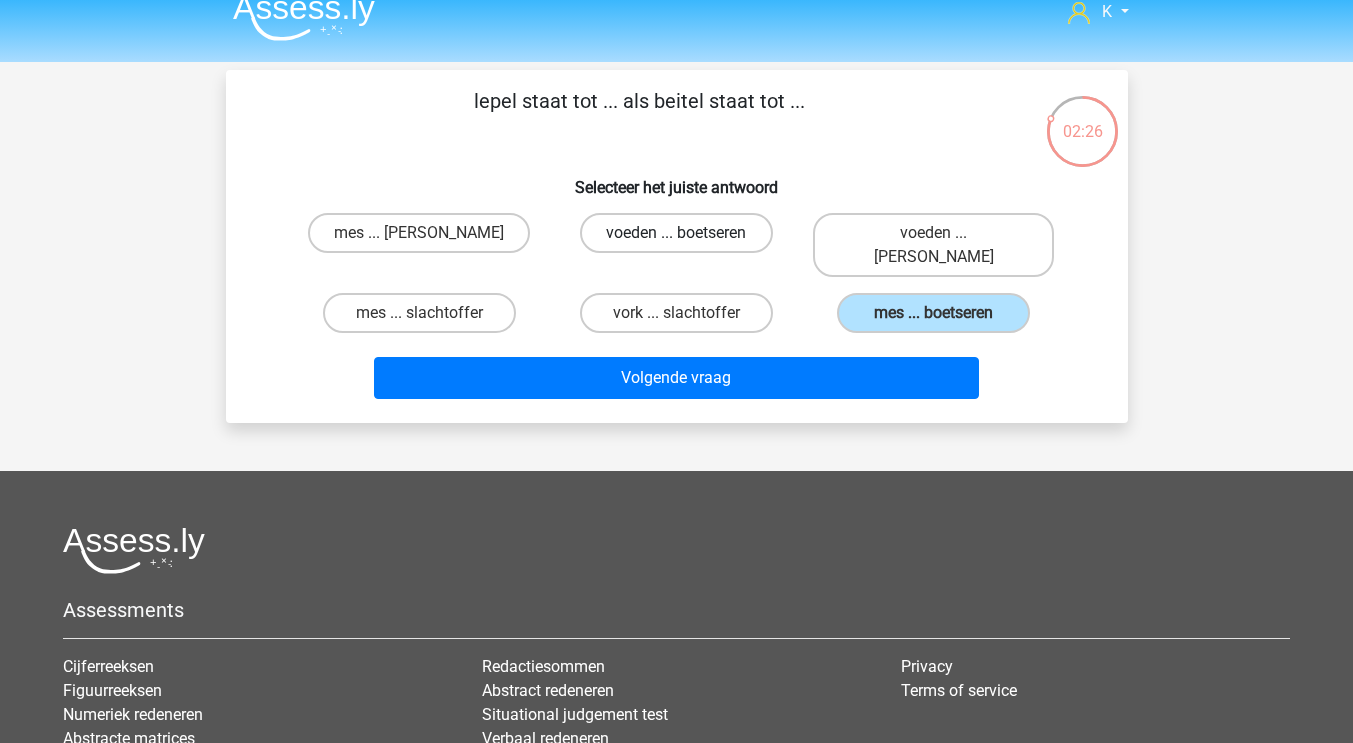 click on "voeden ... boetseren" at bounding box center (676, 233) 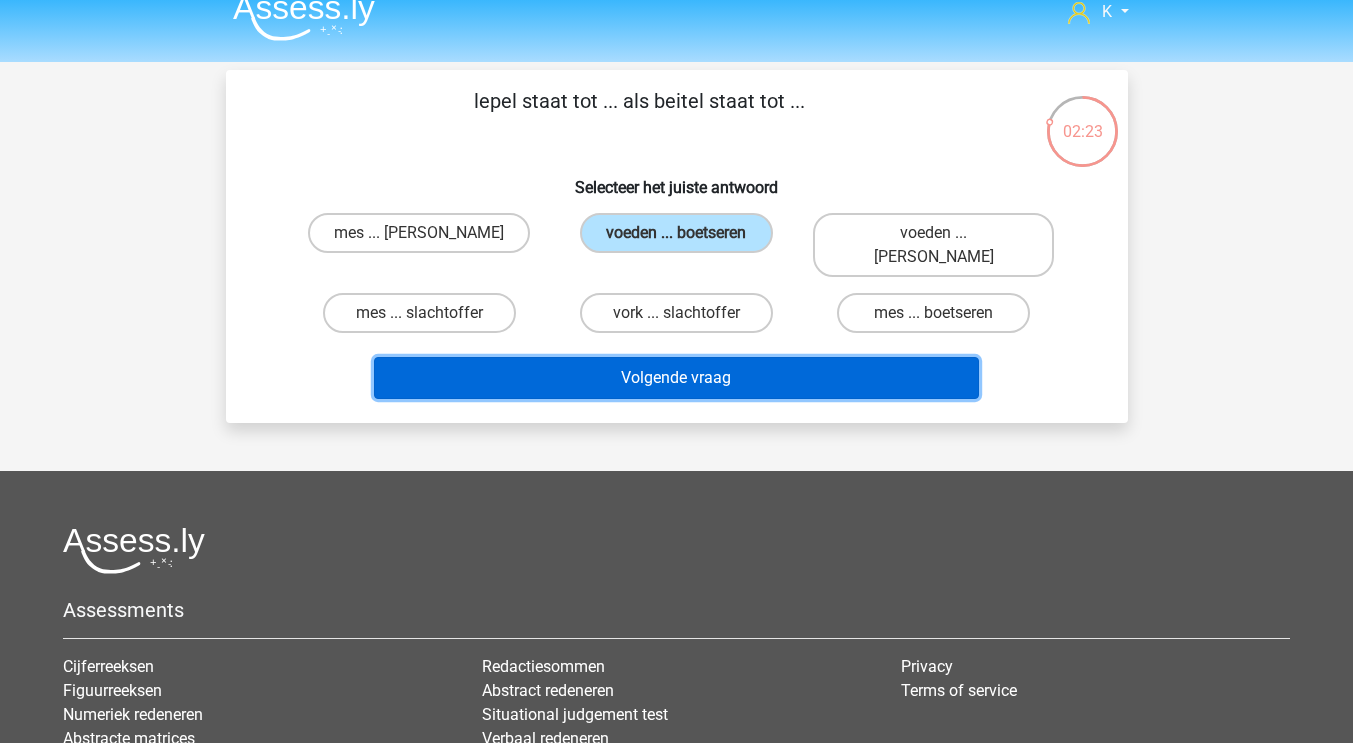 click on "Volgende vraag" at bounding box center [676, 378] 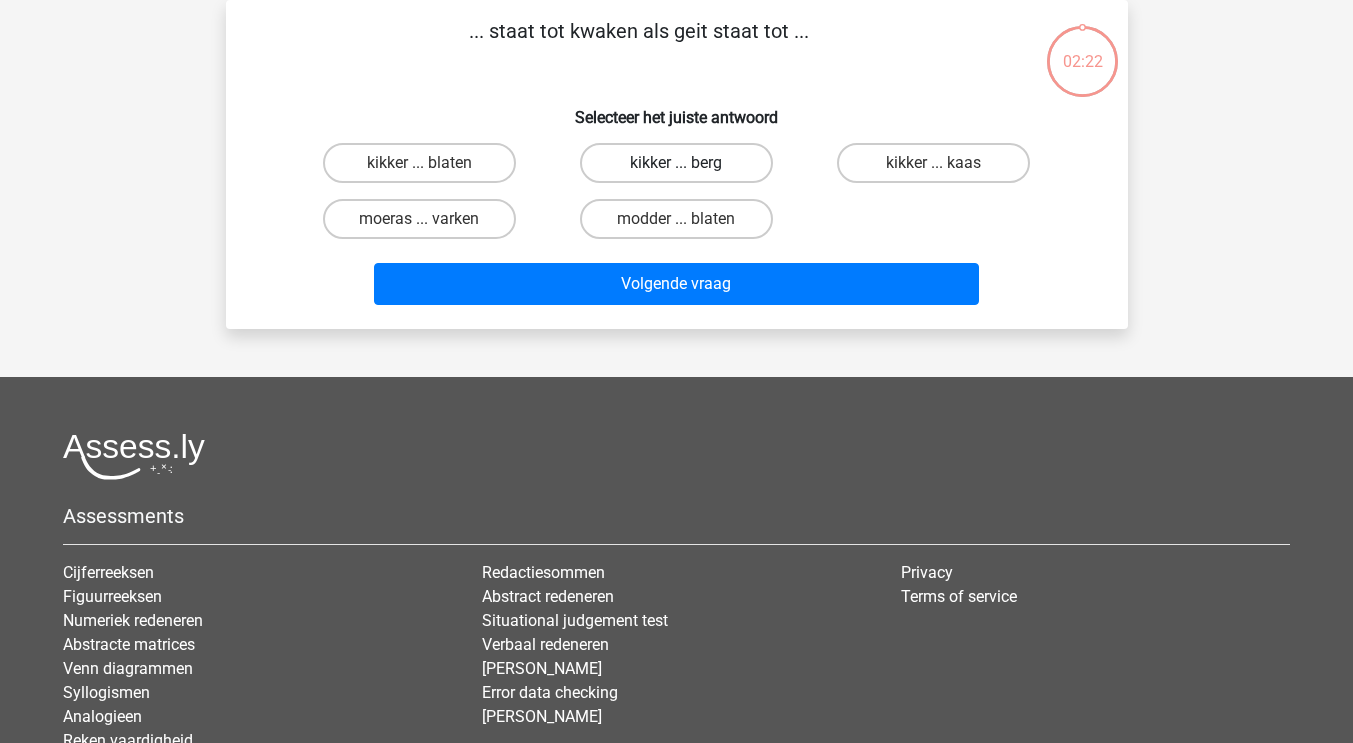 scroll, scrollTop: 0, scrollLeft: 0, axis: both 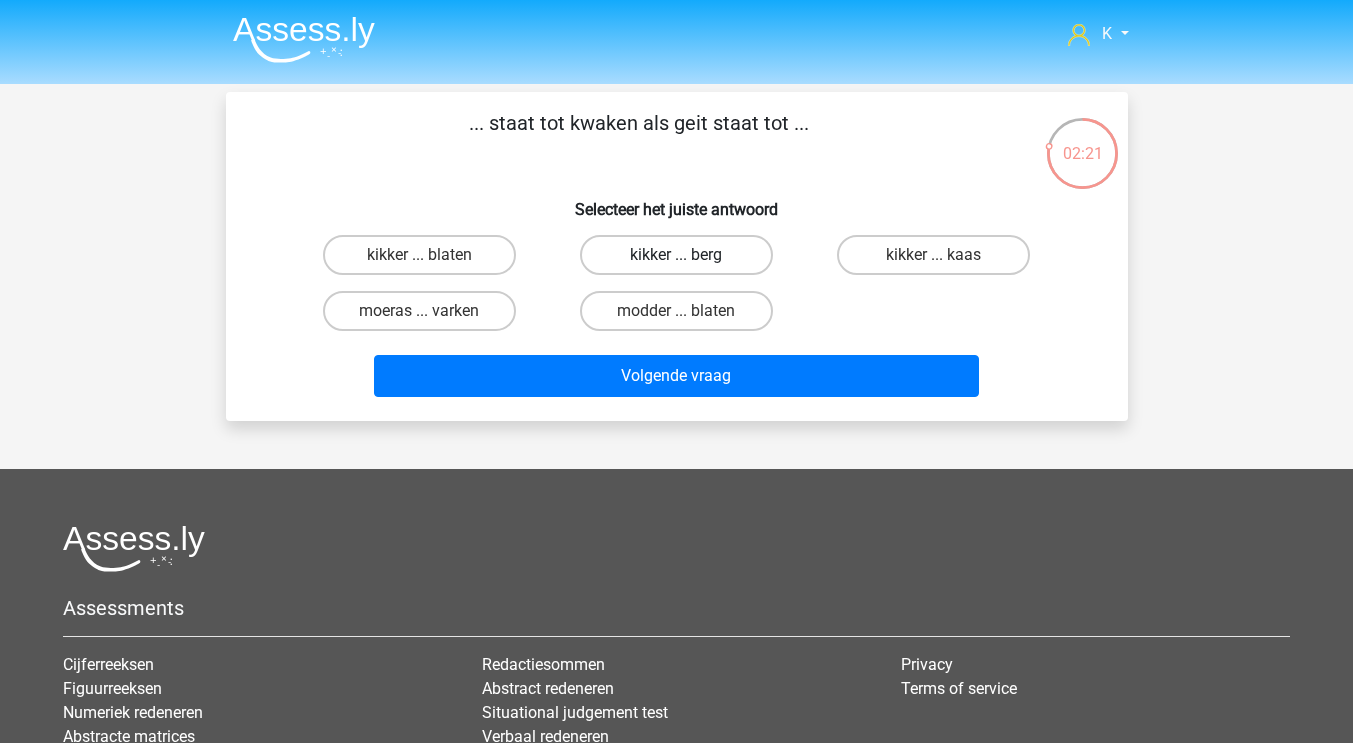 click on "kikker ... berg" at bounding box center [676, 255] 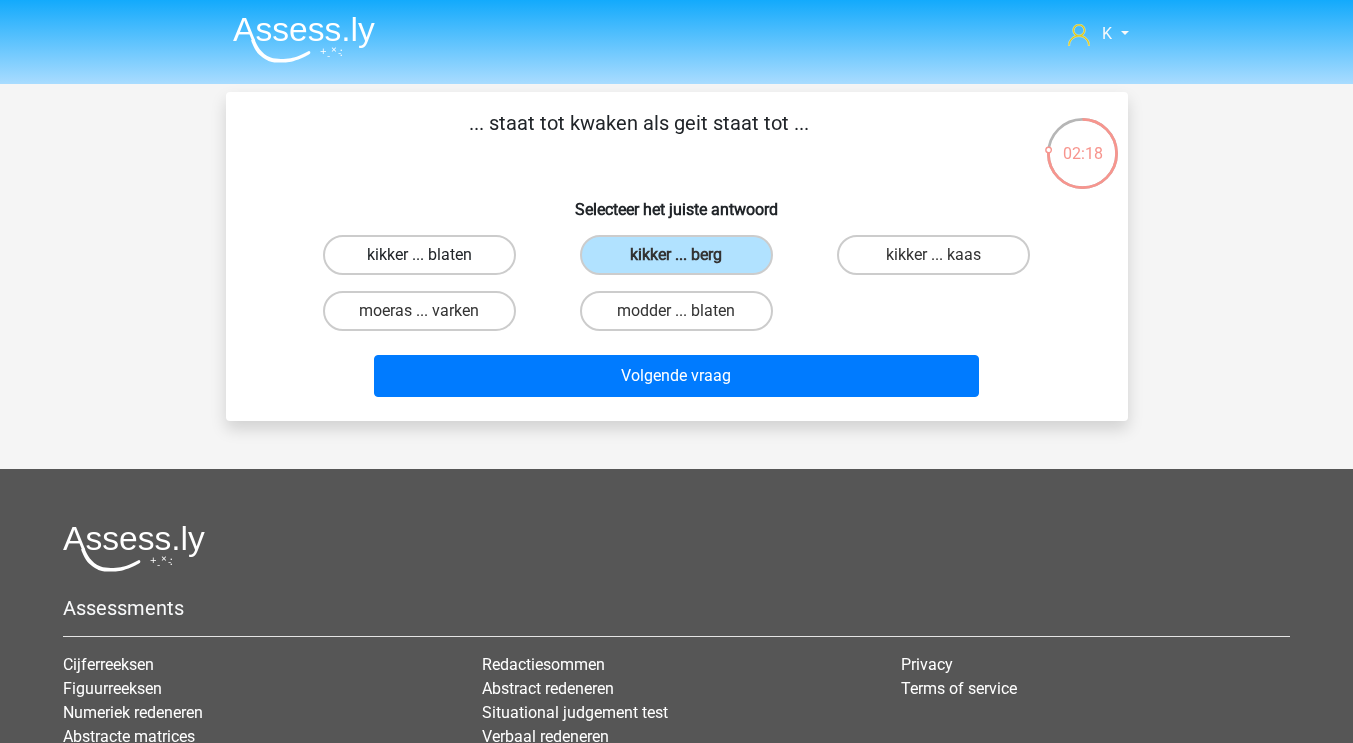 click on "kikker ... blaten" at bounding box center [419, 255] 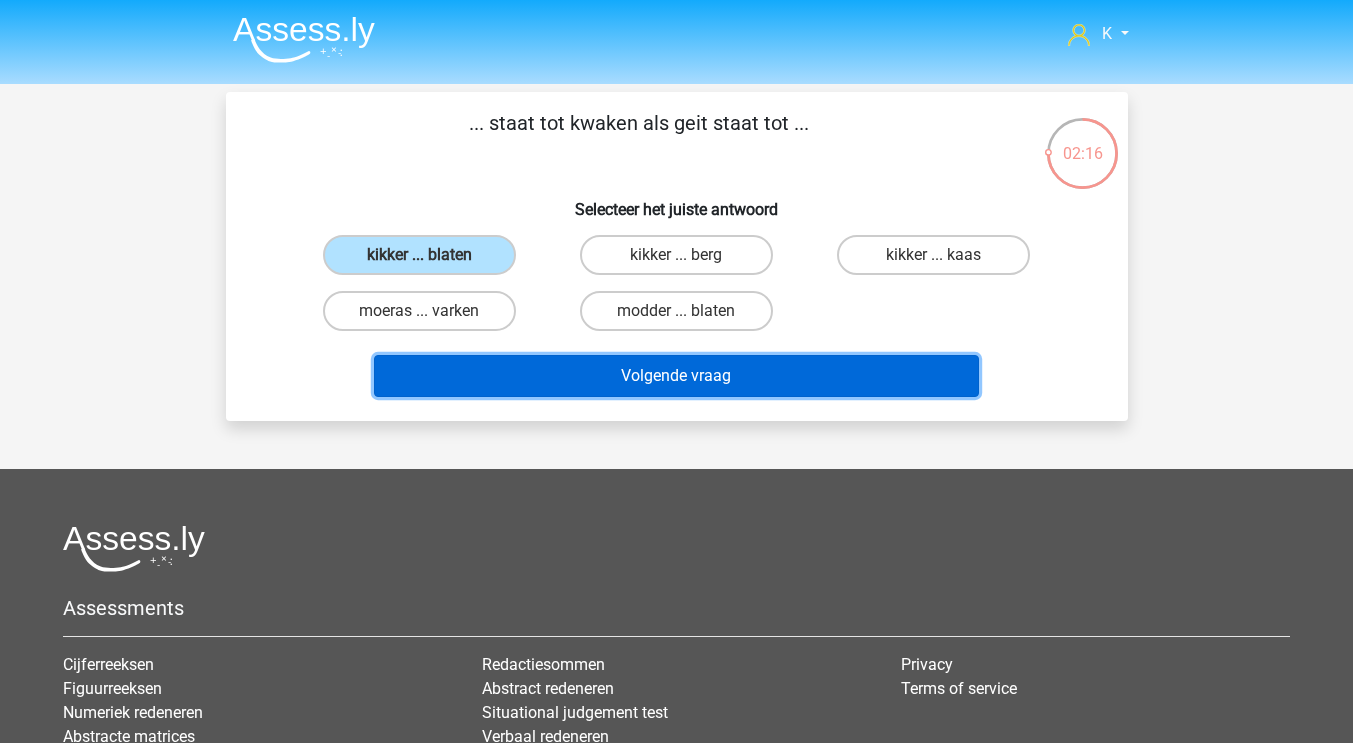 click on "Volgende vraag" at bounding box center (676, 376) 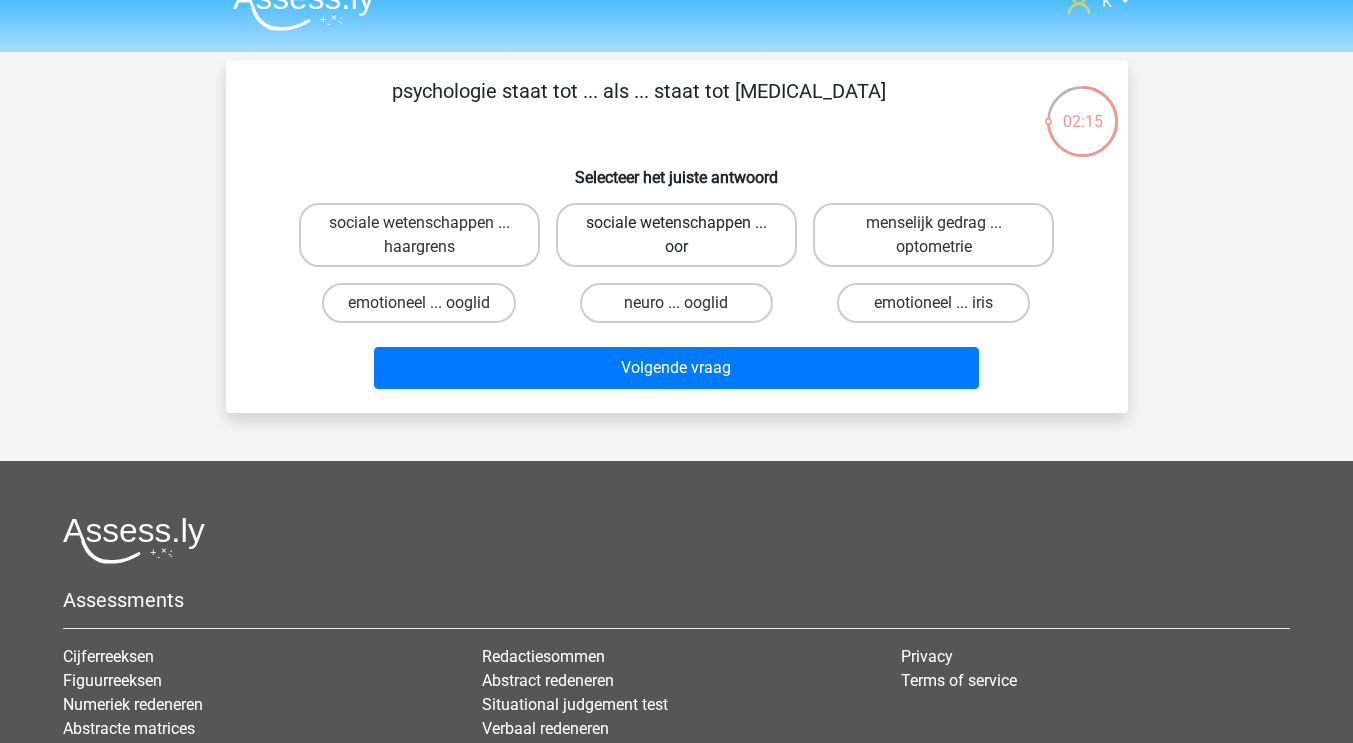 scroll, scrollTop: 25, scrollLeft: 0, axis: vertical 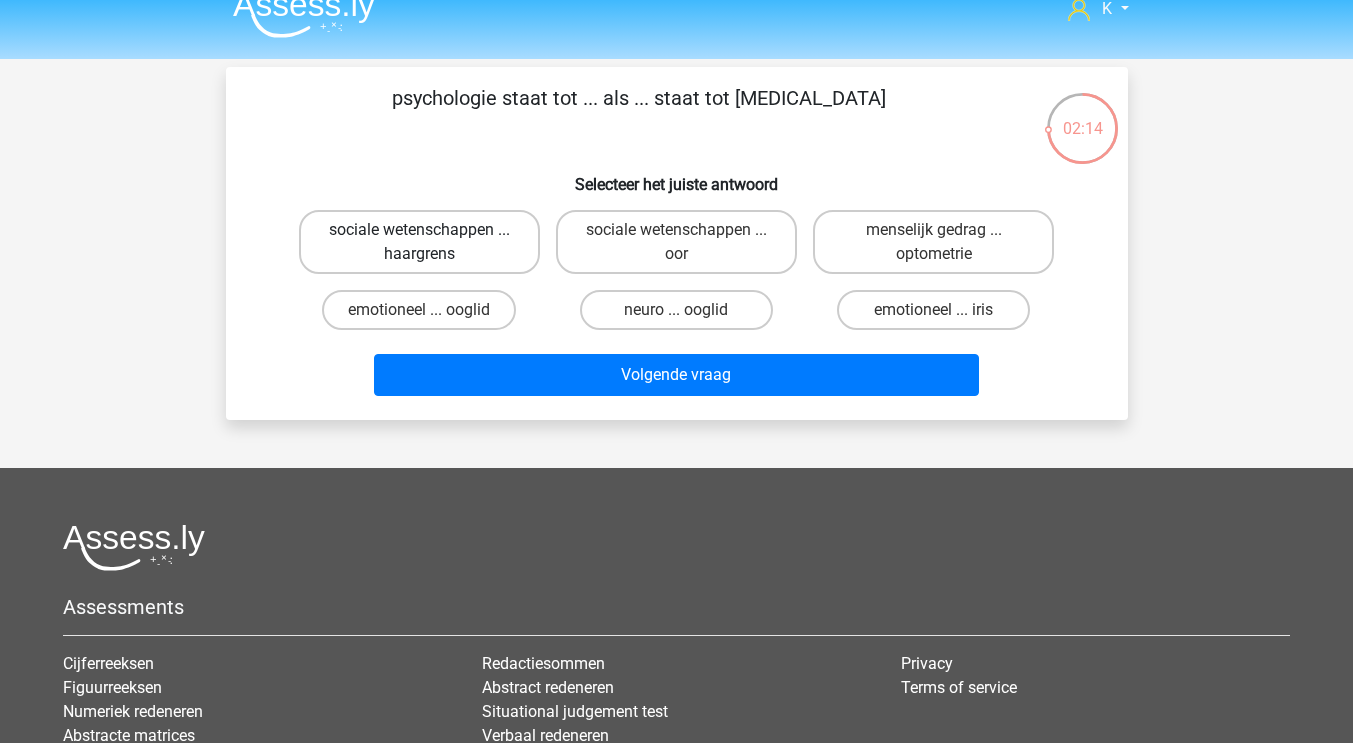 click on "sociale wetenschappen ... haargrens" at bounding box center (419, 242) 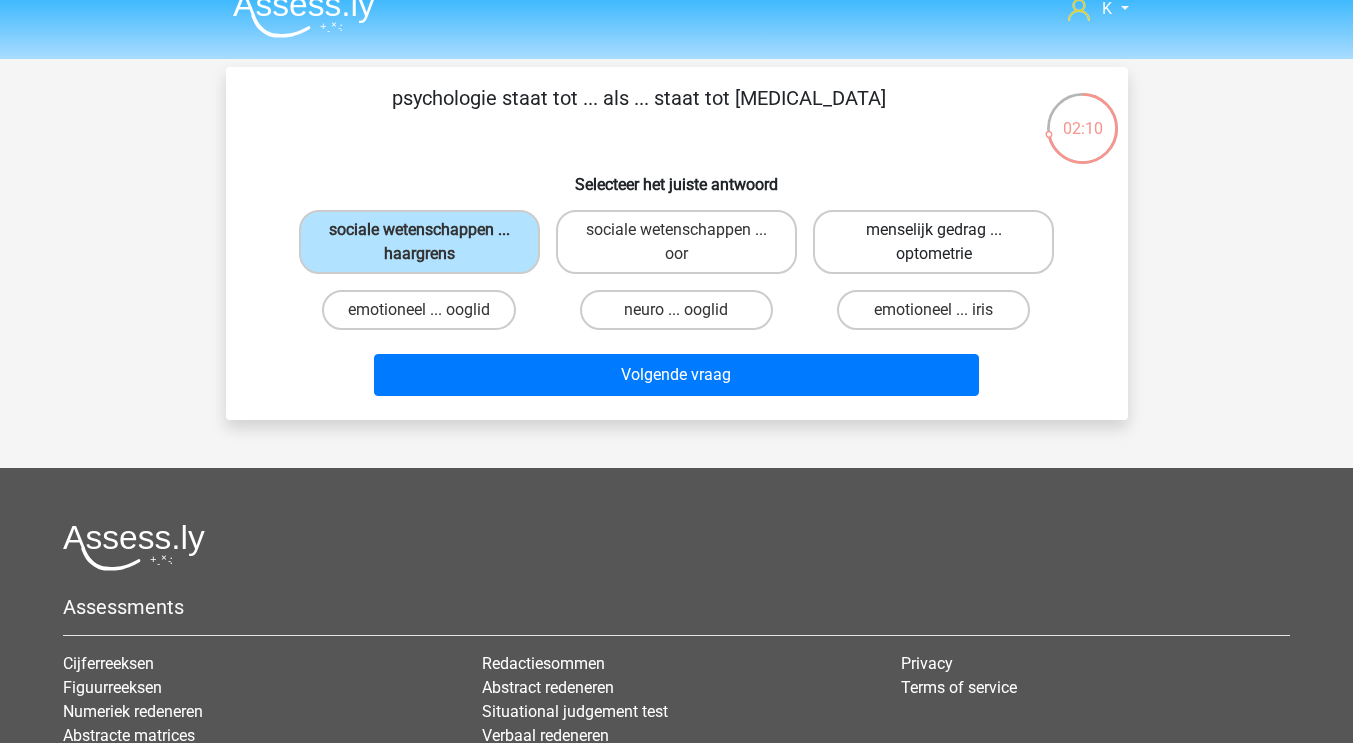 click on "menselijk gedrag ... optometrie" at bounding box center [933, 242] 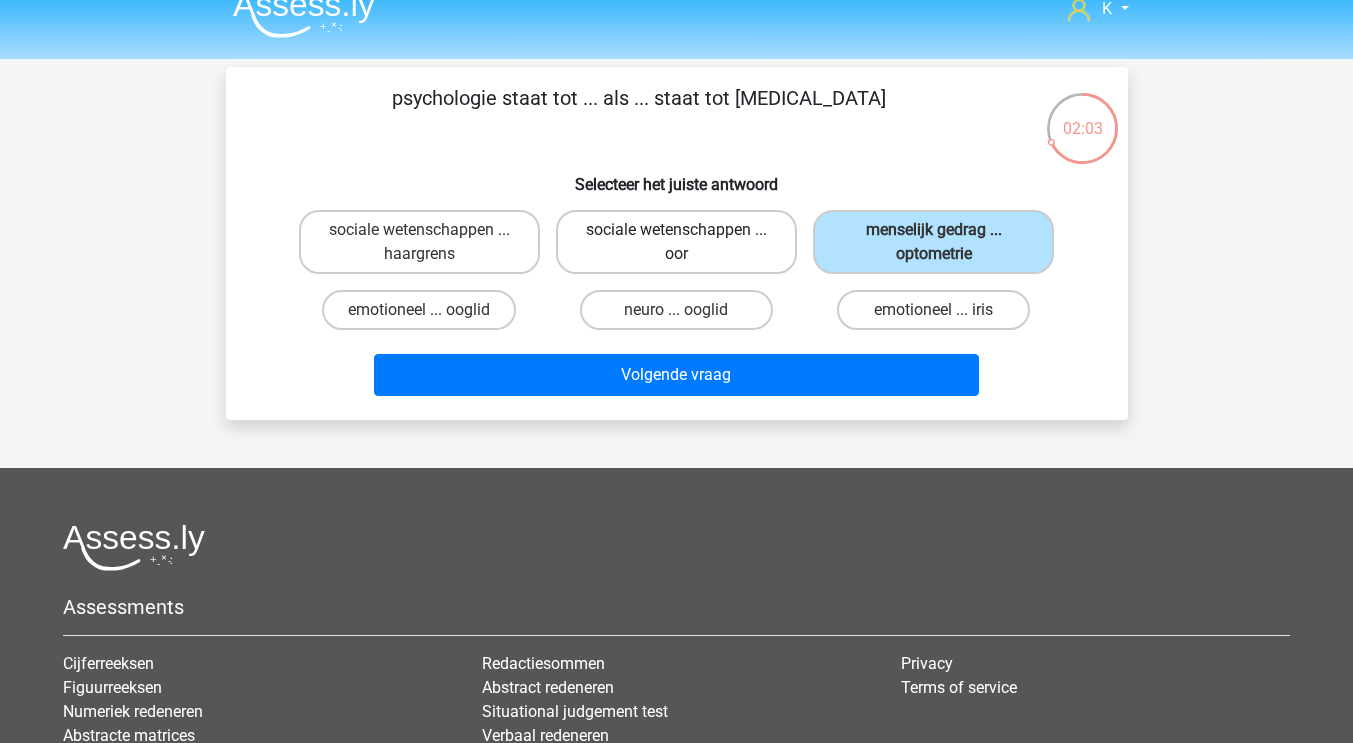 click on "sociale wetenschappen ... oor" at bounding box center (676, 242) 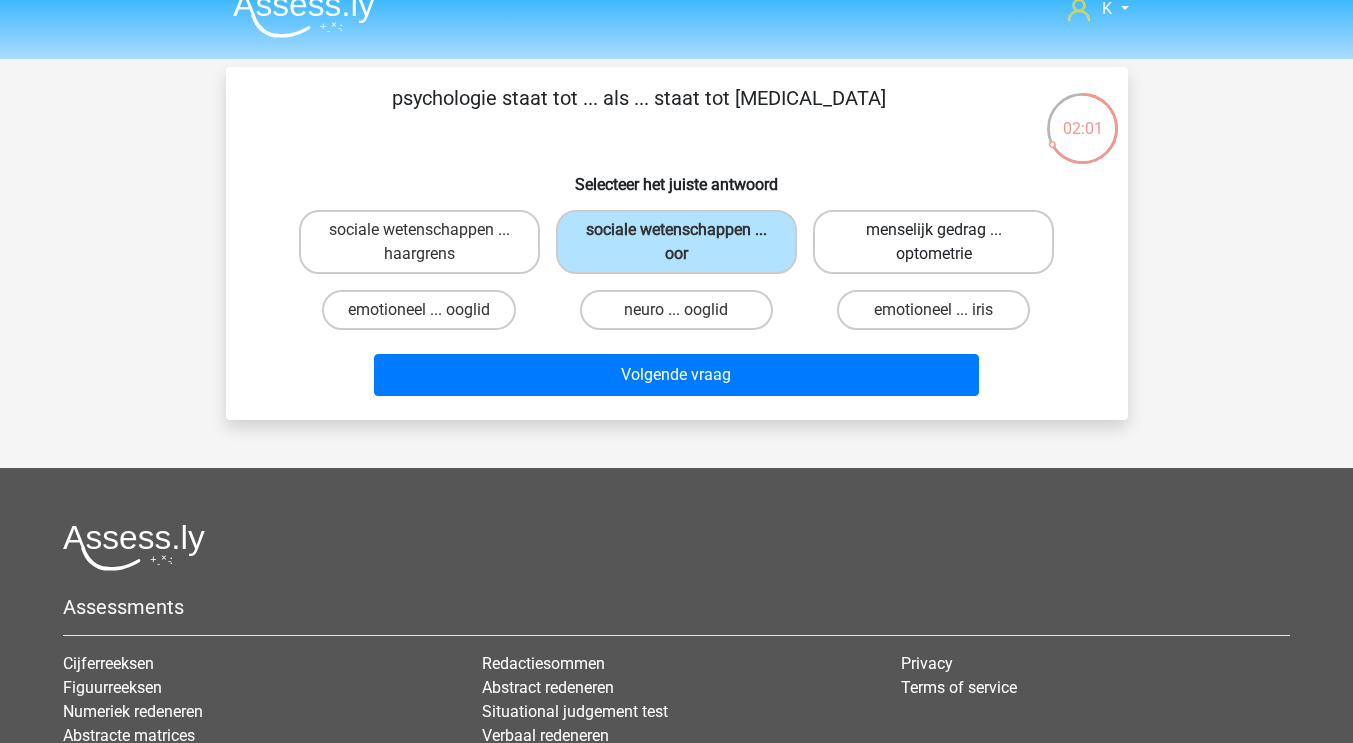 click on "menselijk gedrag ... optometrie" at bounding box center (933, 242) 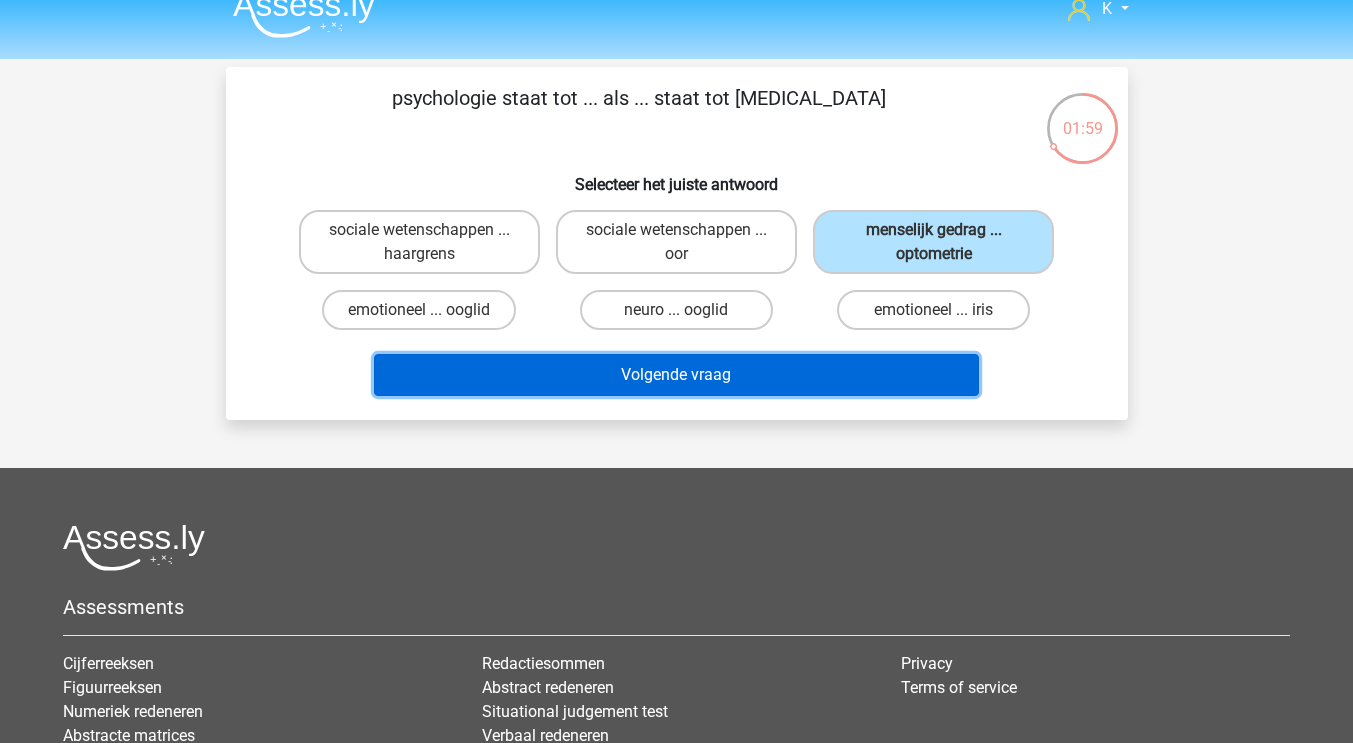 click on "Volgende vraag" at bounding box center (676, 375) 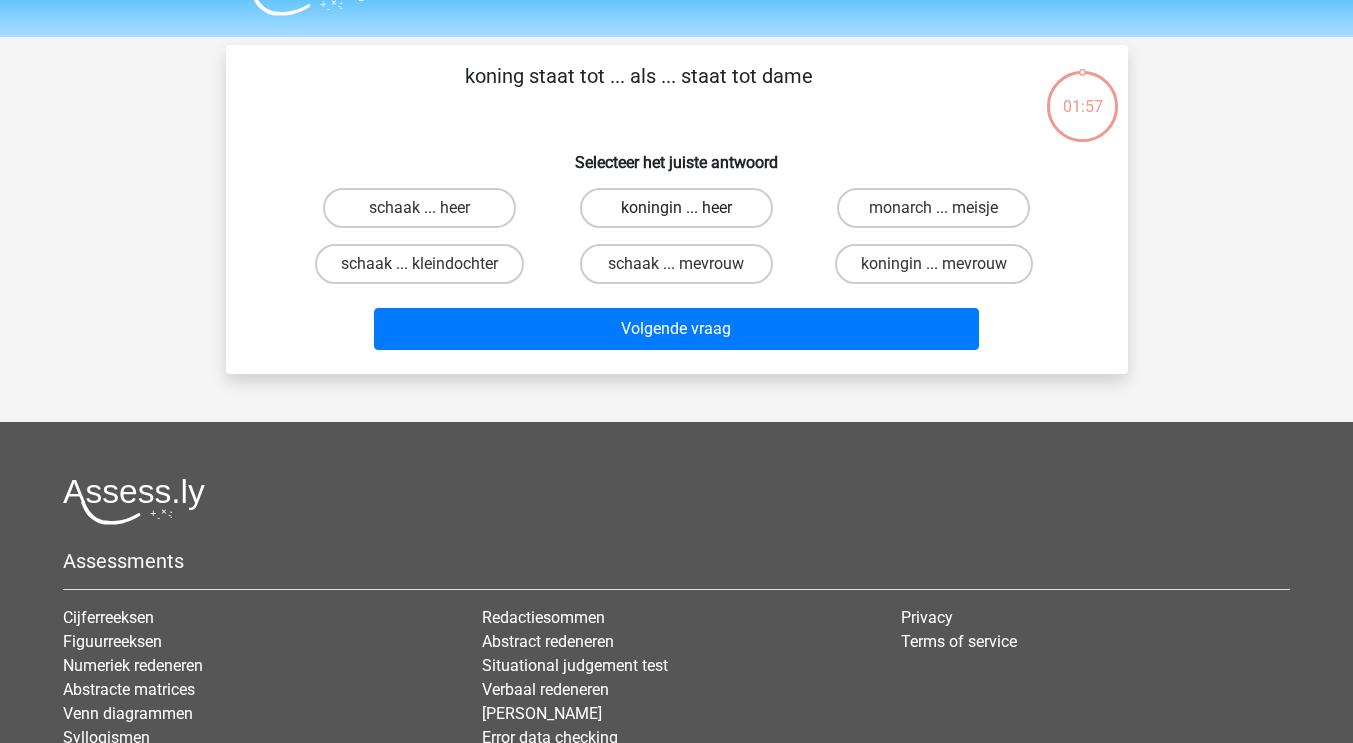 scroll, scrollTop: 46, scrollLeft: 0, axis: vertical 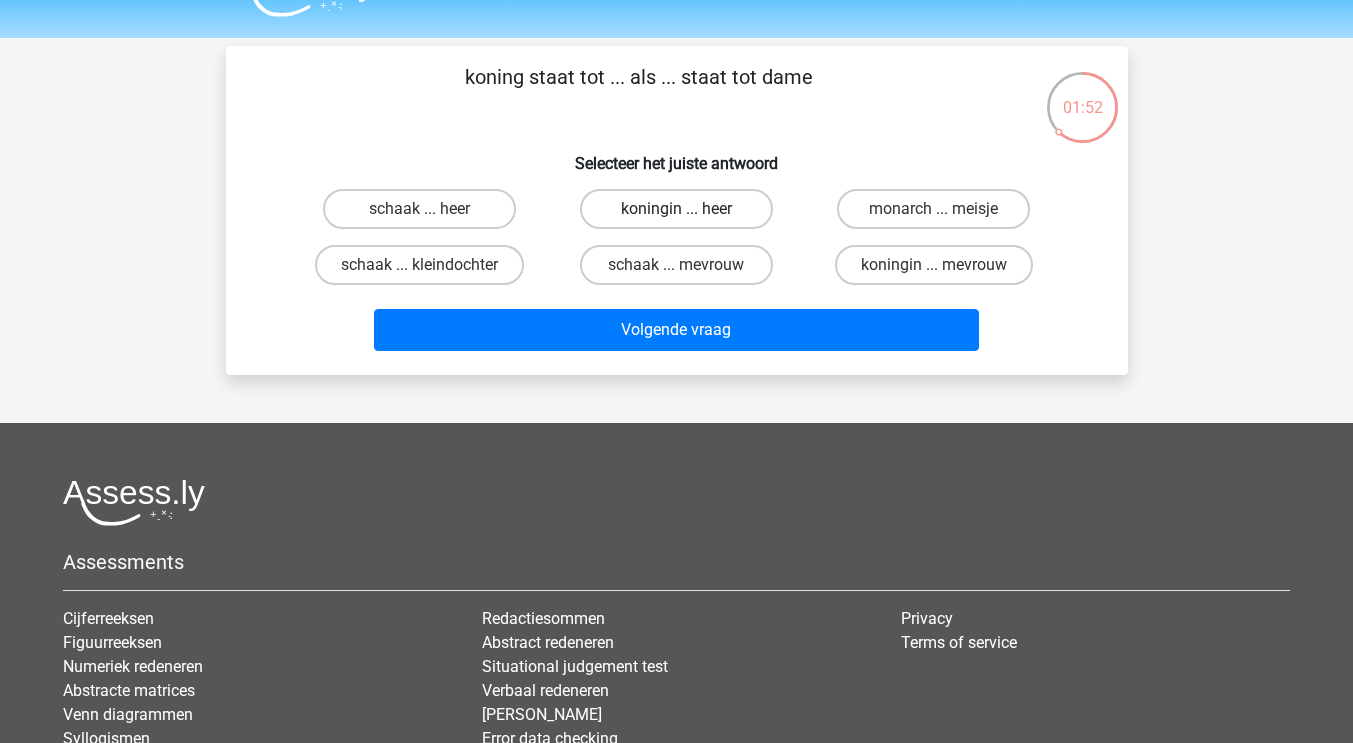 click on "koningin ... heer" at bounding box center (676, 209) 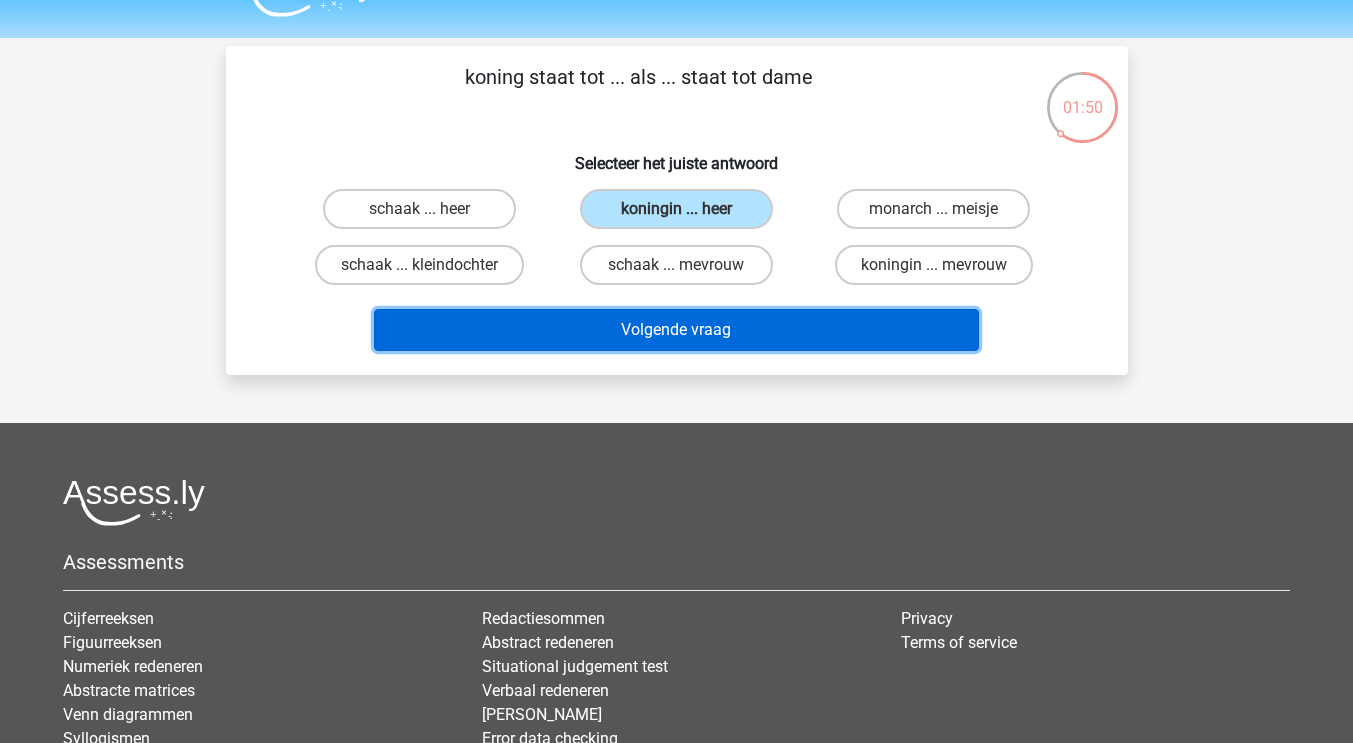 click on "Volgende vraag" at bounding box center (676, 330) 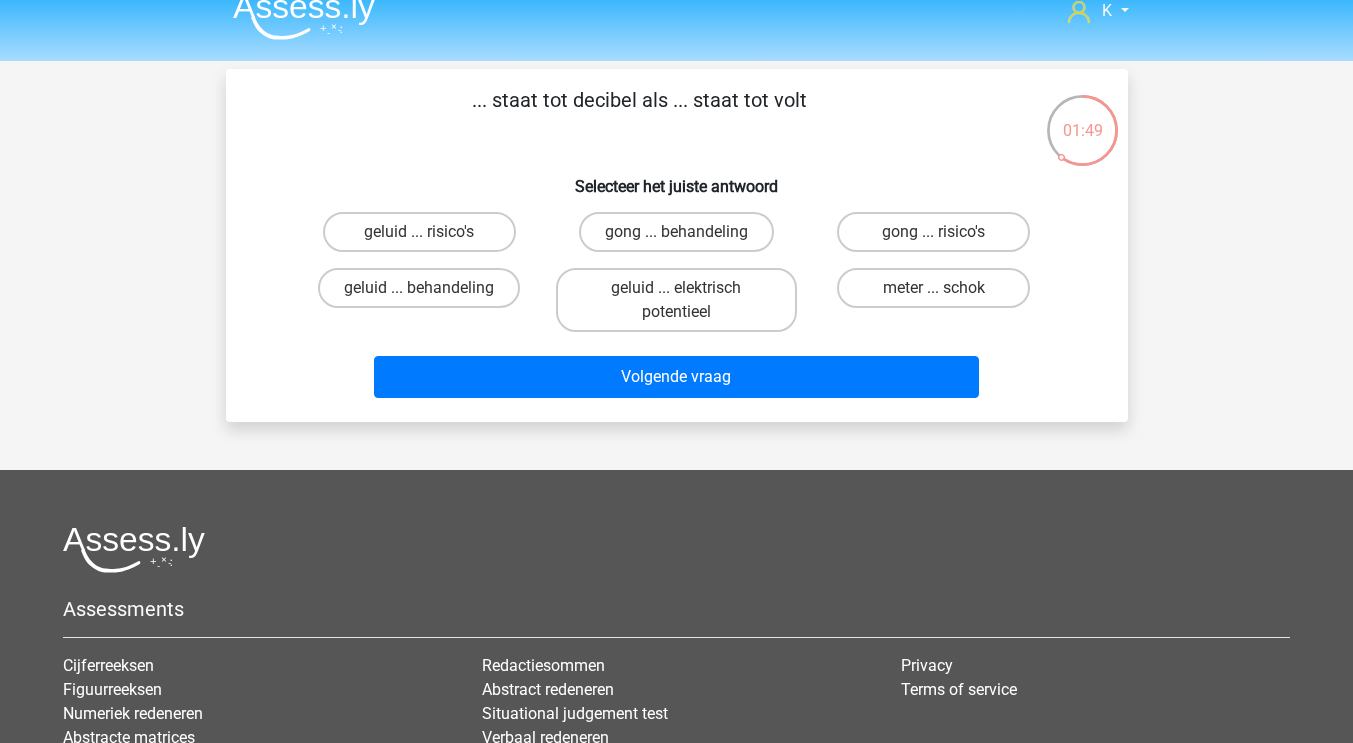 scroll, scrollTop: 0, scrollLeft: 0, axis: both 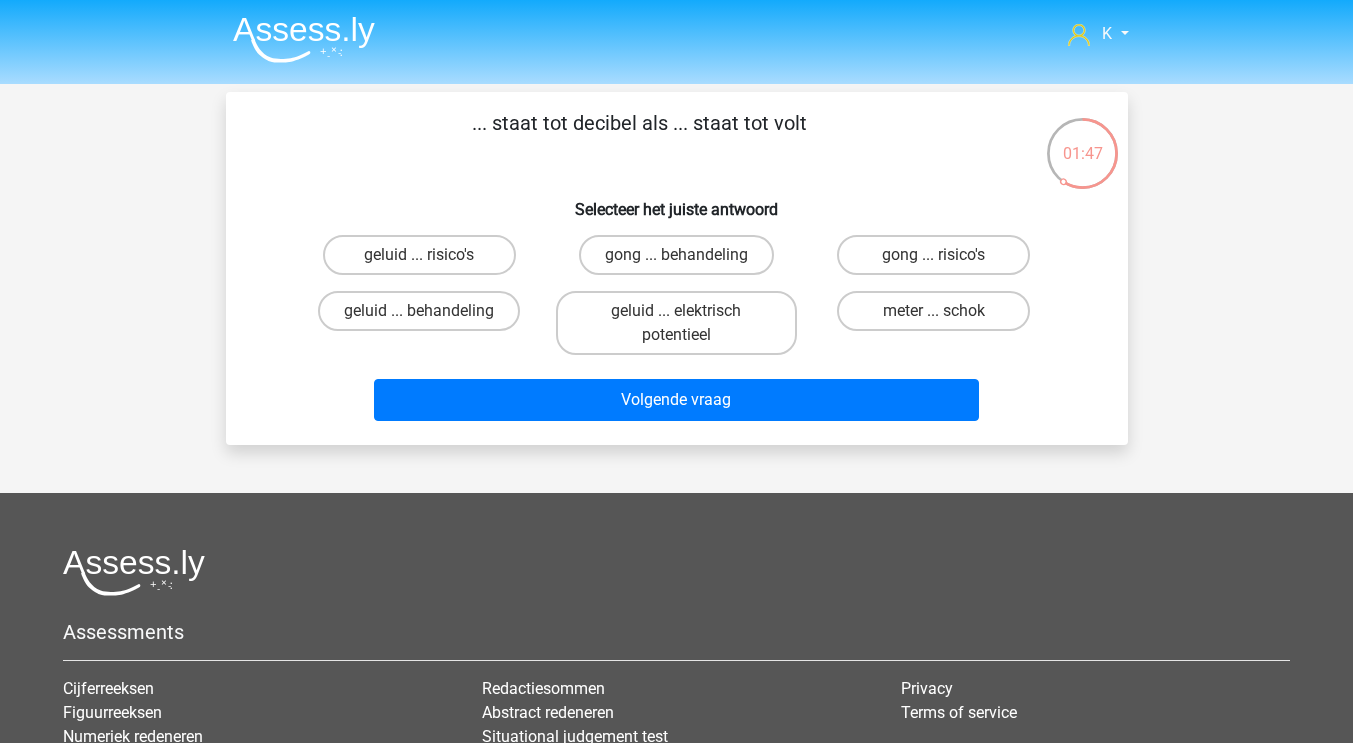 click on "... staat tot decibel als ... staat tot volt
Selecteer het juiste antwoord
geluid ... risico's
gong ... behandeling
gong ... risico's" at bounding box center (677, 268) 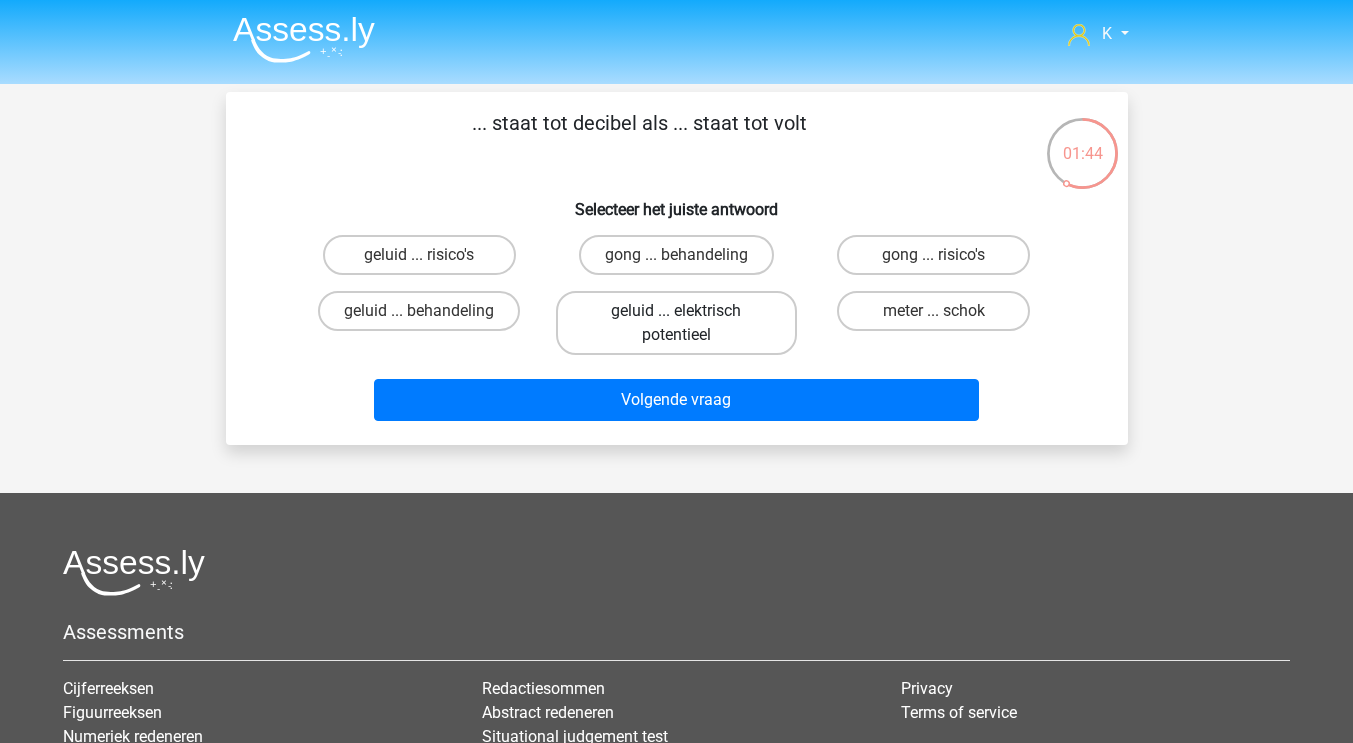 click on "geluid ... elektrisch potentieel" at bounding box center [676, 323] 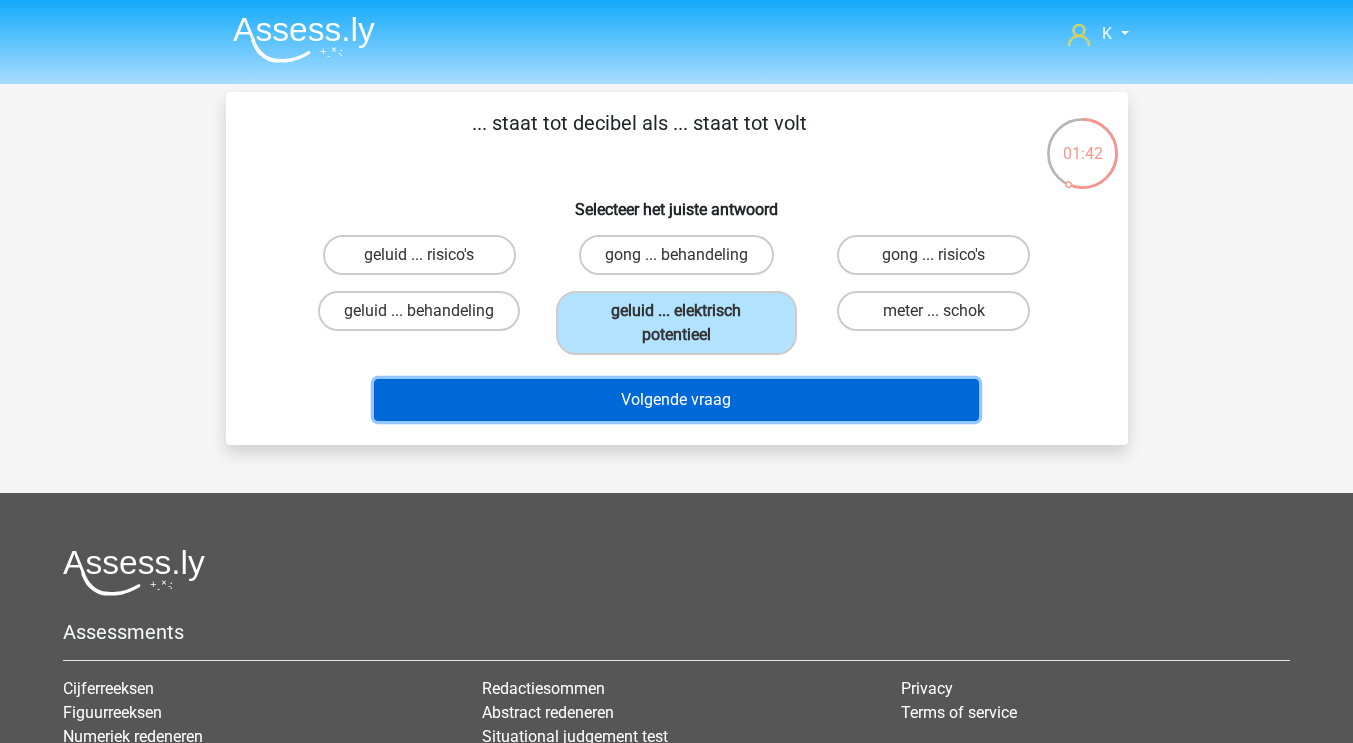 click on "Volgende vraag" at bounding box center (676, 400) 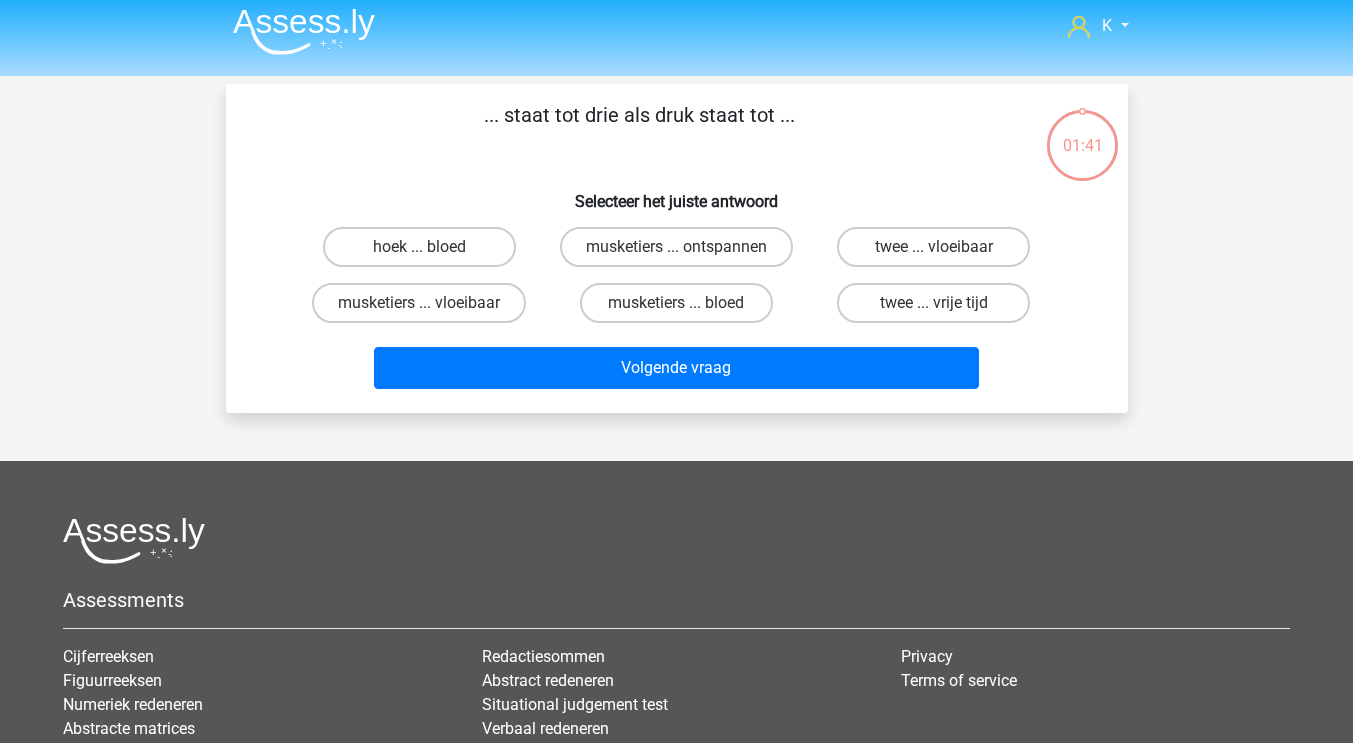 scroll, scrollTop: 0, scrollLeft: 0, axis: both 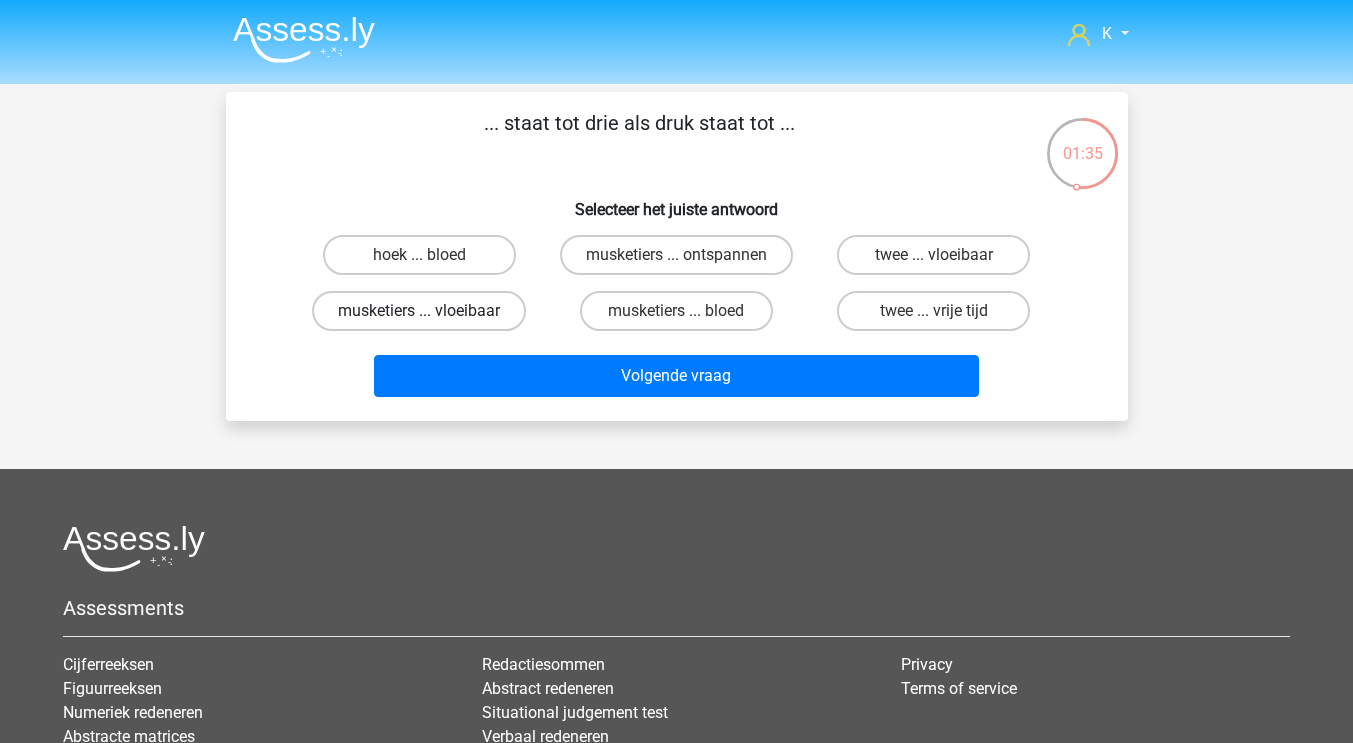 click on "musketiers ... vloeibaar" at bounding box center [419, 311] 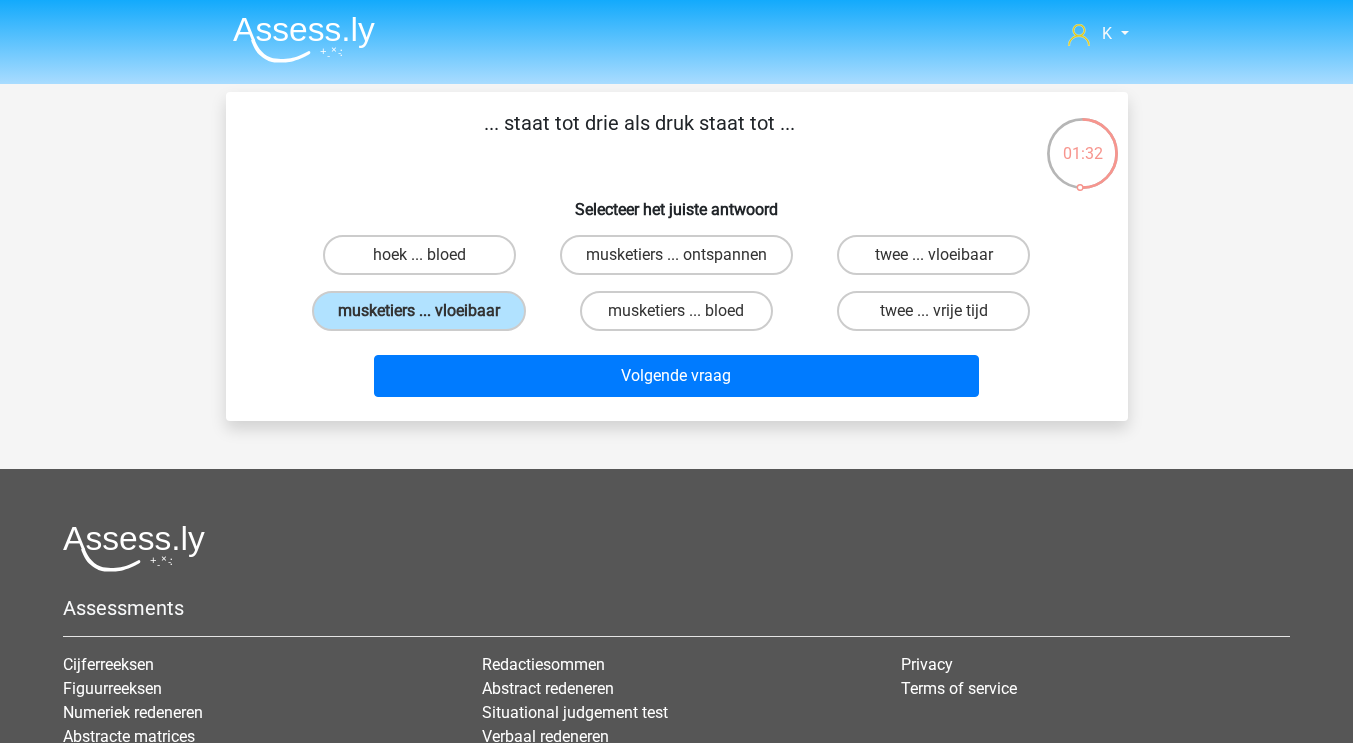 click on "musketiers ... bloed" at bounding box center [676, 311] 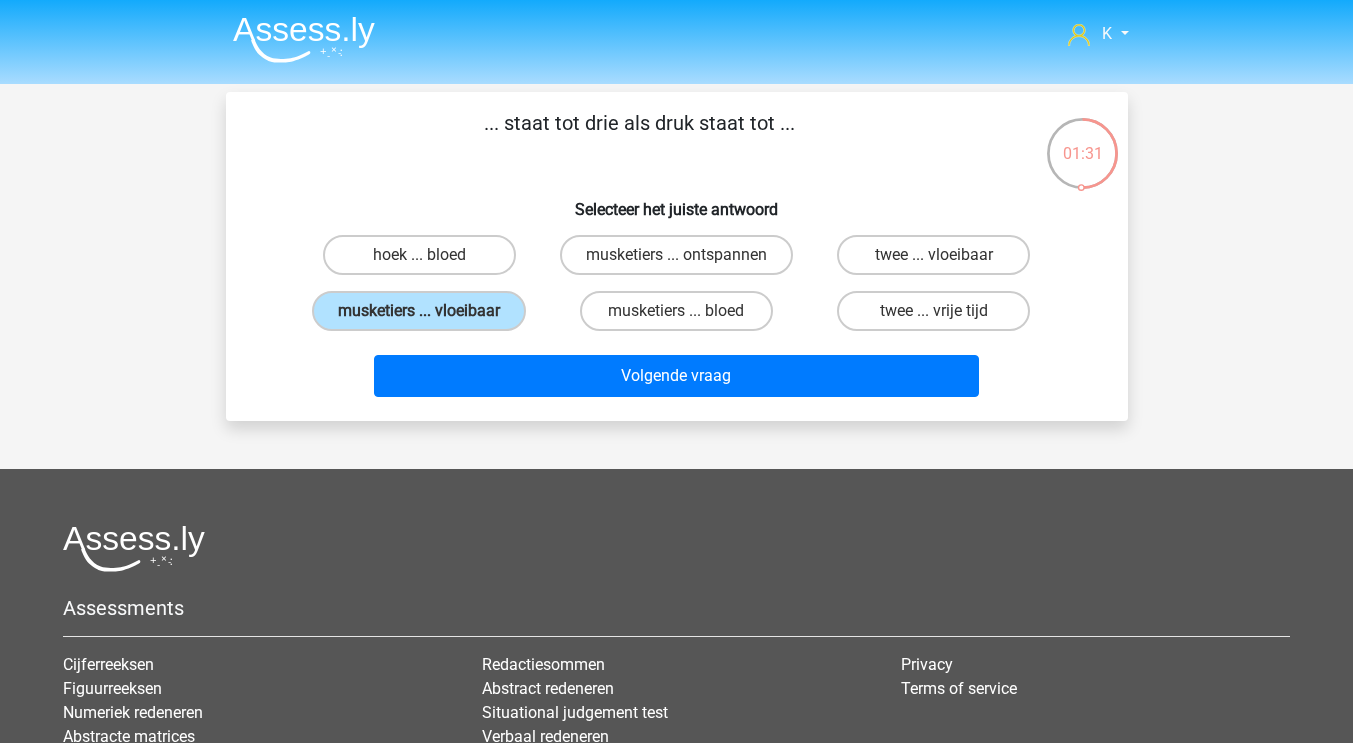 click on "musketiers ... bloed" at bounding box center [682, 317] 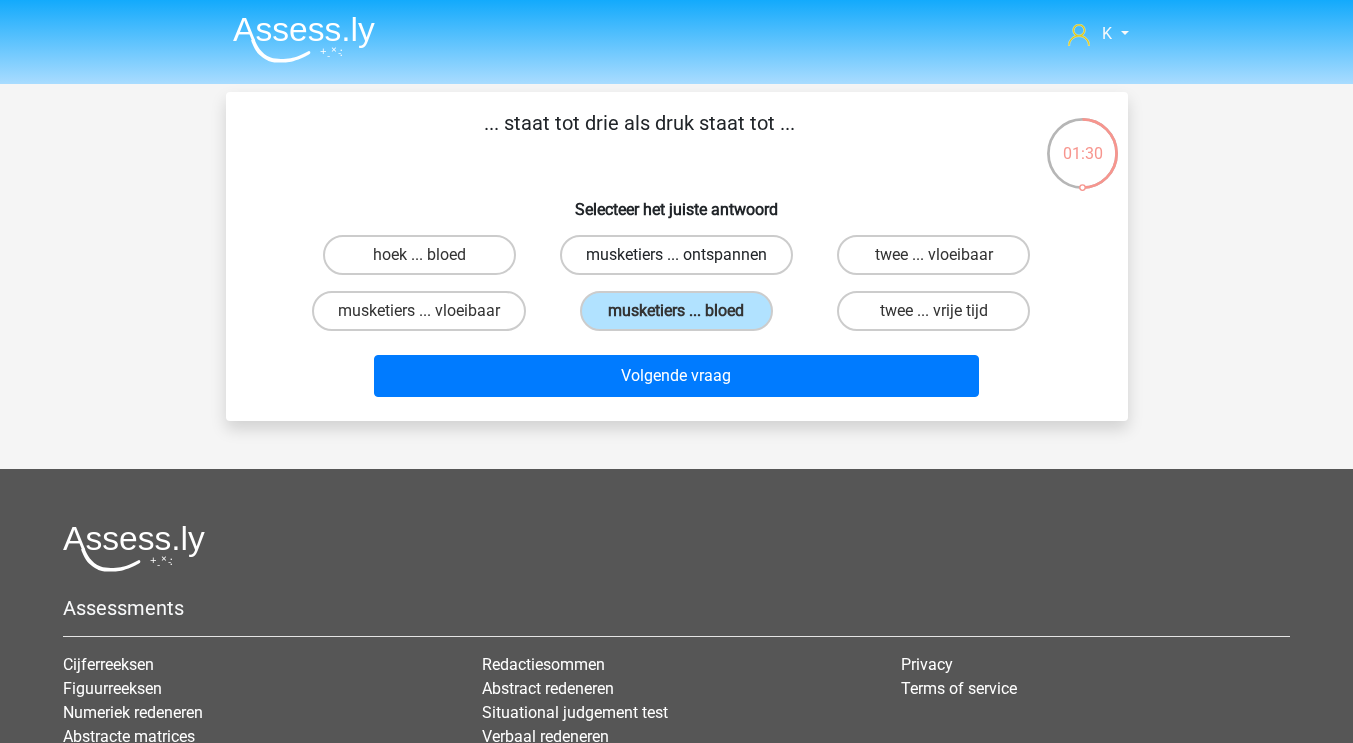 click on "musketiers ... ontspannen" at bounding box center [676, 255] 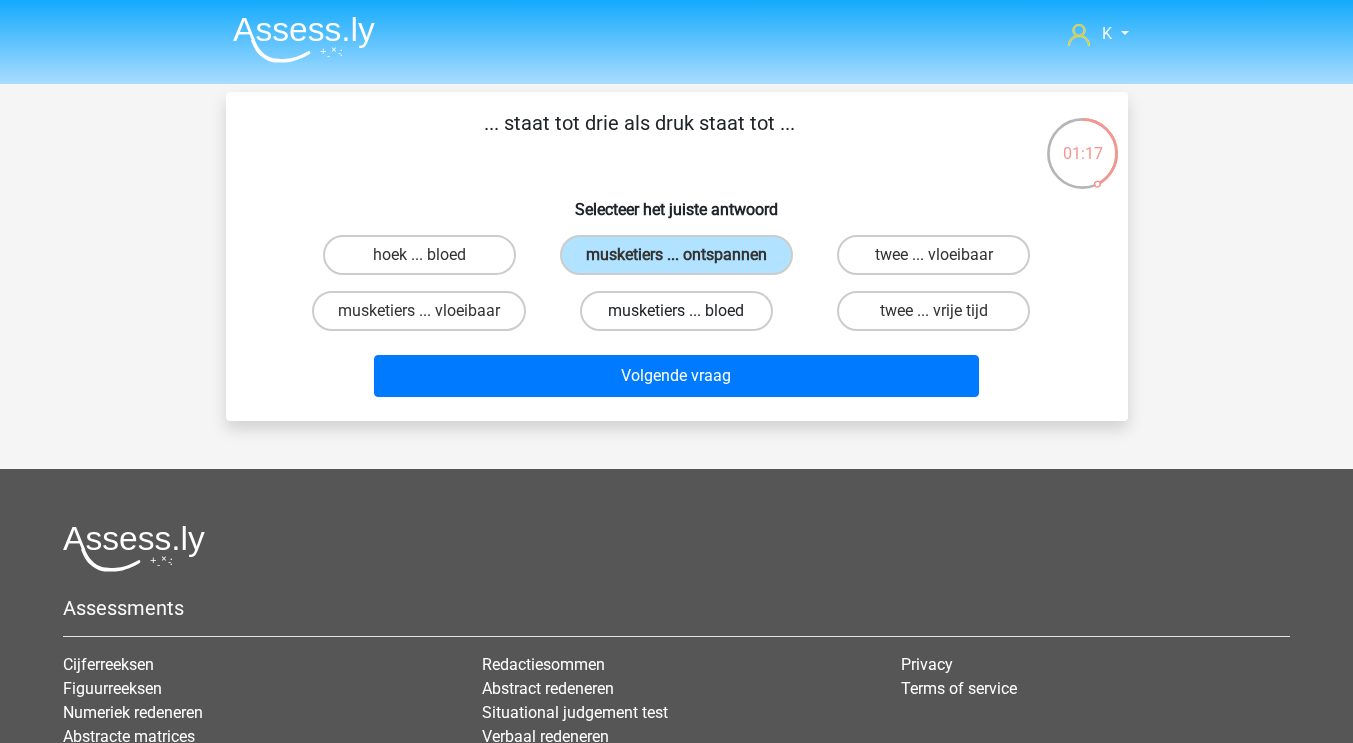 click on "musketiers ... bloed" at bounding box center [676, 311] 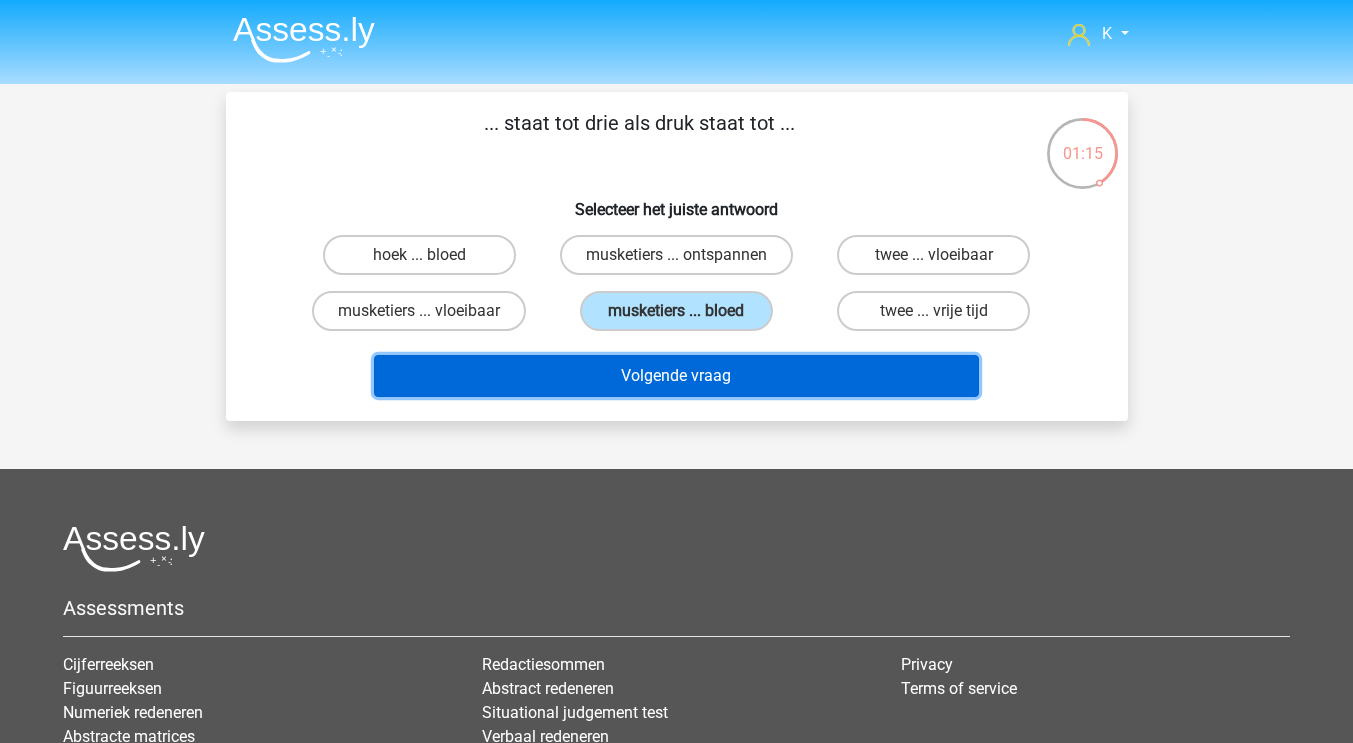 click on "Volgende vraag" at bounding box center (676, 376) 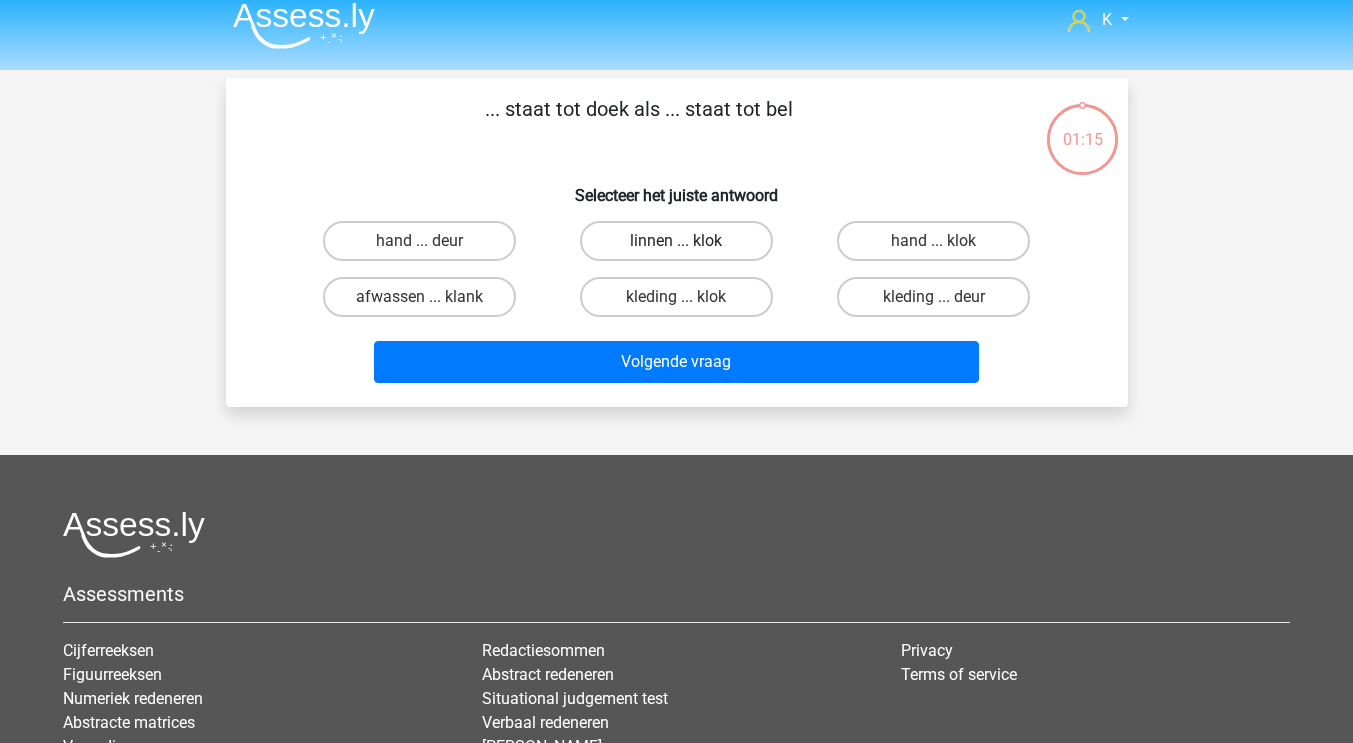 scroll, scrollTop: 10, scrollLeft: 0, axis: vertical 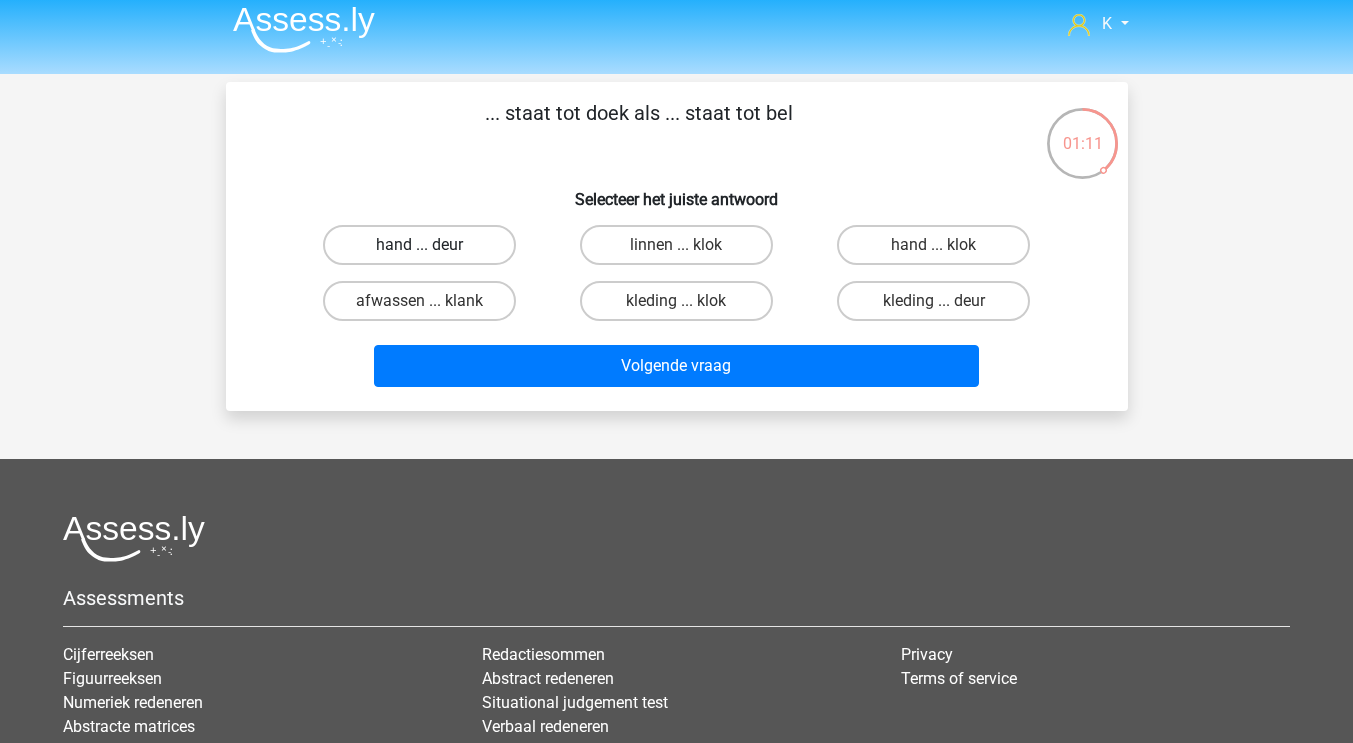 click on "hand ... deur" at bounding box center (419, 245) 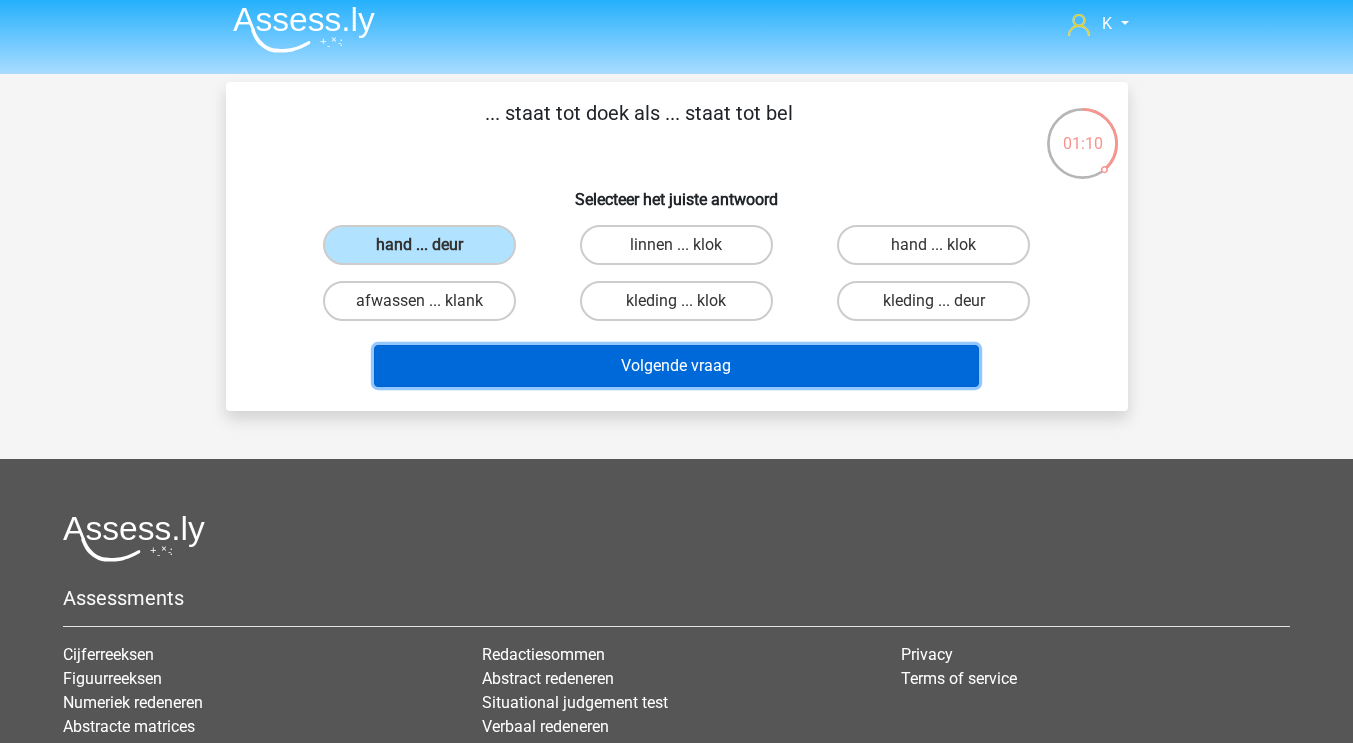 click on "Volgende vraag" at bounding box center (676, 366) 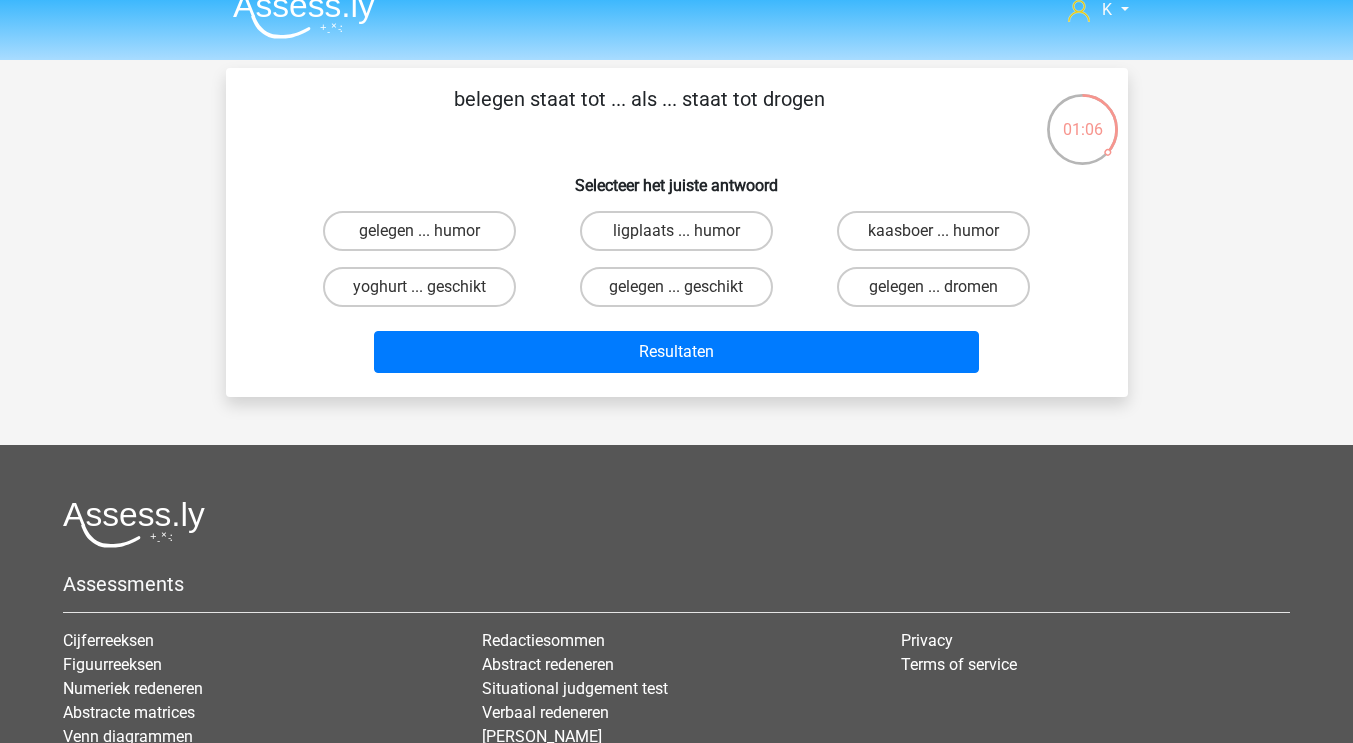 scroll, scrollTop: 0, scrollLeft: 0, axis: both 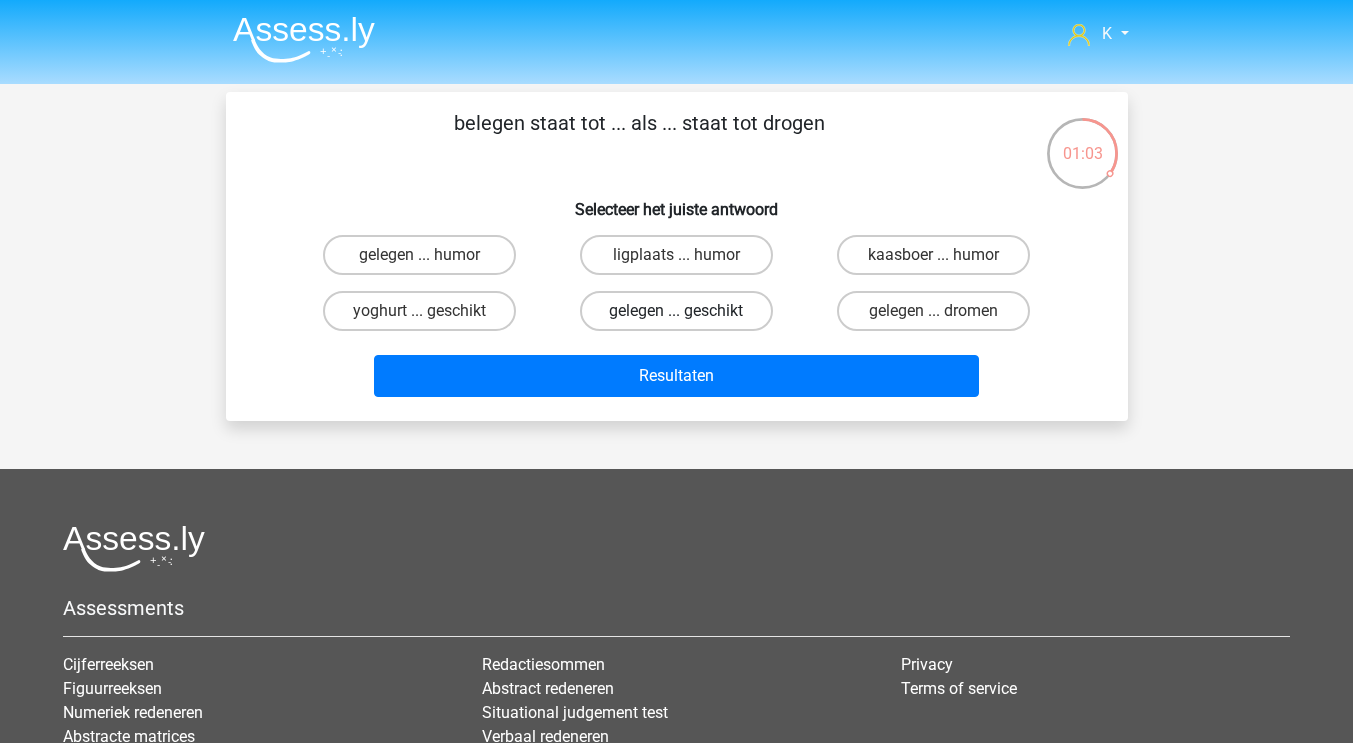 click on "gelegen ... geschikt" at bounding box center [676, 311] 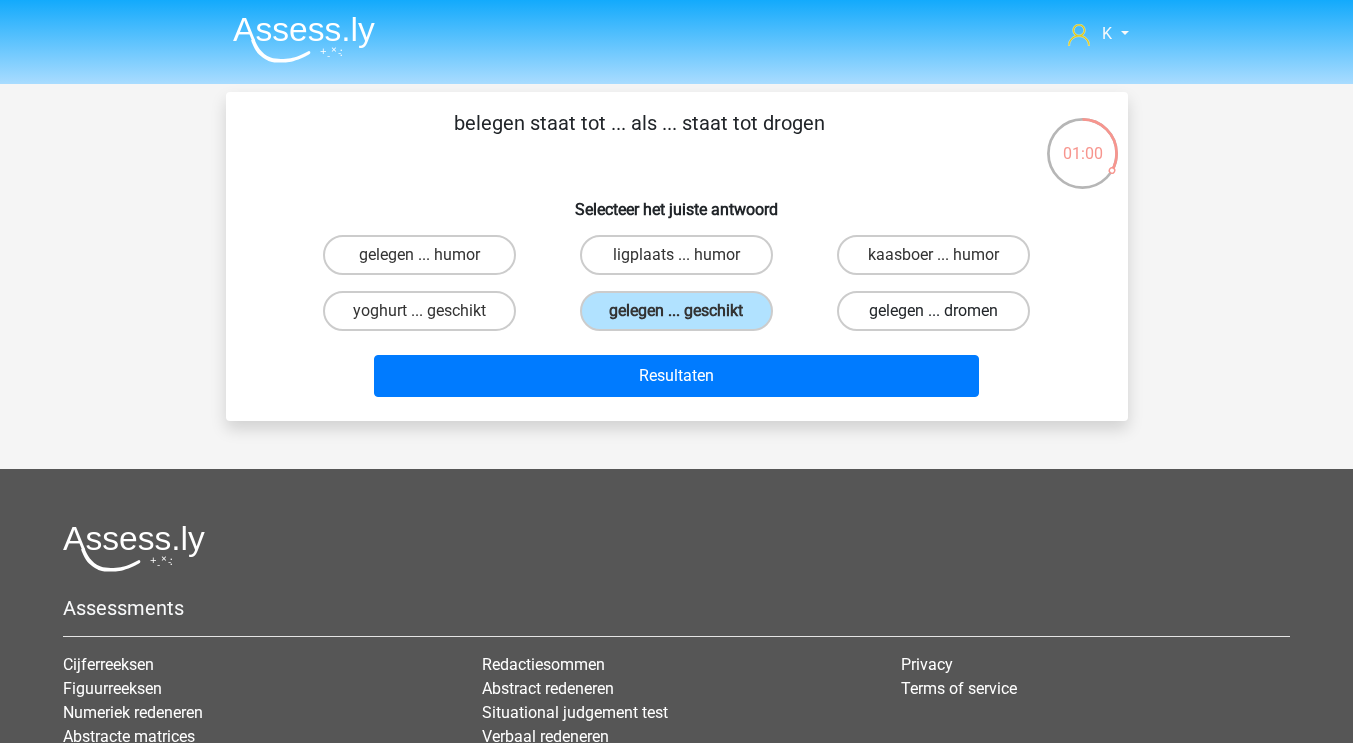 click on "gelegen ... dromen" at bounding box center (933, 311) 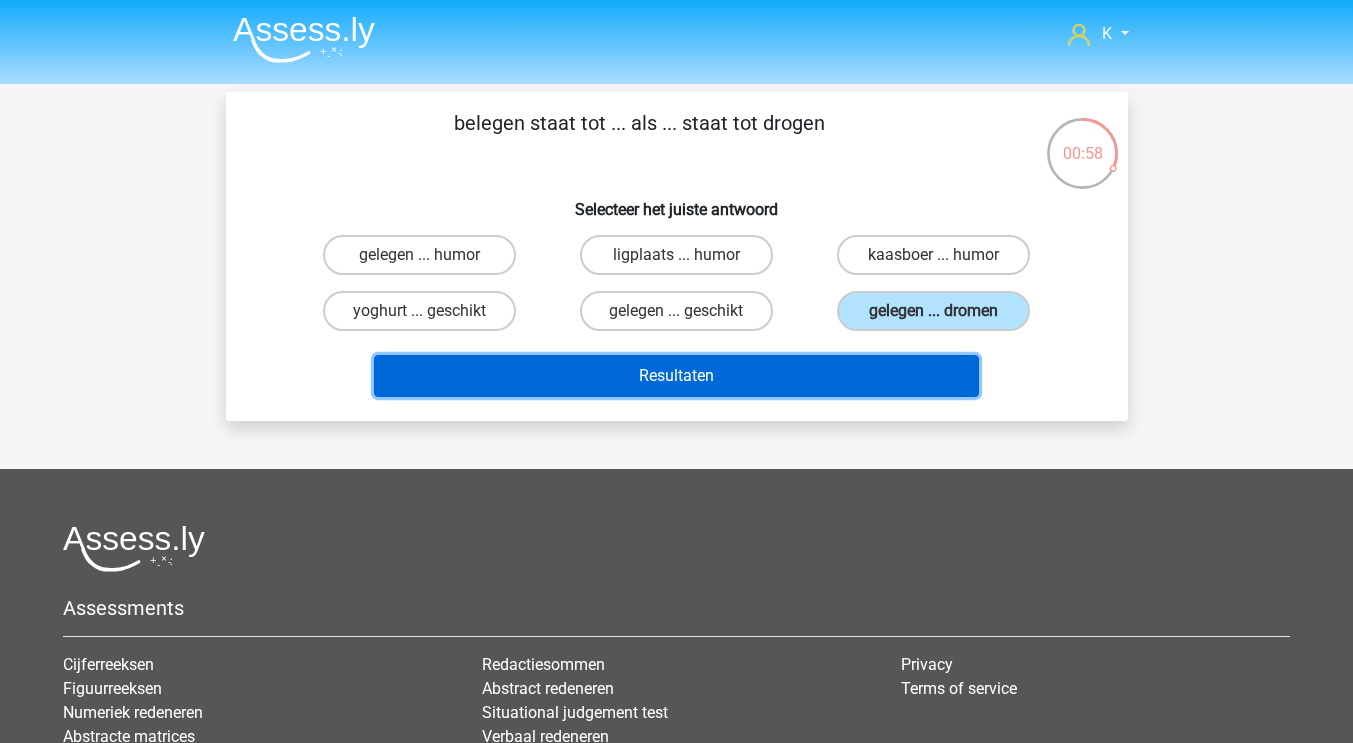 click on "Resultaten" at bounding box center (676, 376) 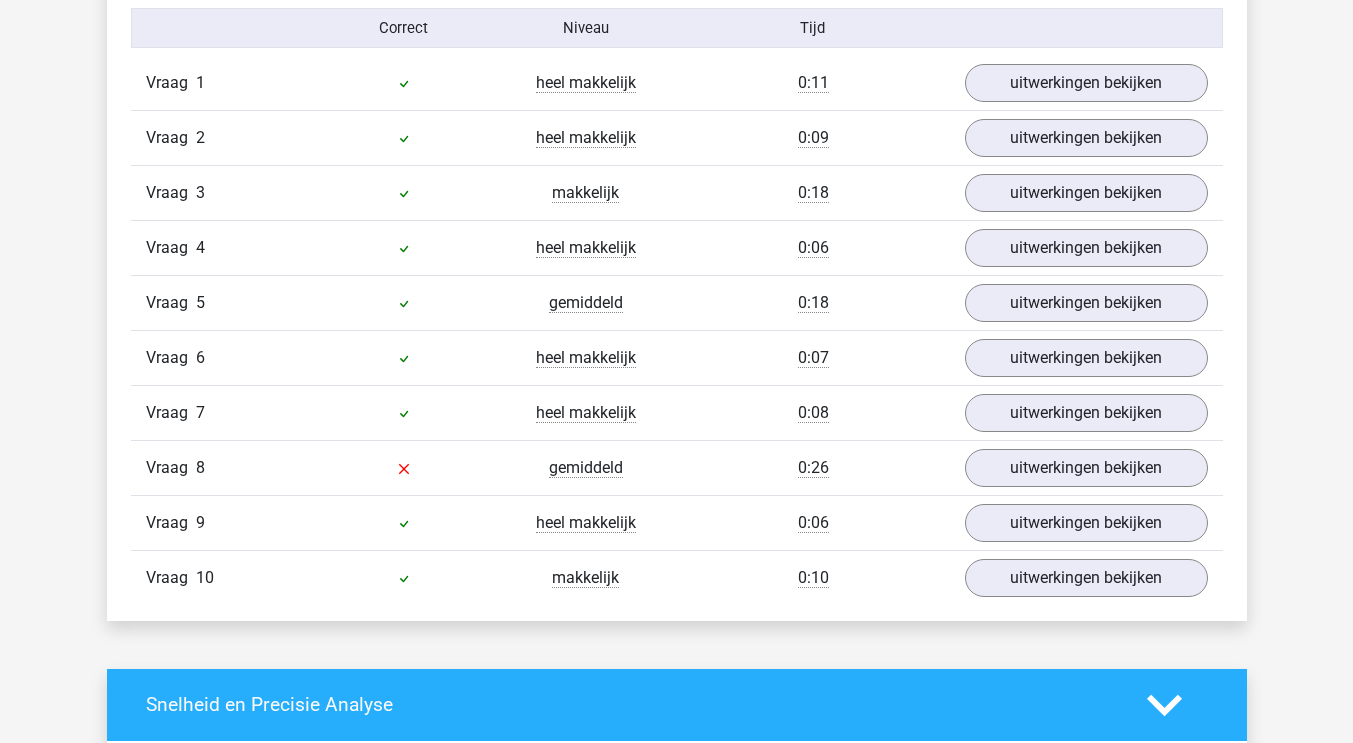 scroll, scrollTop: 1339, scrollLeft: 0, axis: vertical 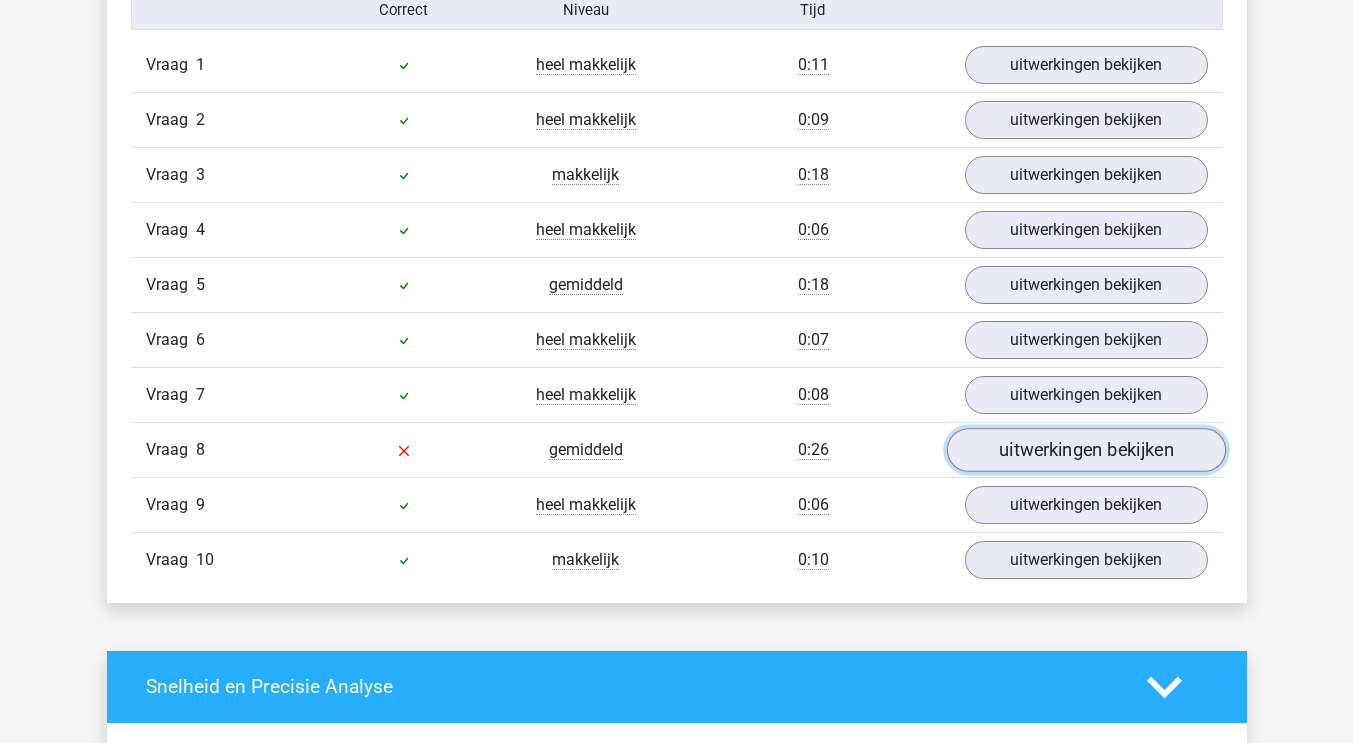 click on "uitwerkingen bekijken" at bounding box center (1085, 450) 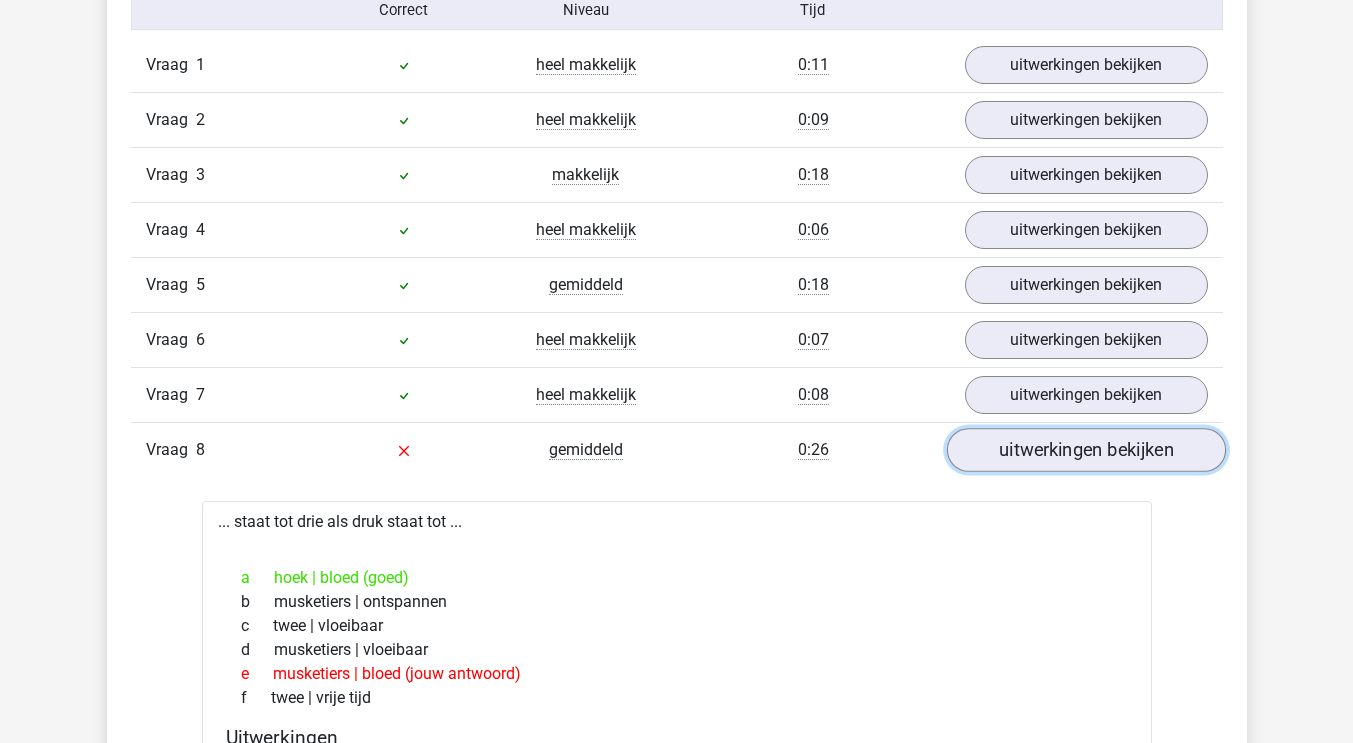 click on "uitwerkingen bekijken" at bounding box center [1085, 450] 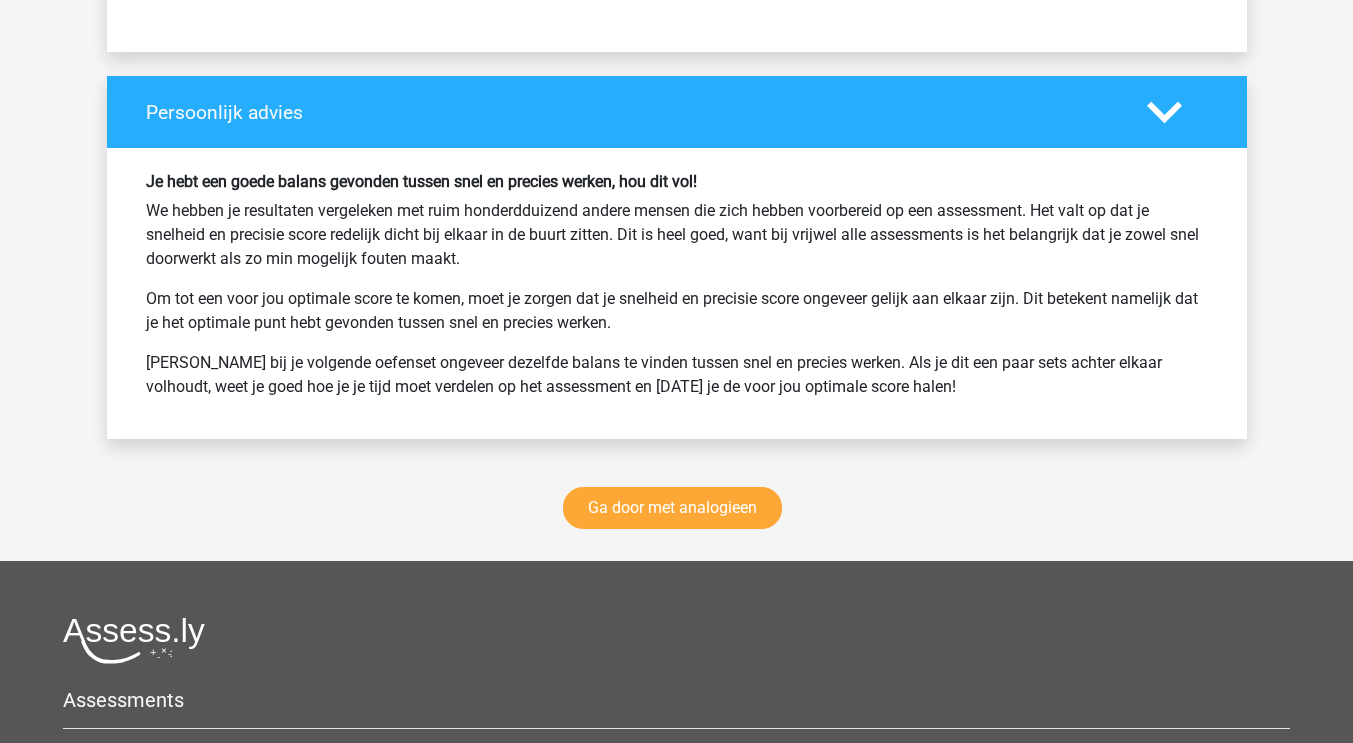 scroll, scrollTop: 2587, scrollLeft: 0, axis: vertical 